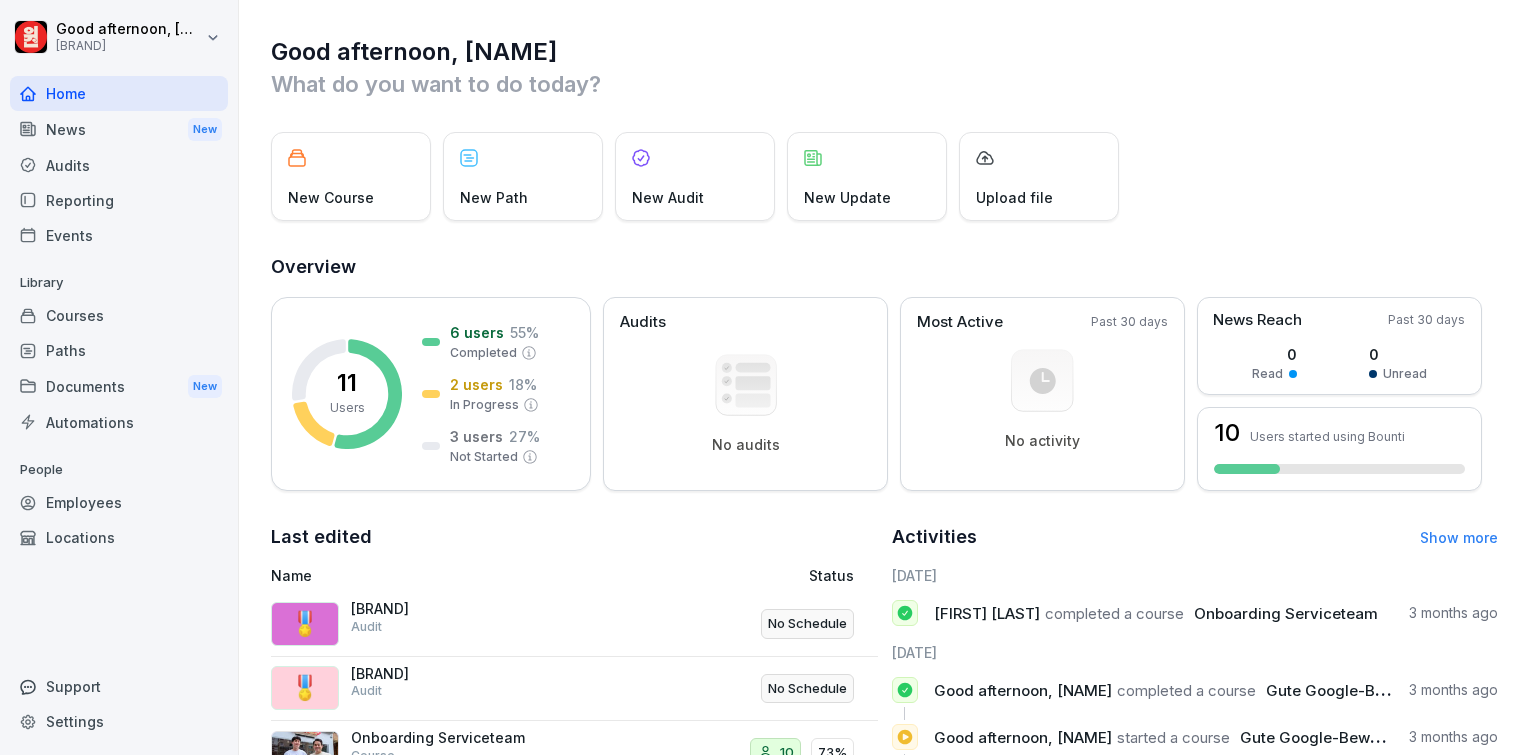 scroll, scrollTop: 0, scrollLeft: 0, axis: both 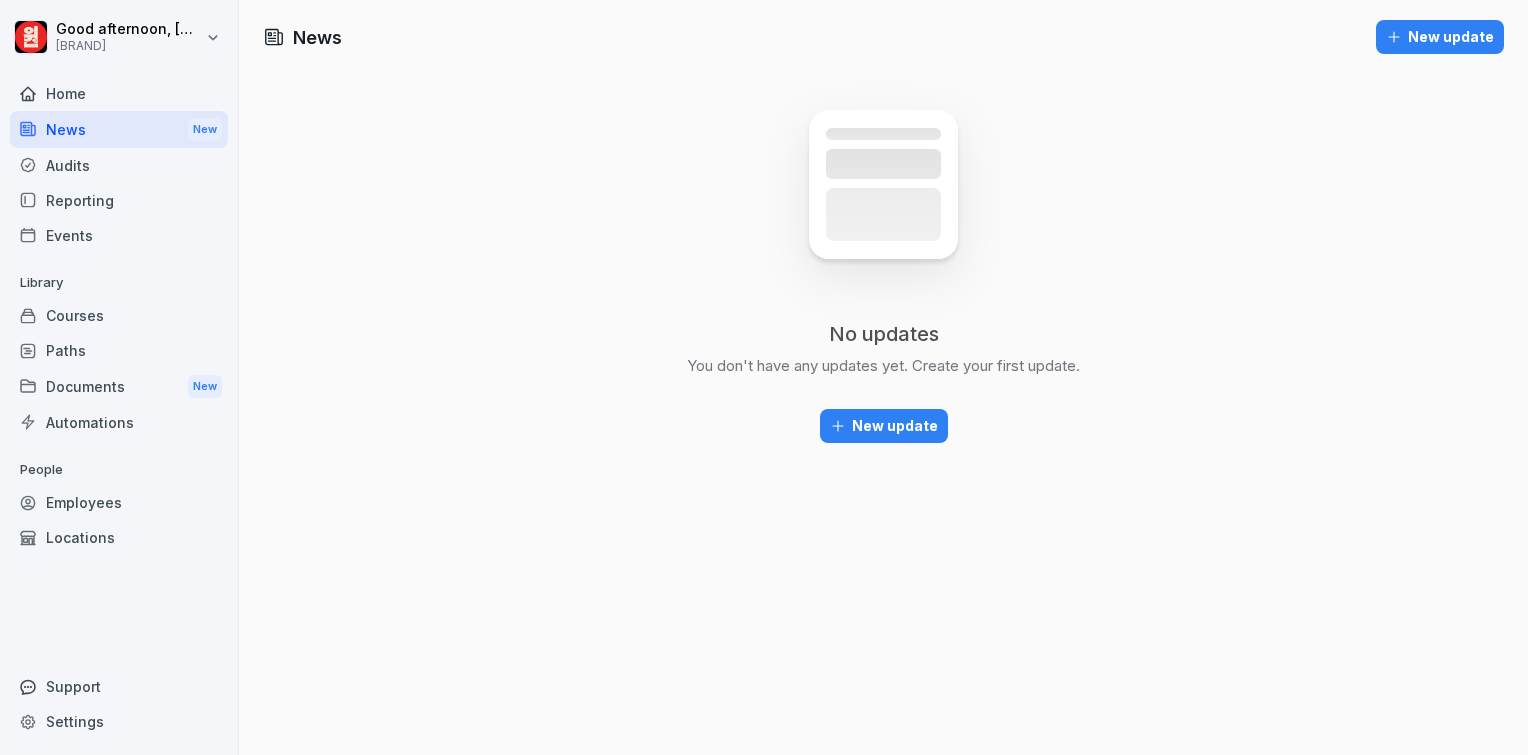 click on "Audits" at bounding box center (119, 165) 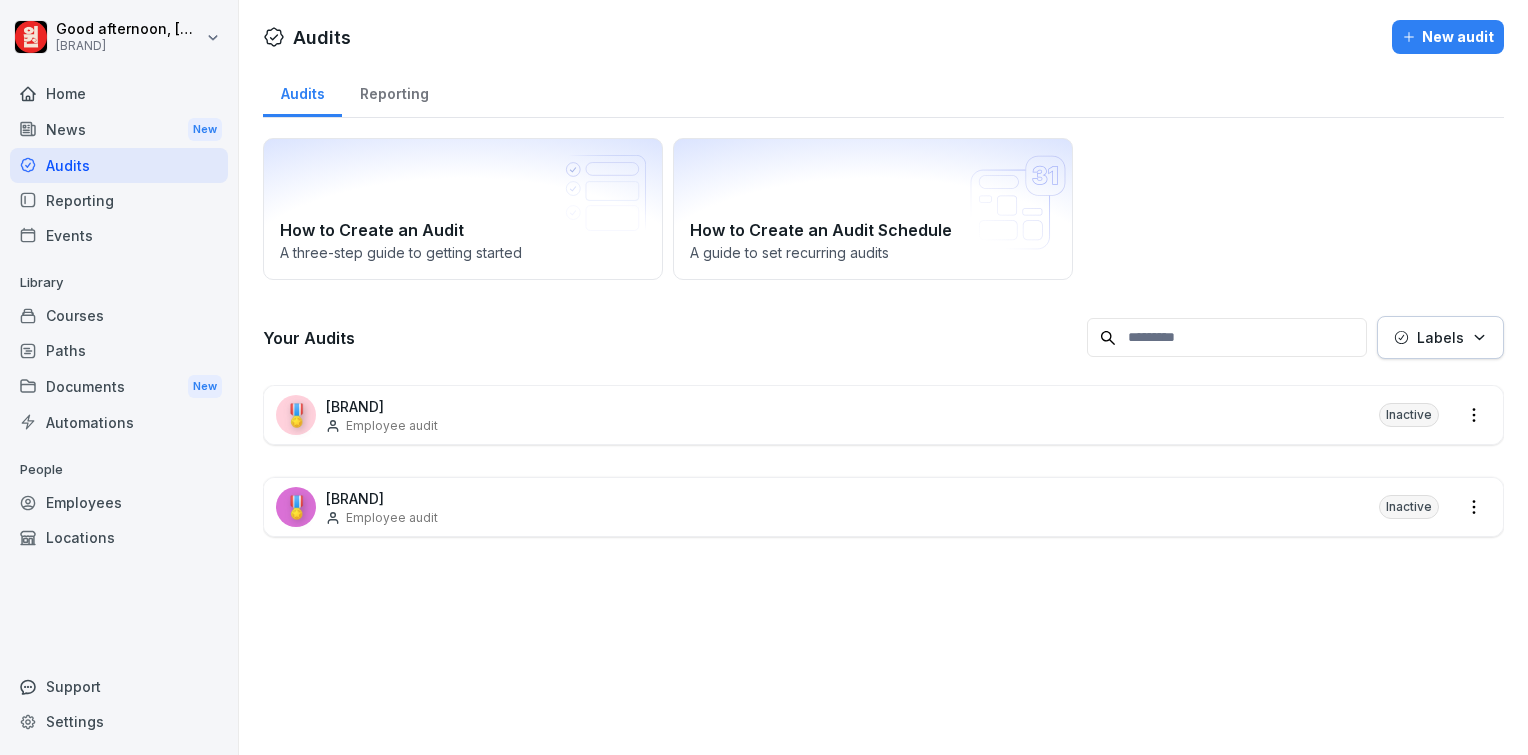 click on "Employees" at bounding box center [119, 502] 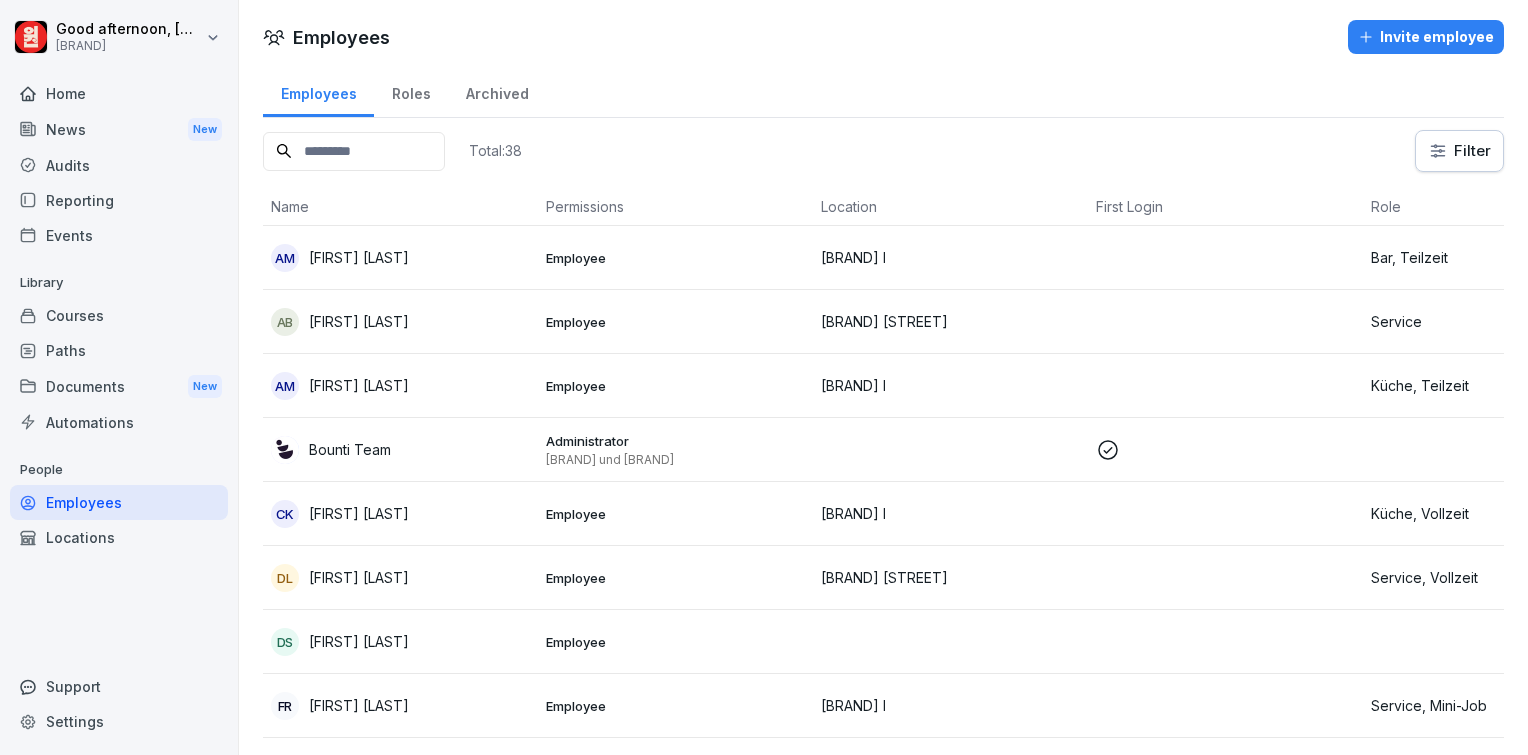 click on "Home" at bounding box center [119, 93] 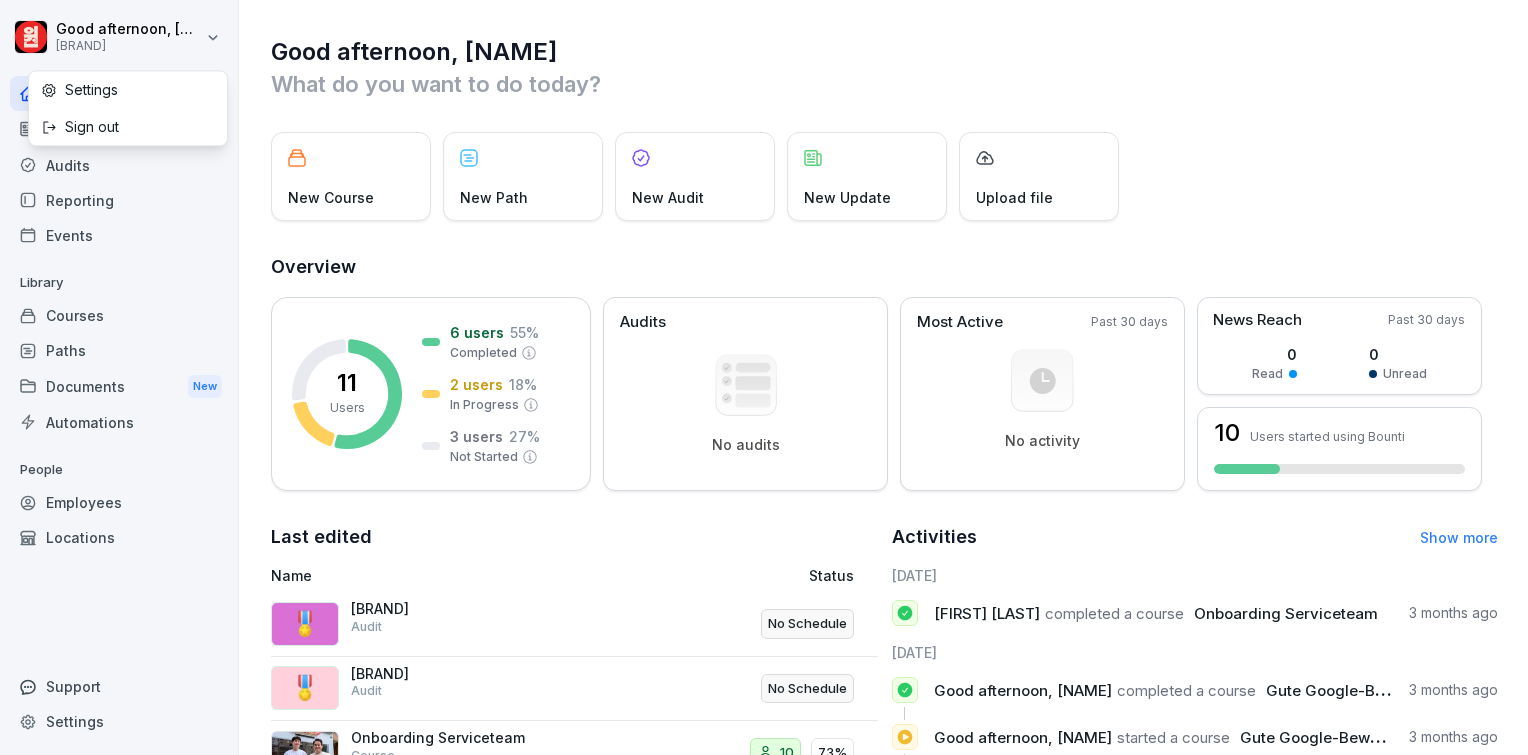click on "Te-Sung   Bak WON CHIKIN Home News New Audits Reporting Events Library Courses Paths Documents New Automations People Employees Locations Support Settings Good afternoon, Te-Sung What do you want to do today? New Course New Path New Audit New Update Upload file Overview 11 Users 6 users 55 % Completed 2 users 18 % In Progress 3 users 27 % Not Started Audits No audits Most Active Past 30 days No activity News Reach Past 30 days 0 Read 0 Unread 10 Users started using Bounti Last edited Name Status 🎖️ Beispiel Skill Check Audit No Schedule 🎖️ Erste Aufgaben bei Schichtbeginn Audit No Schedule Onboarding Serviceteam Course 10 73% Willkommen bei Bounti!  Course 7 86% WON Chikin  Path 10 80% Gute Google-Bewertungen erhalten 🌟 Course 8 75% Activities Show more 2025-04-24 Yuhan Liu completed a course Onboarding Serviceteam 3 months ago 2025-04-23 Sebastian Kim completed a course Gute Google-Bewertungen erhalten 🌟 3 months ago Sebastian Kim started a course Gute Google-Bewertungen erhalten 🌟" at bounding box center [764, 377] 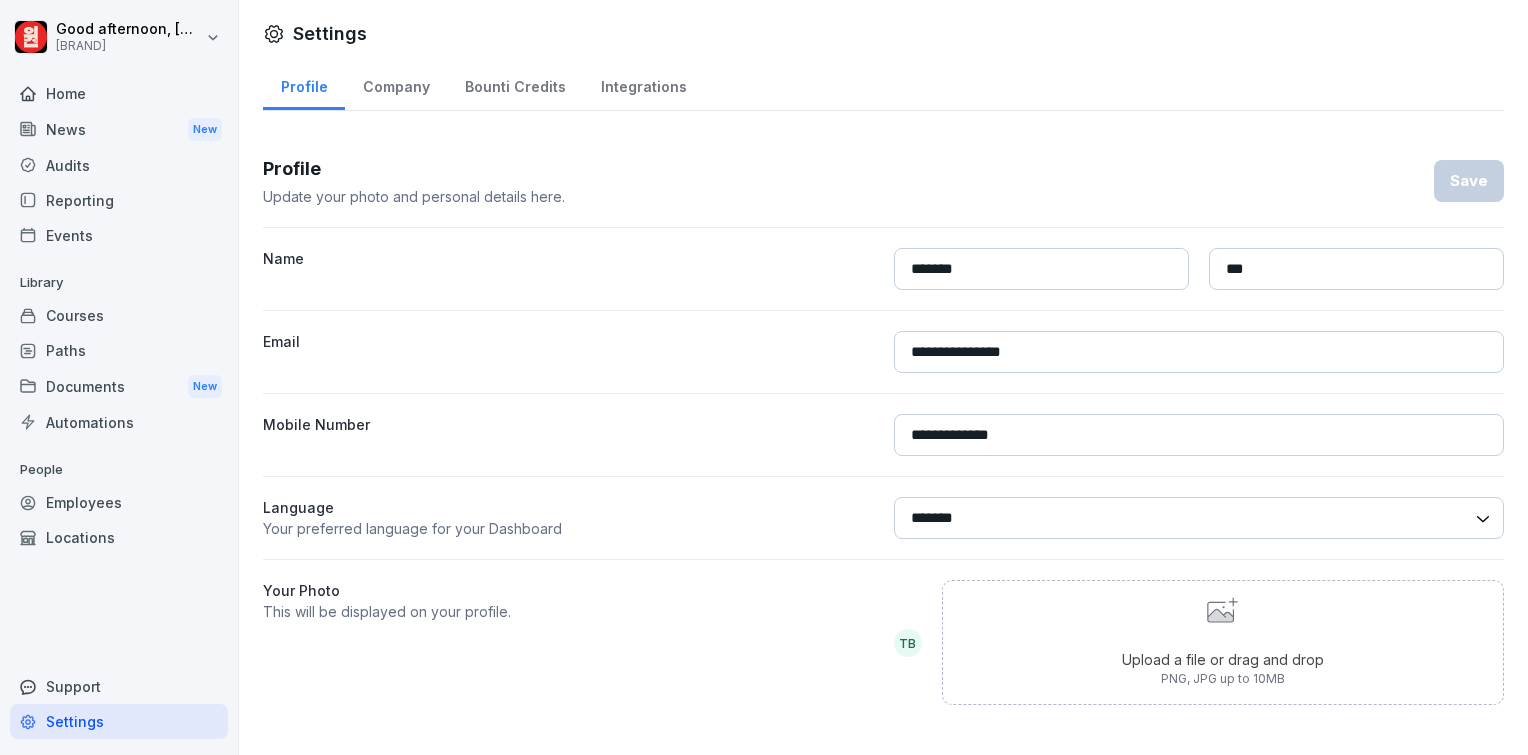 click on "Courses" at bounding box center (119, 315) 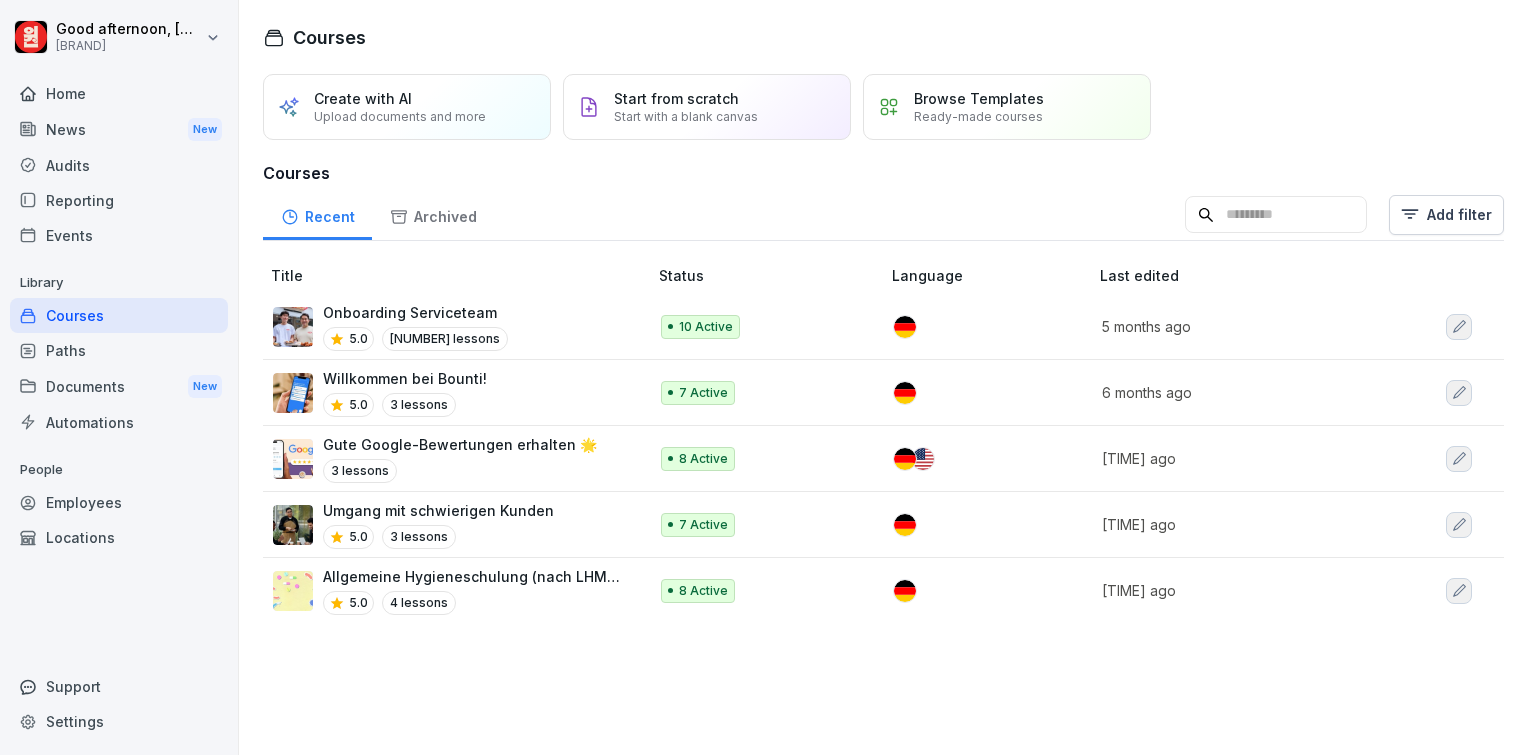 click at bounding box center (987, 327) 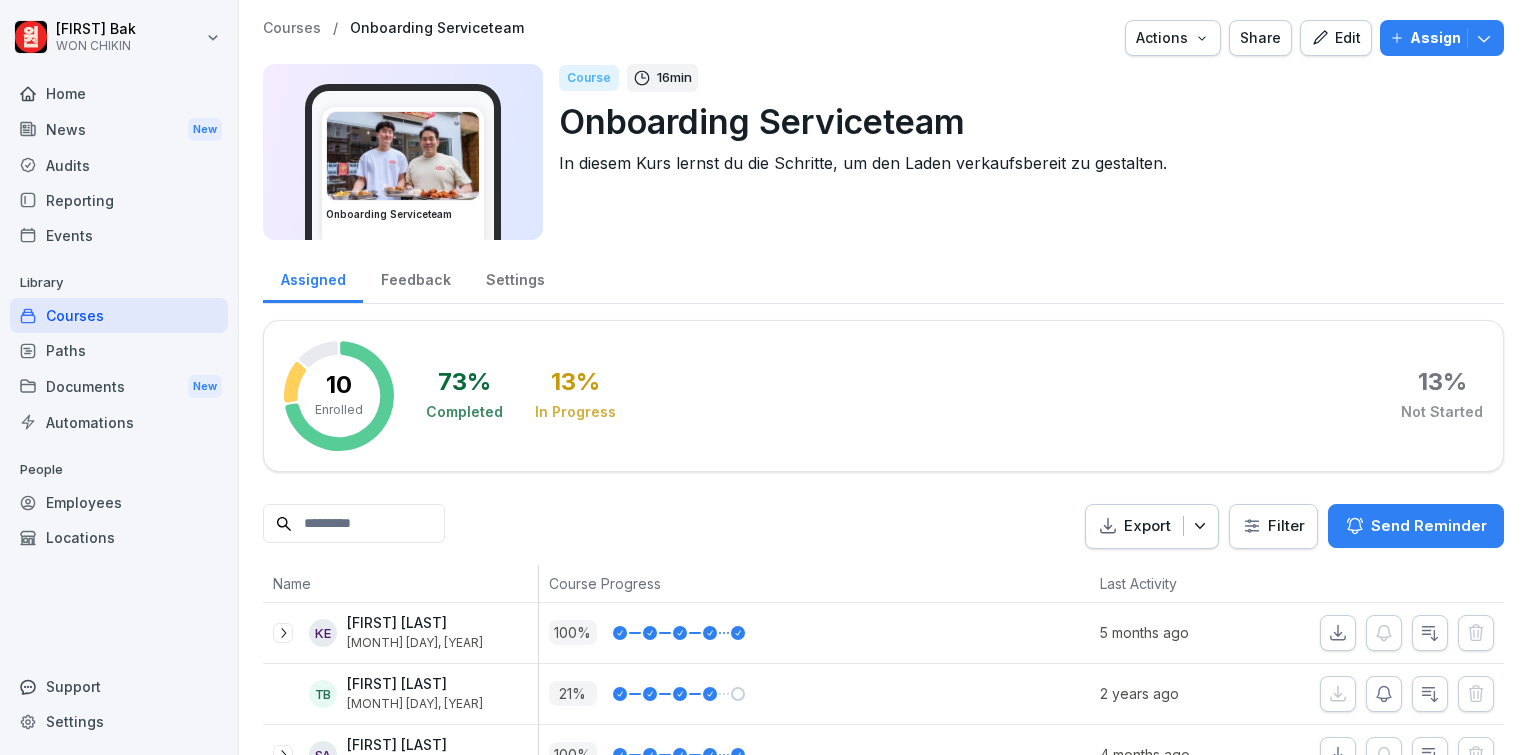 scroll, scrollTop: 0, scrollLeft: 0, axis: both 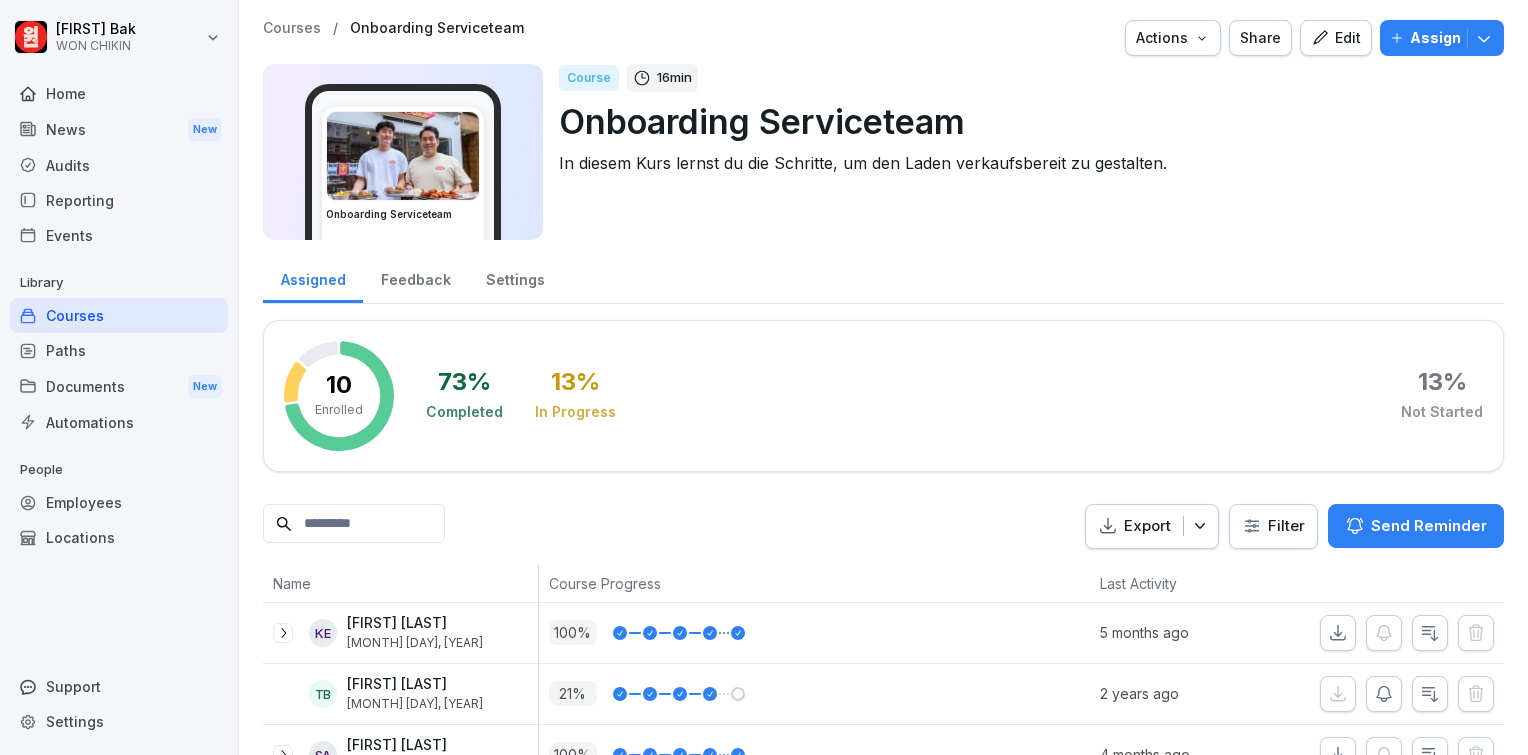 click 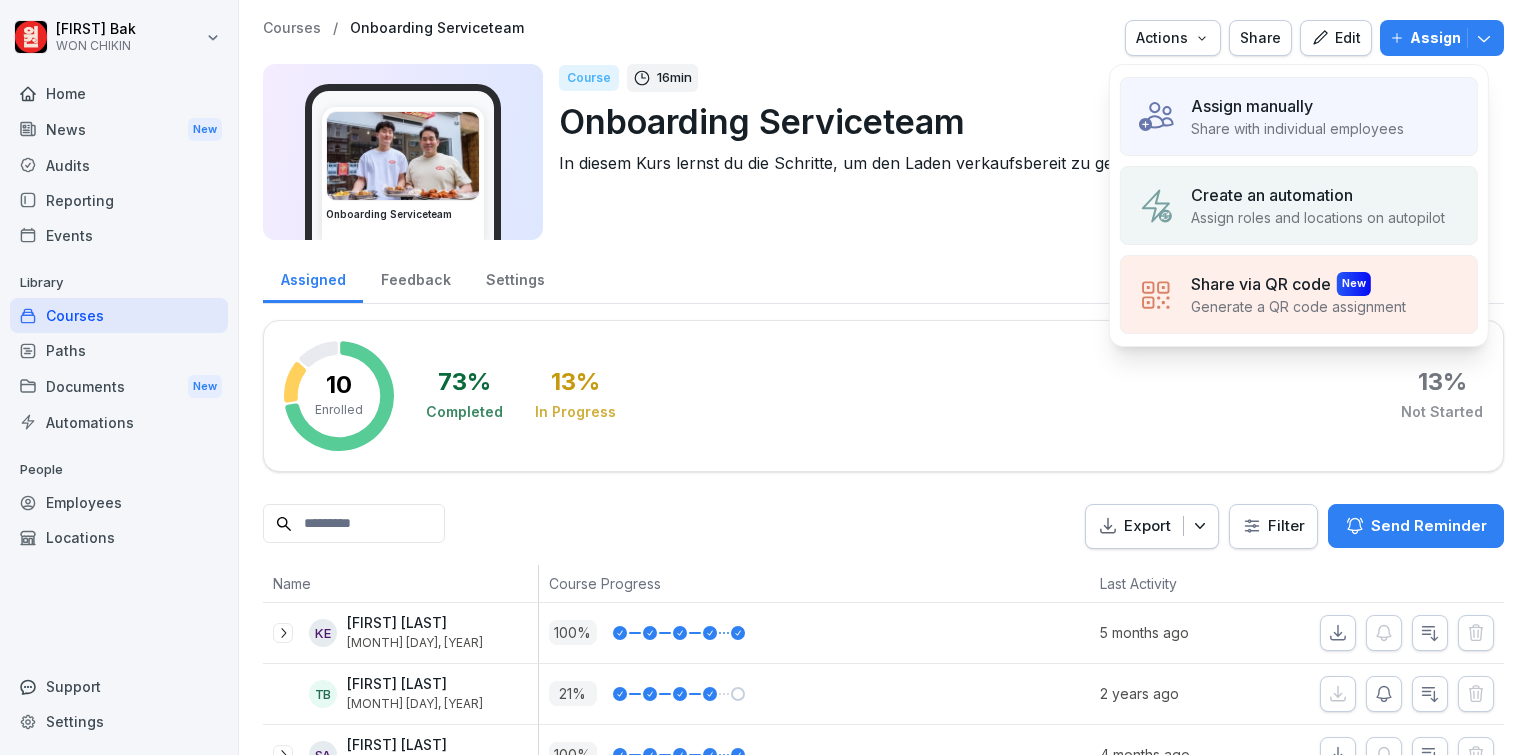 click on "Share with individual employees" at bounding box center [1297, 128] 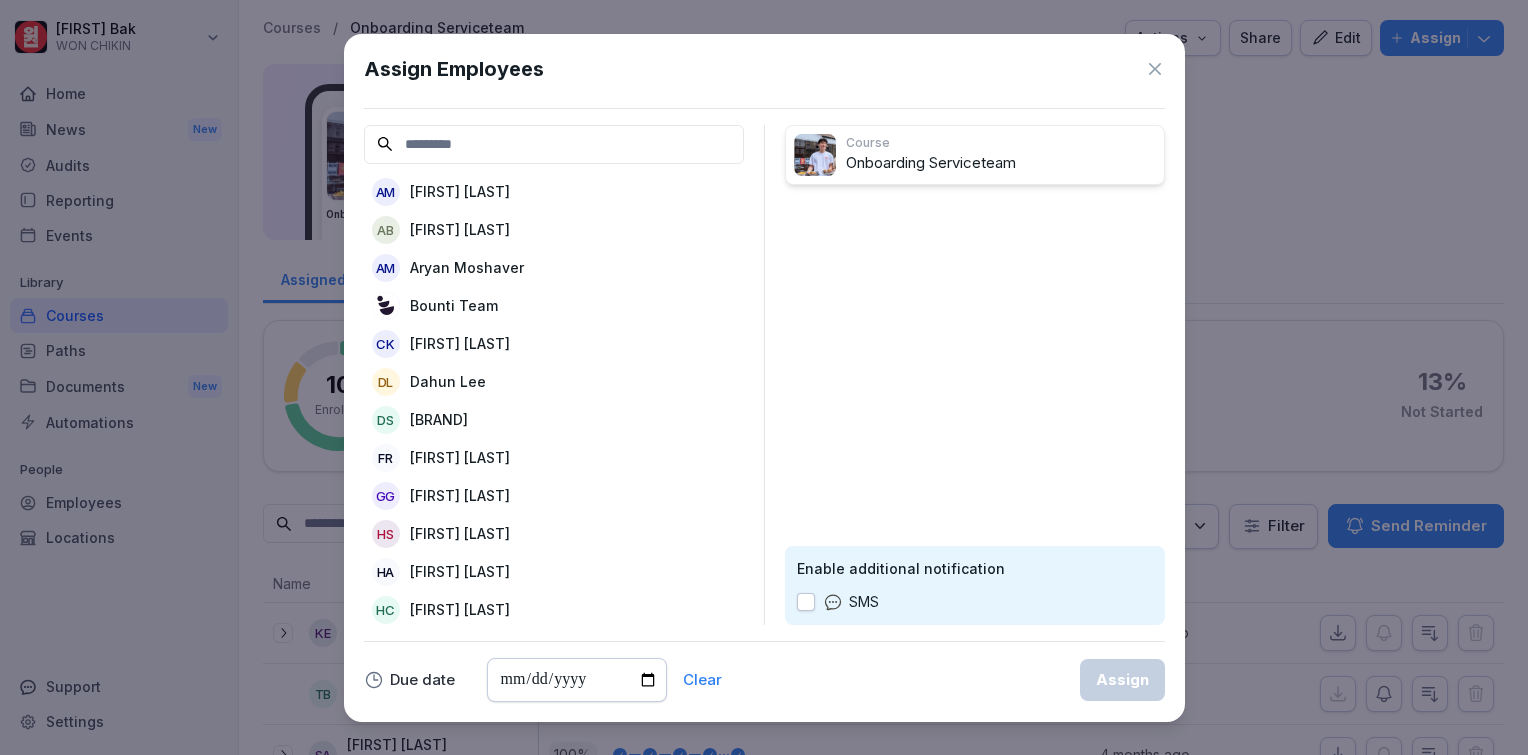 click on "Assign Employees" at bounding box center [764, 69] 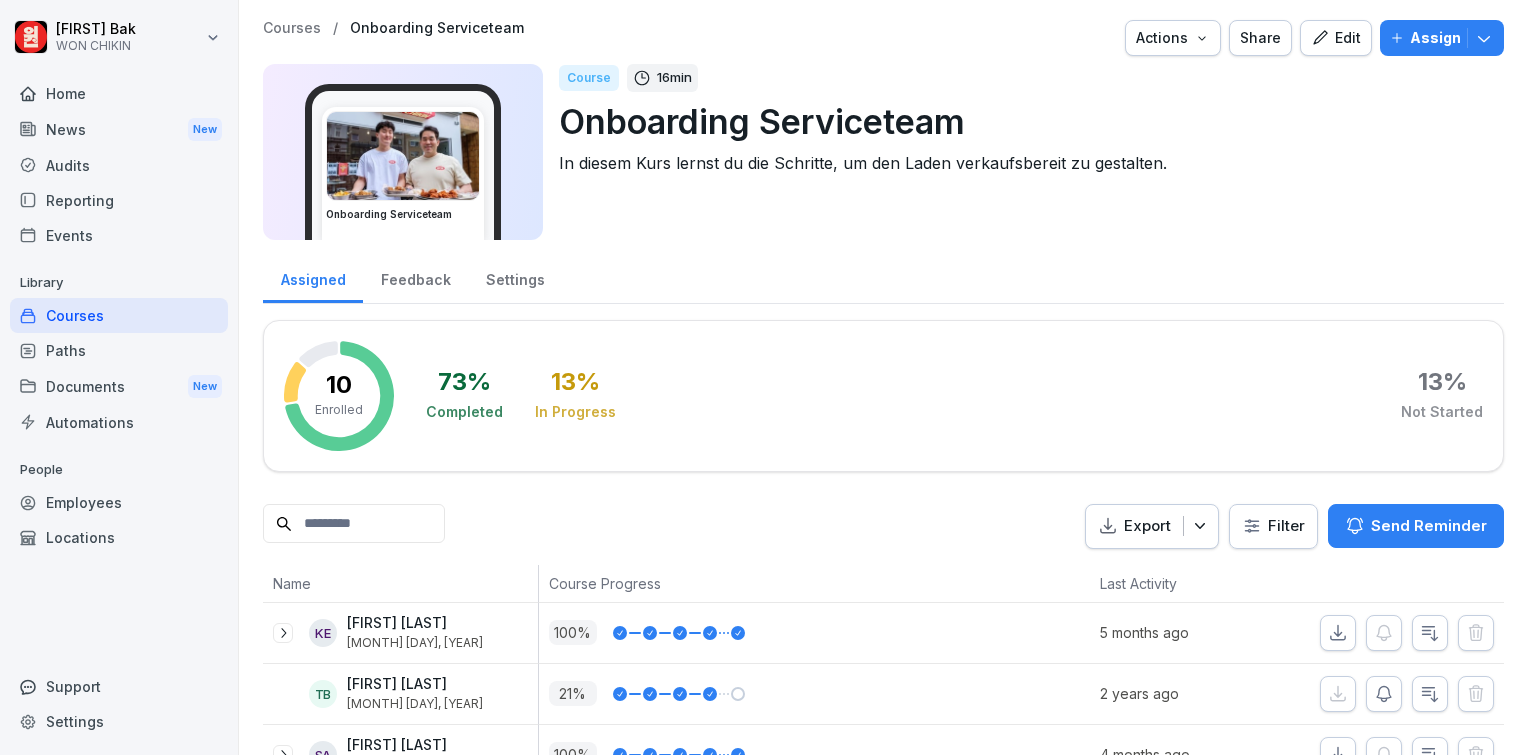 click on "Paths" at bounding box center (119, 350) 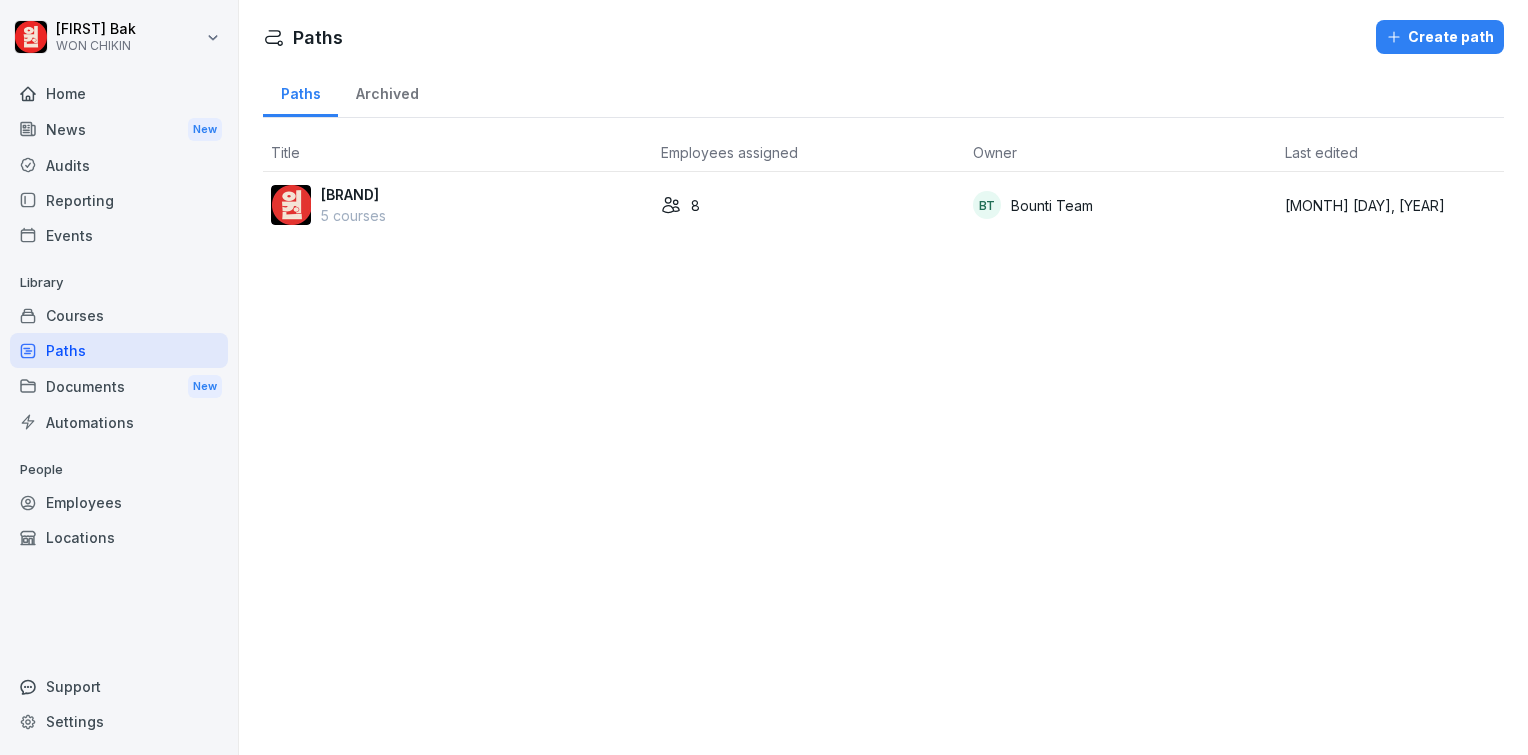 click on "Courses" at bounding box center [119, 315] 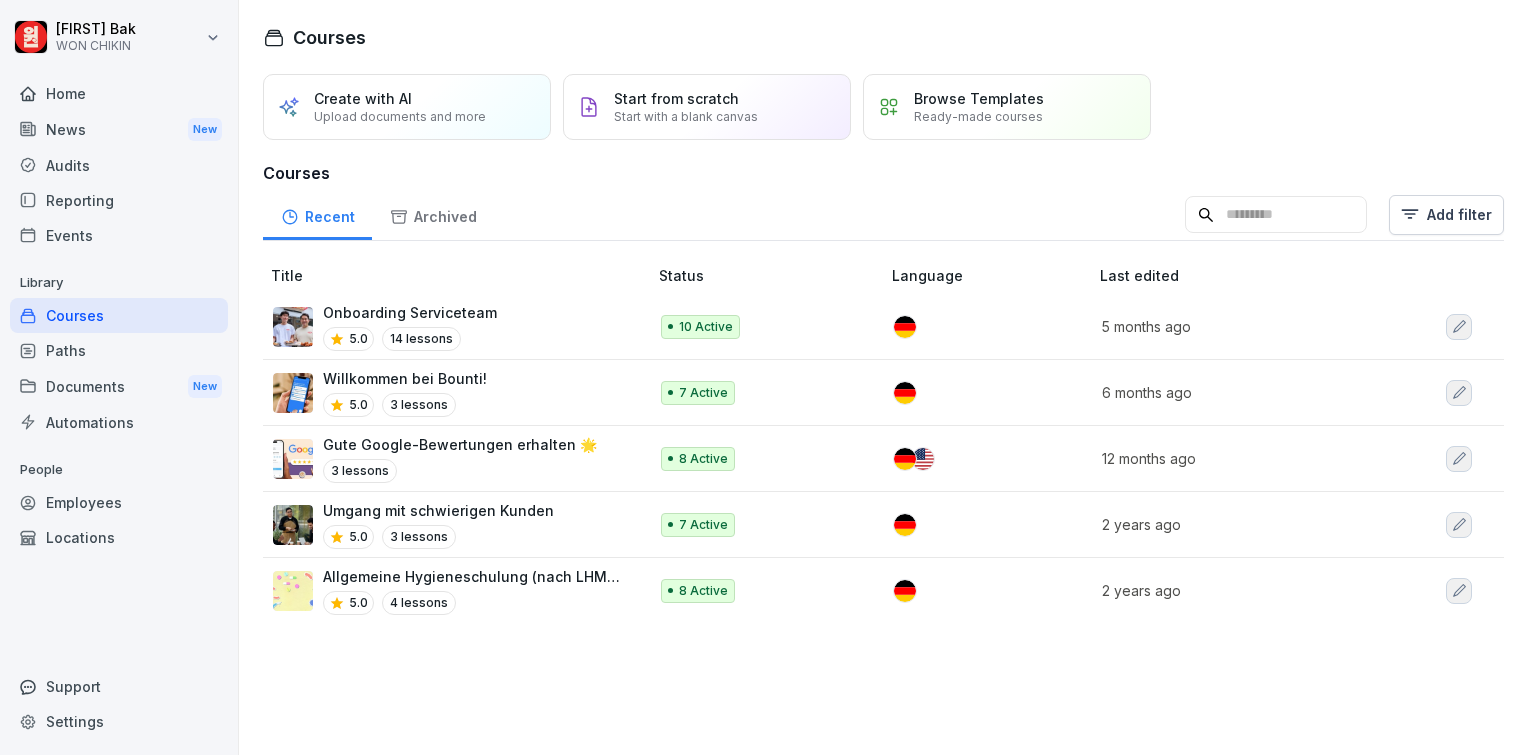 click on "Home" at bounding box center (119, 93) 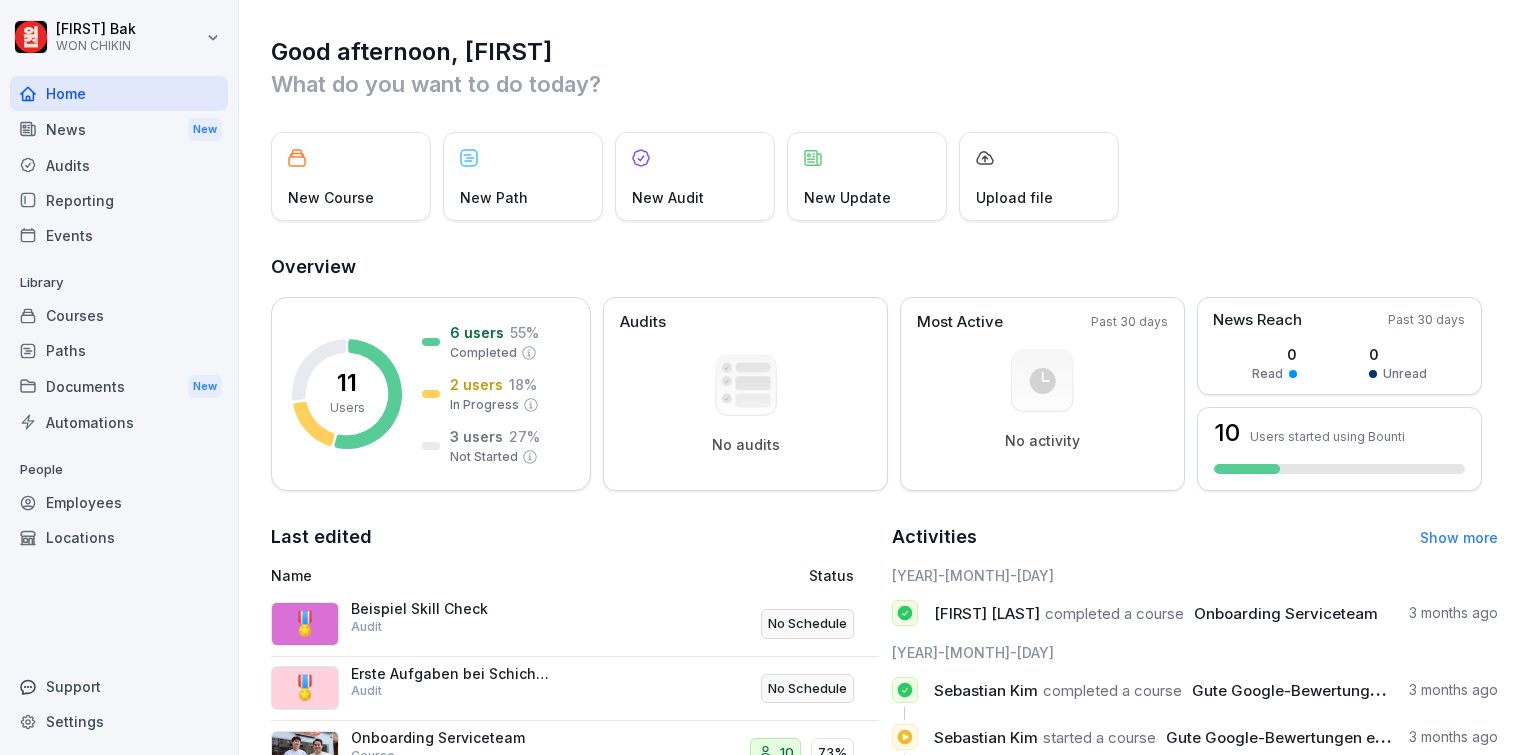 click on "Overview" at bounding box center [884, 267] 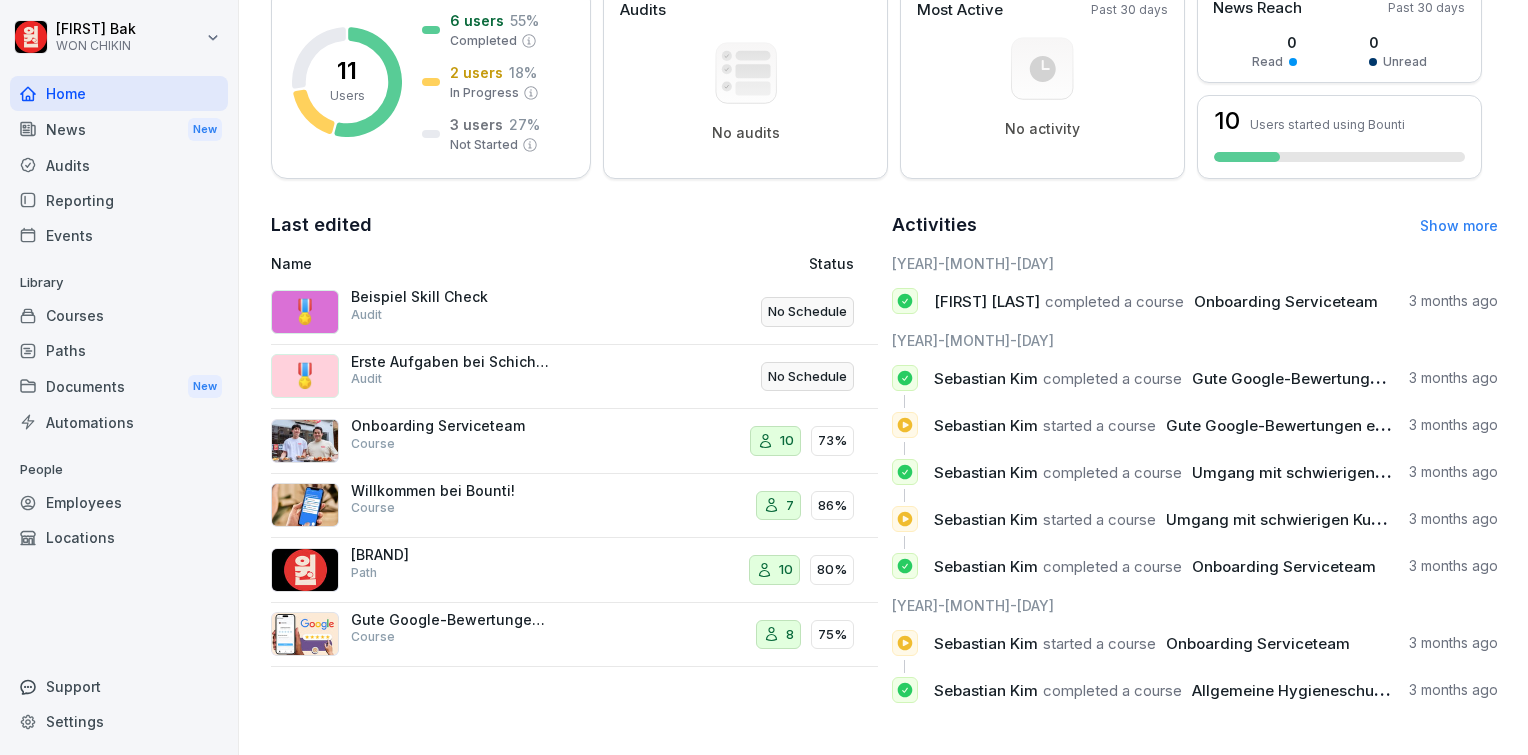 scroll, scrollTop: 326, scrollLeft: 0, axis: vertical 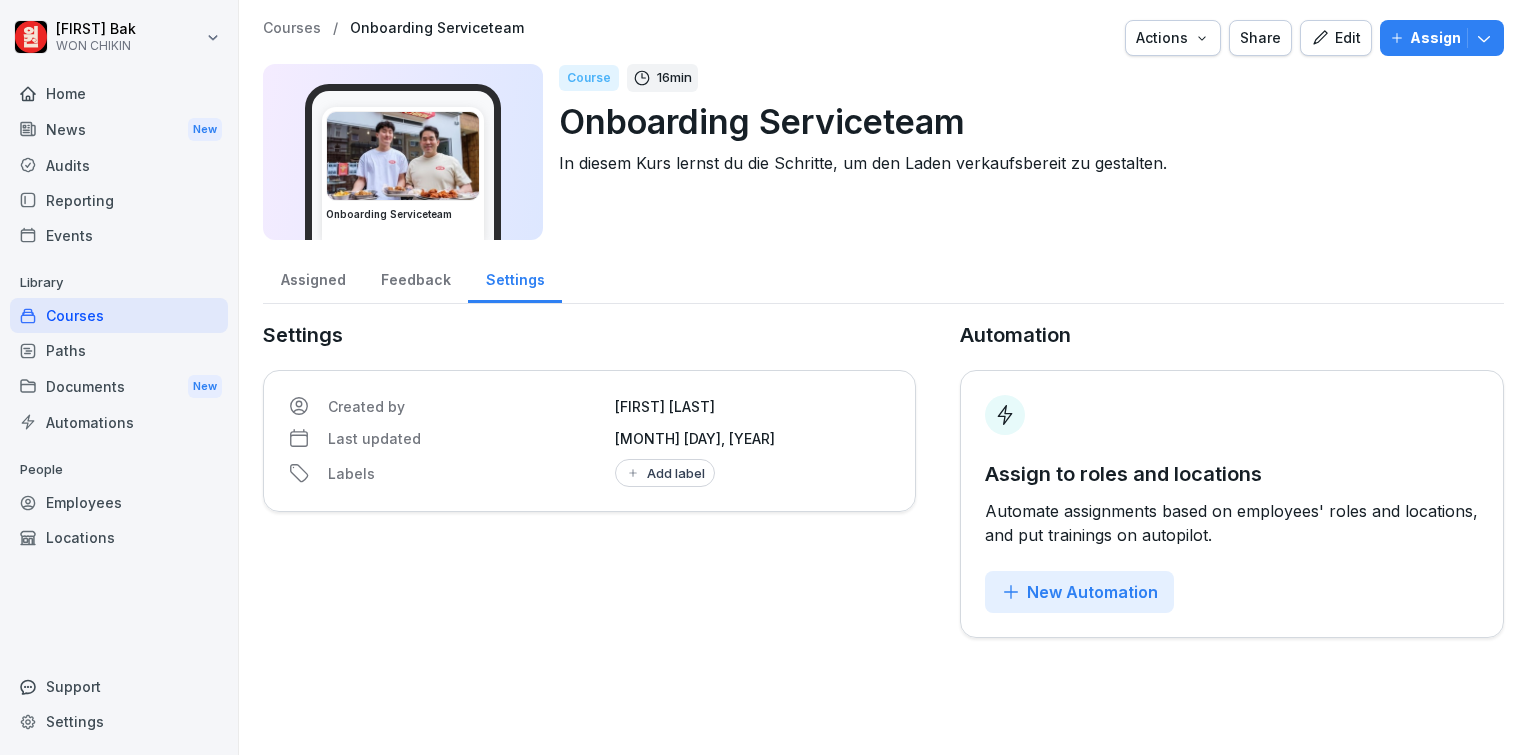 click on "Share" at bounding box center (1260, 38) 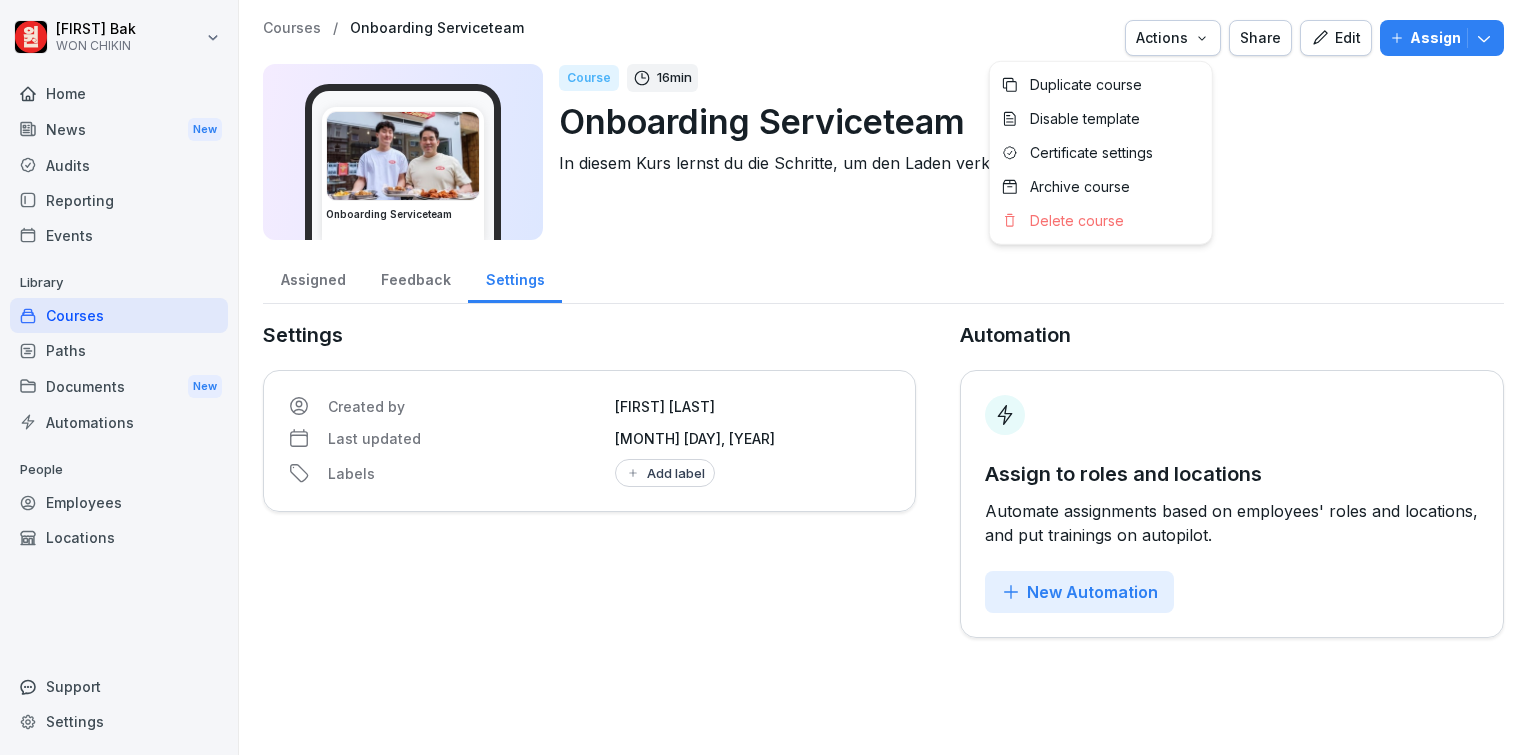 click on "Actions" at bounding box center [1173, 38] 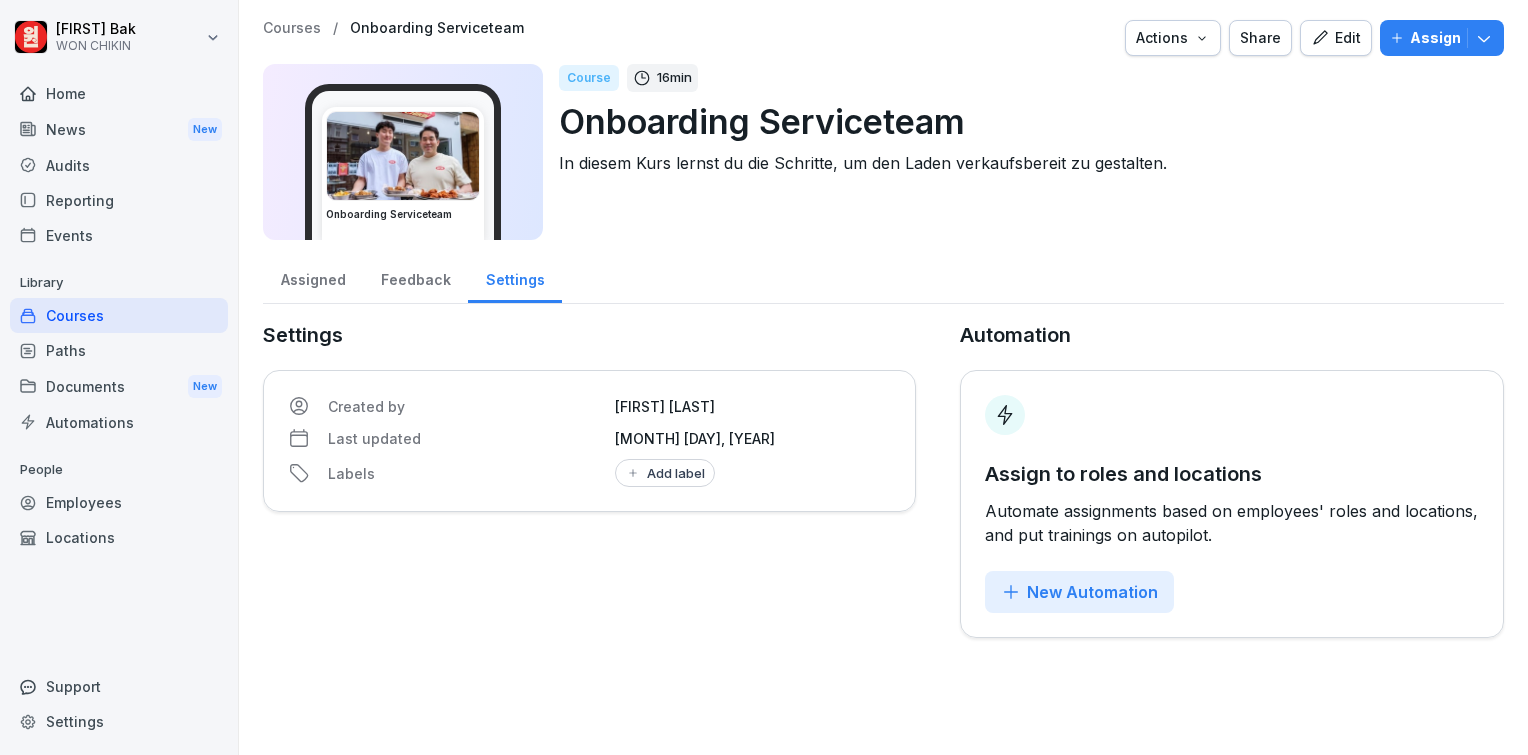 click on "Actions" at bounding box center (1173, 38) 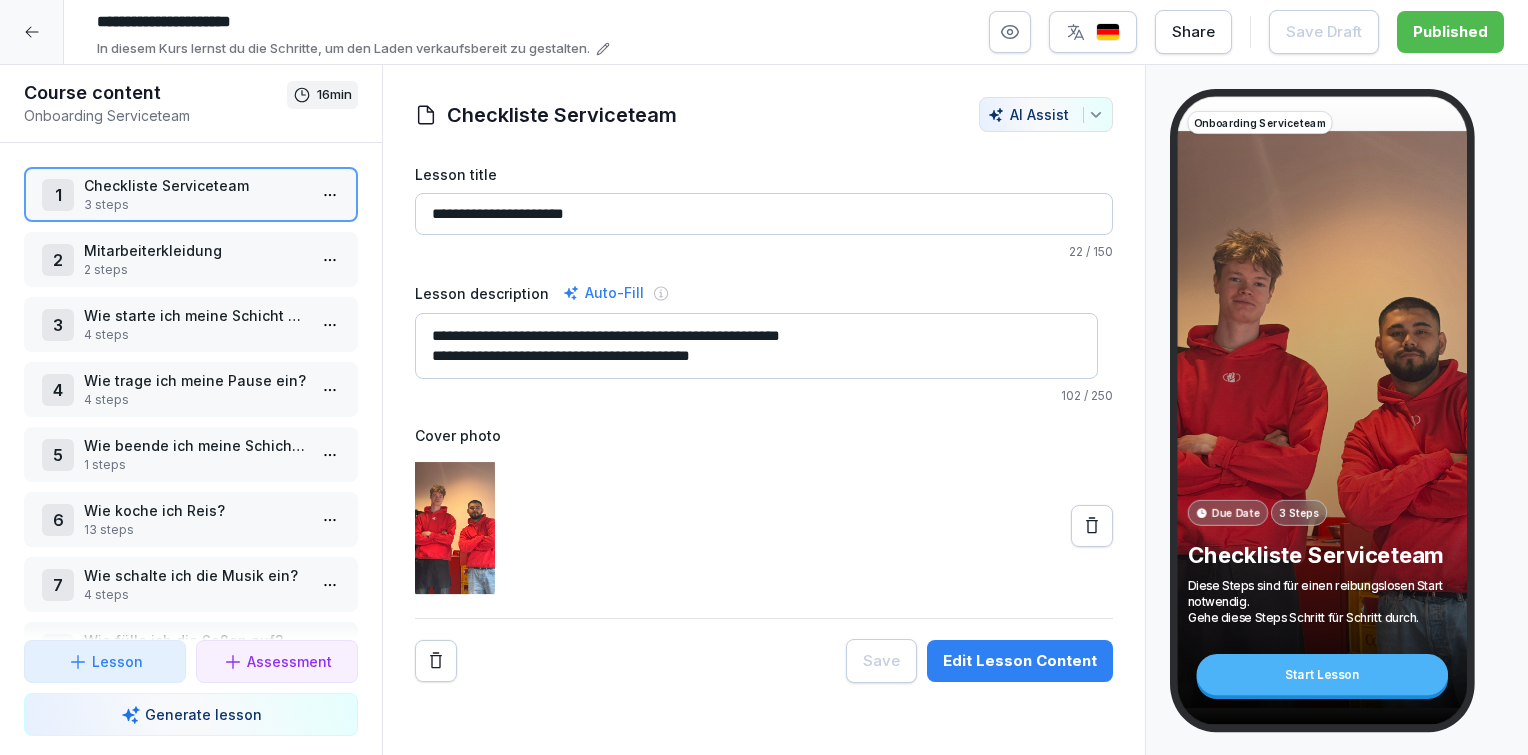 click 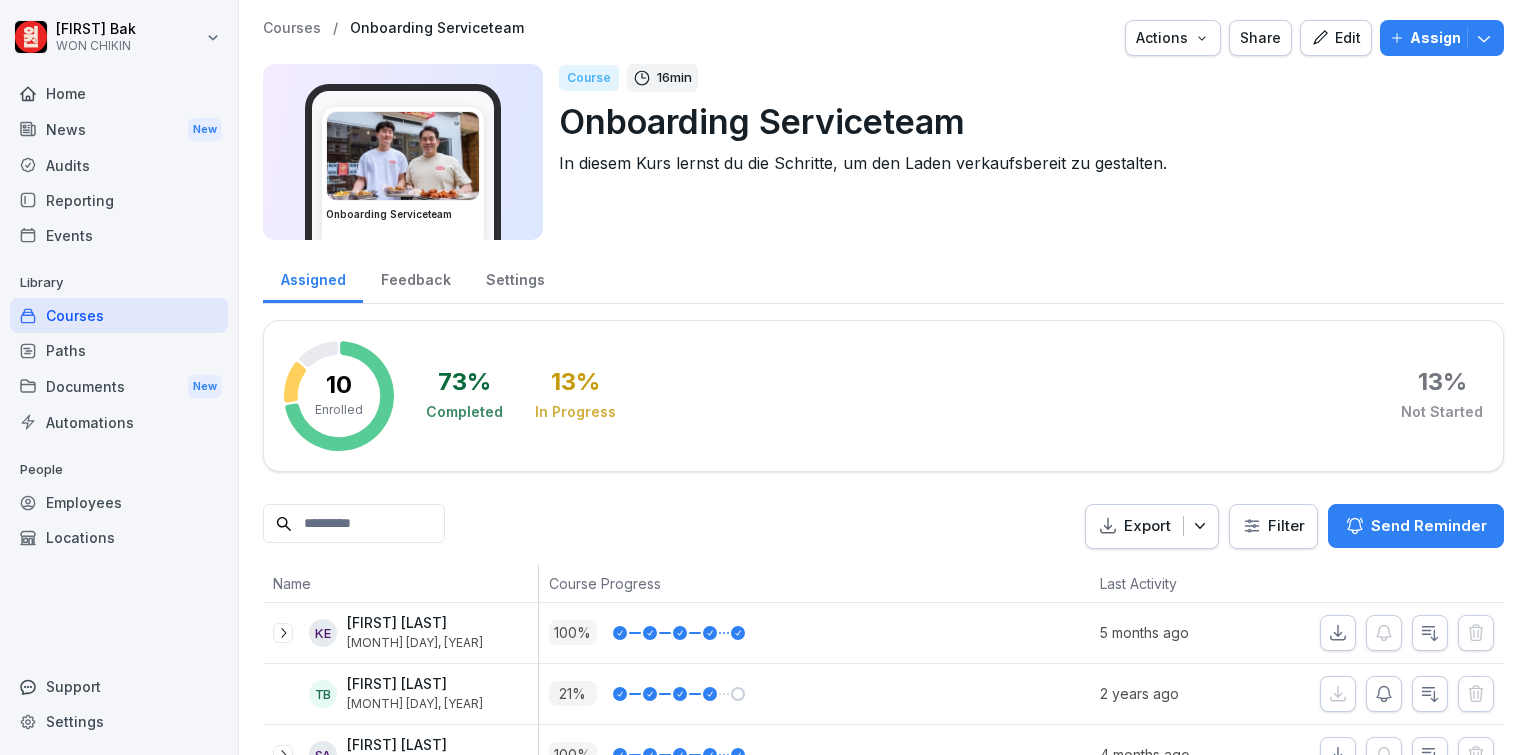 scroll, scrollTop: 428, scrollLeft: 0, axis: vertical 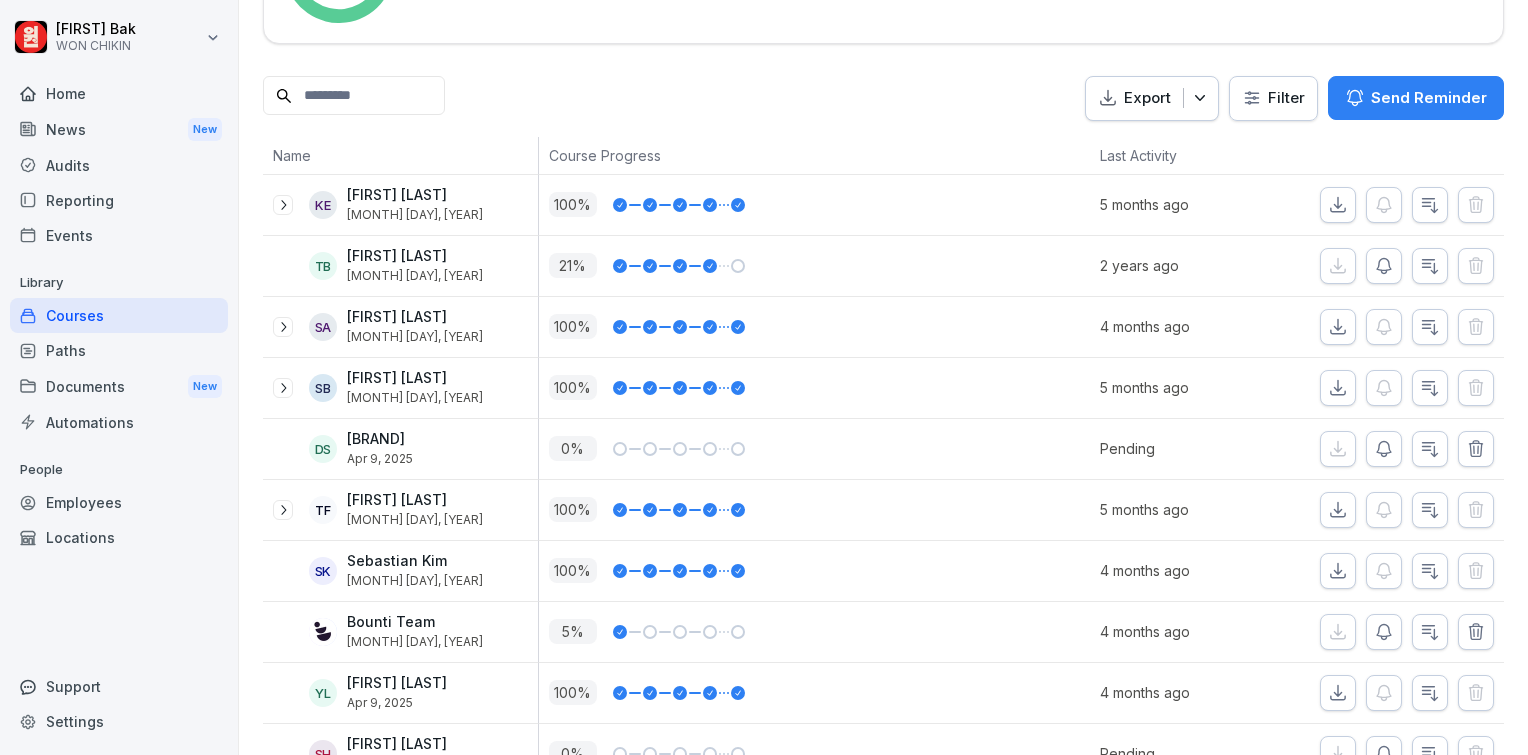 click at bounding box center [354, 95] 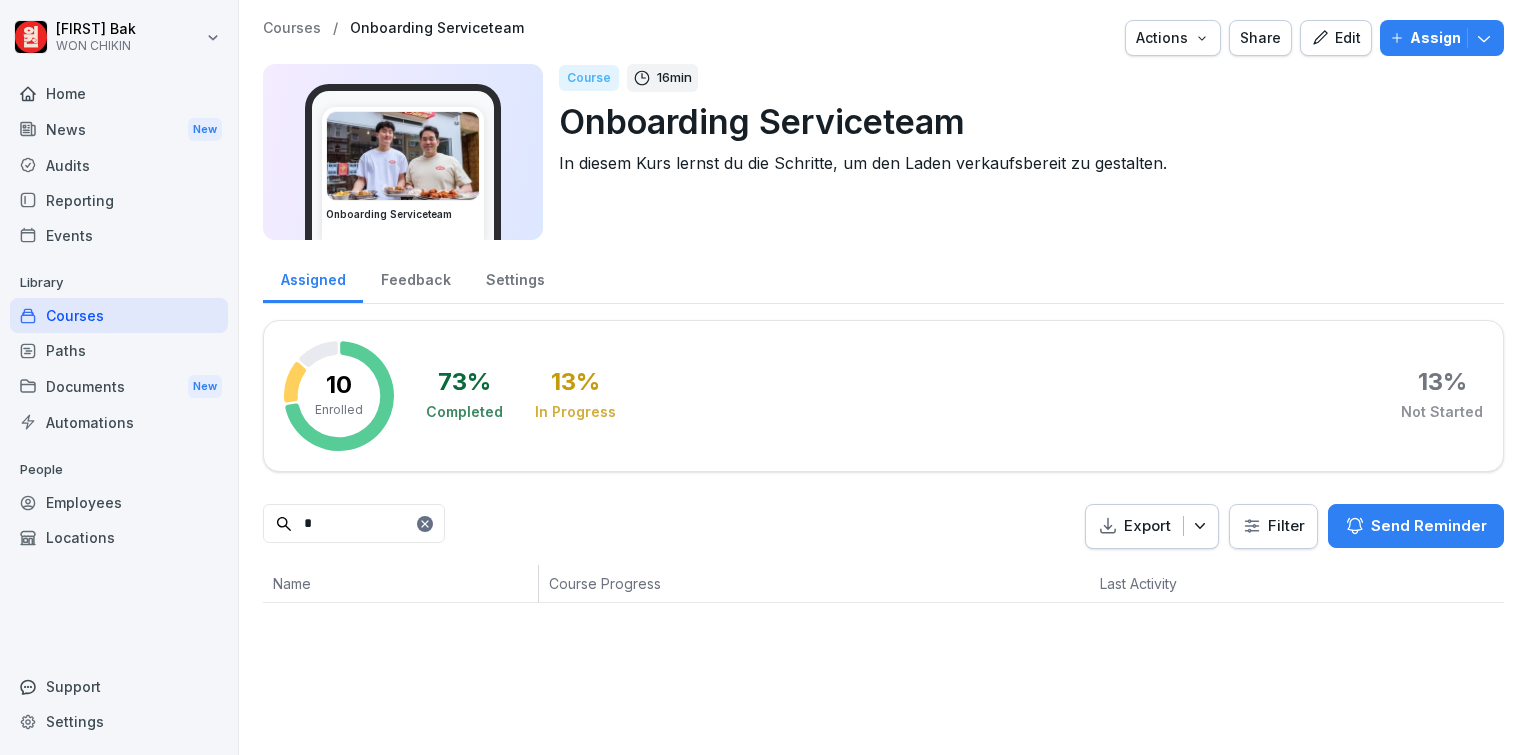 scroll, scrollTop: 0, scrollLeft: 0, axis: both 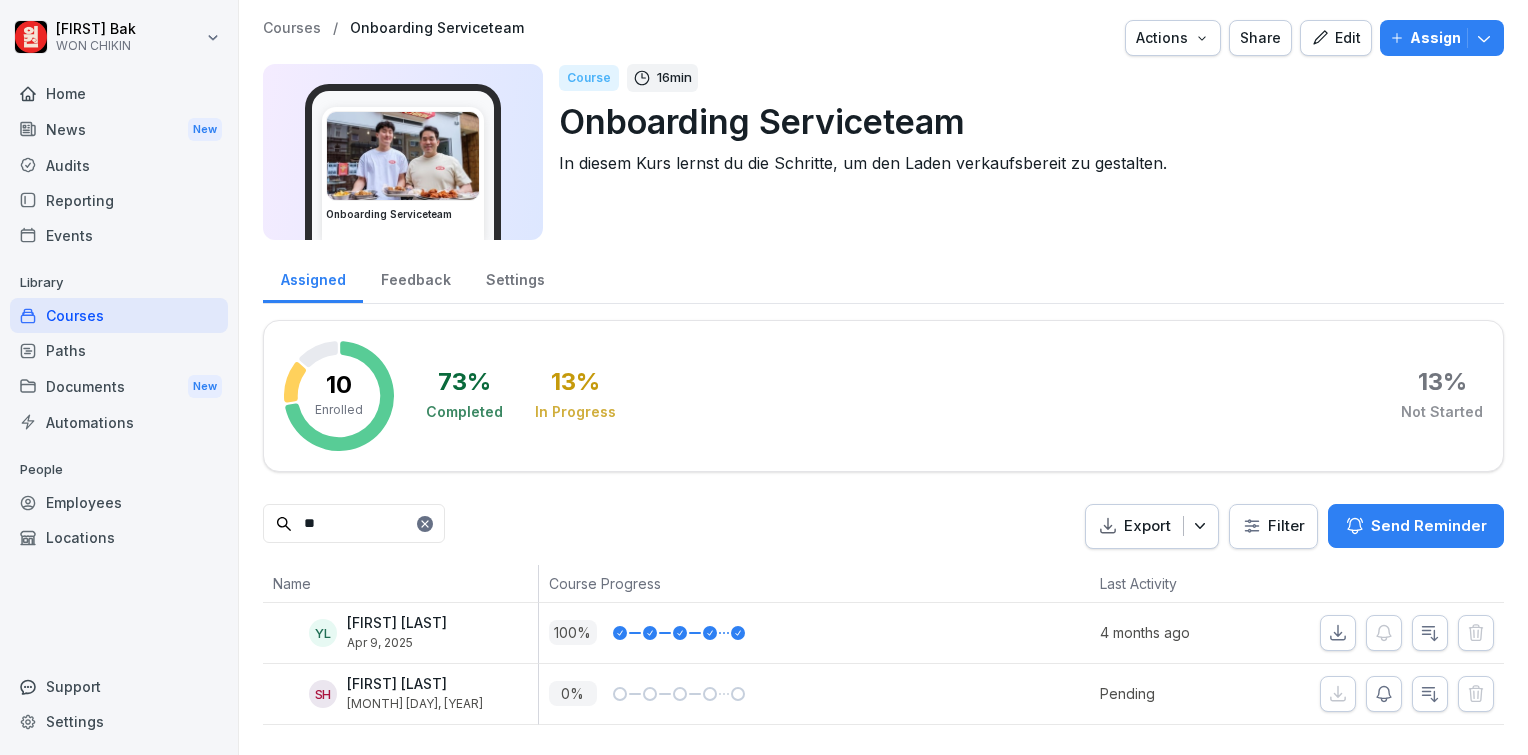 type on "*" 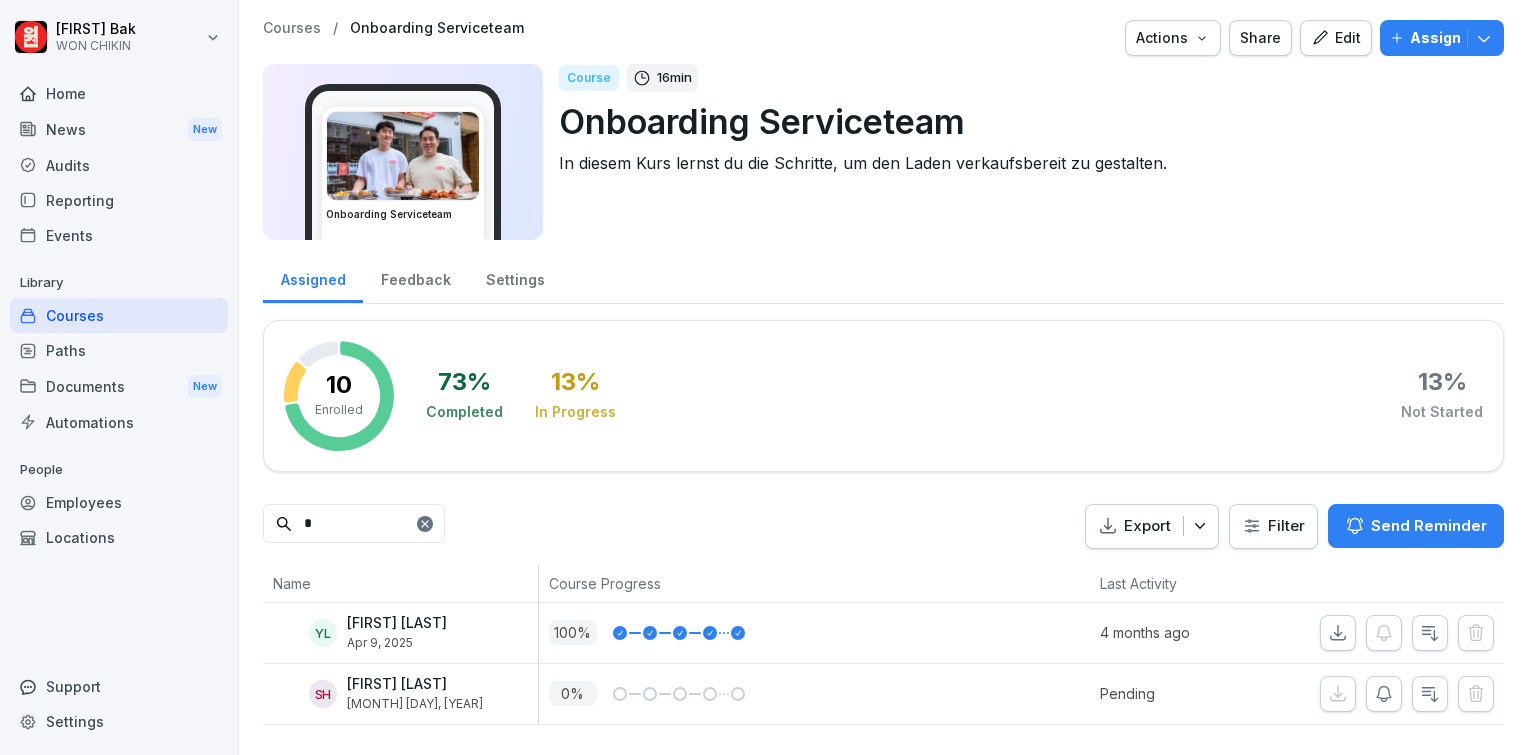 type 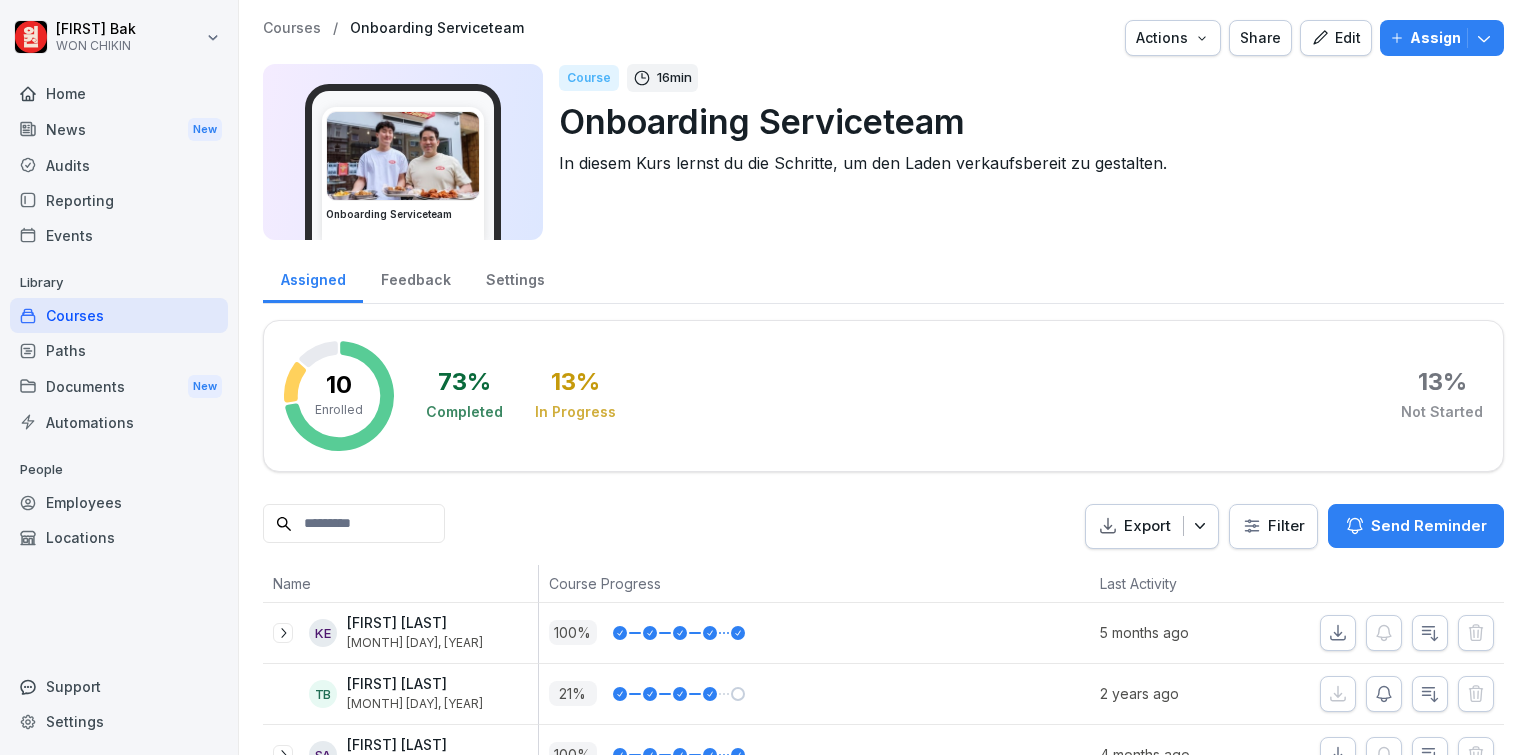 click 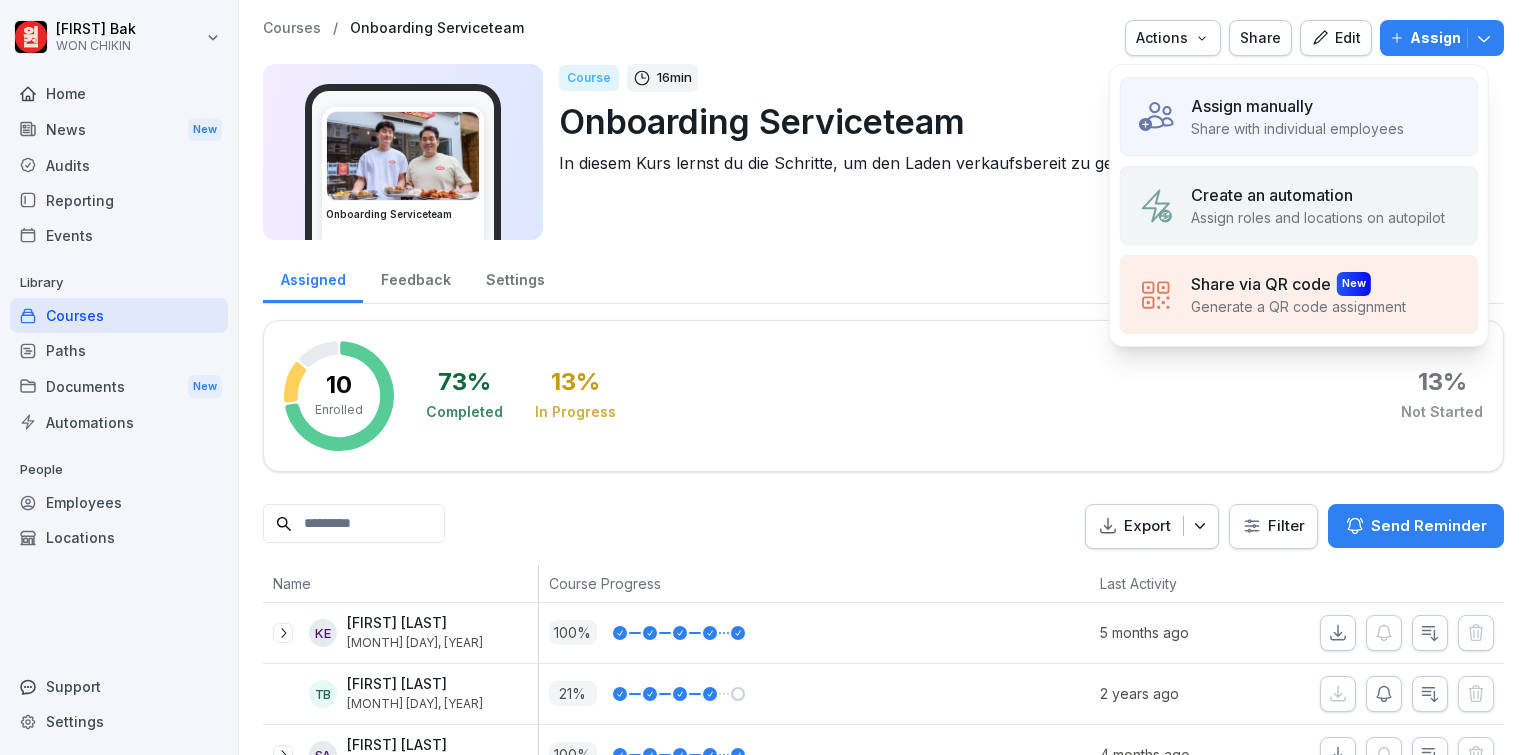 click on "Assign manually Share with individual employees" at bounding box center [1299, 116] 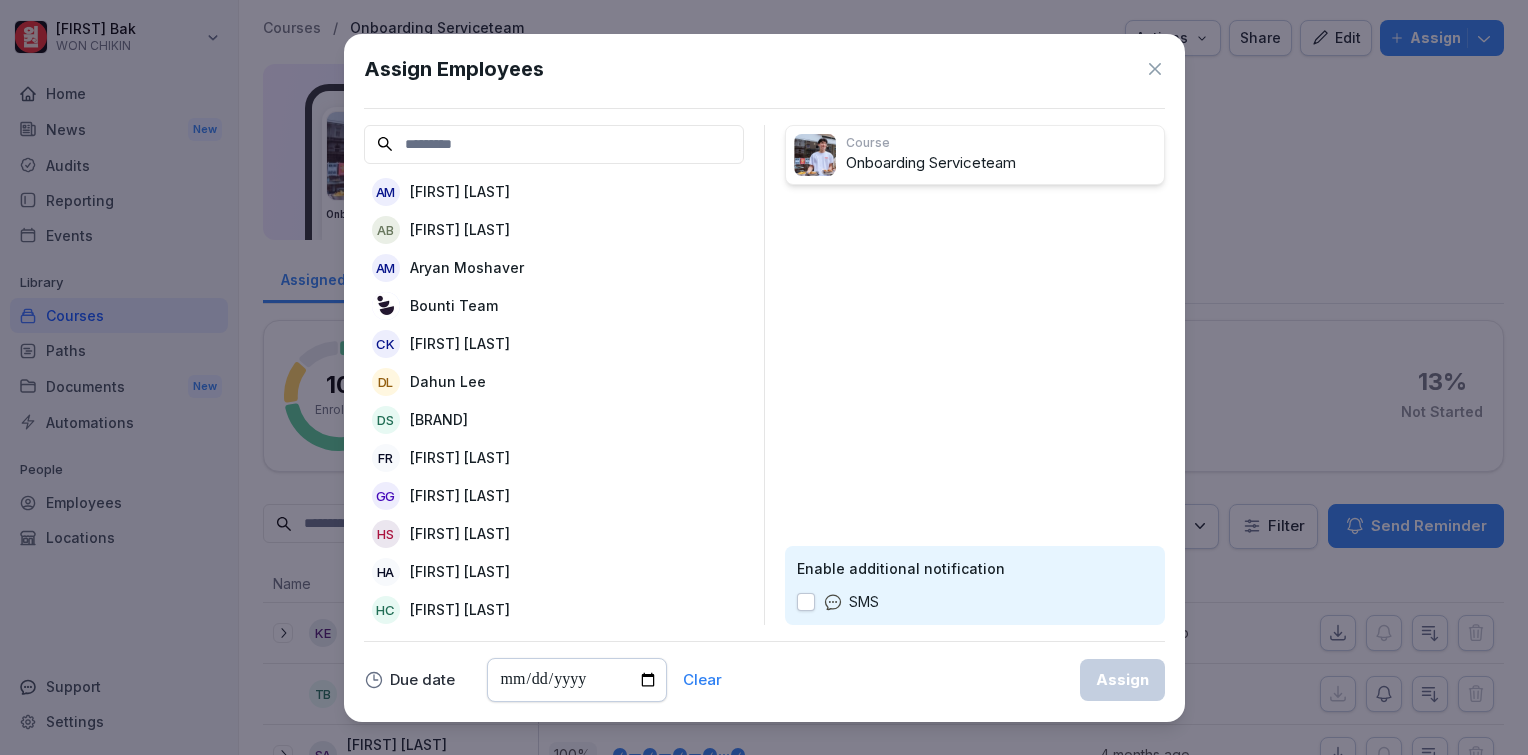 click 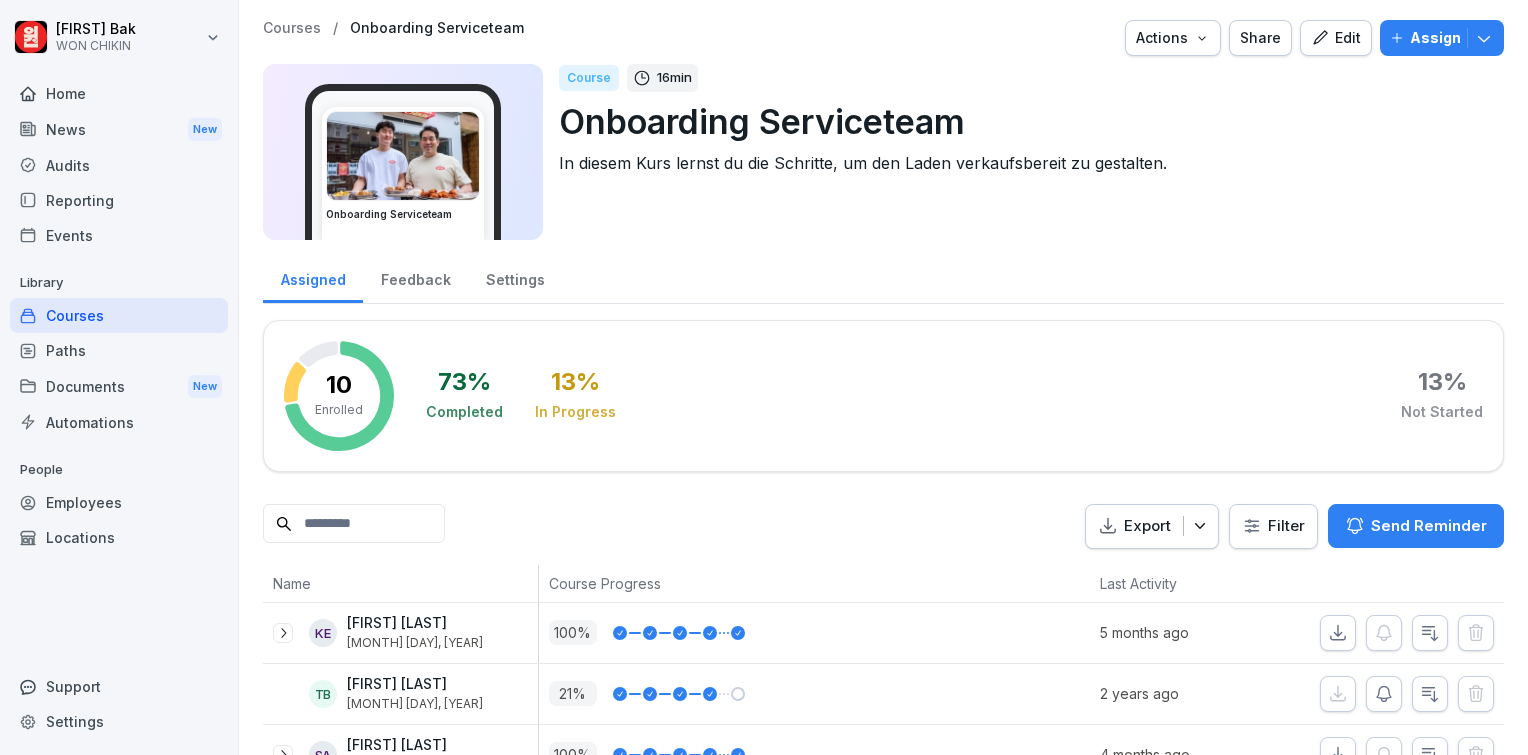 click on "Home" at bounding box center (119, 93) 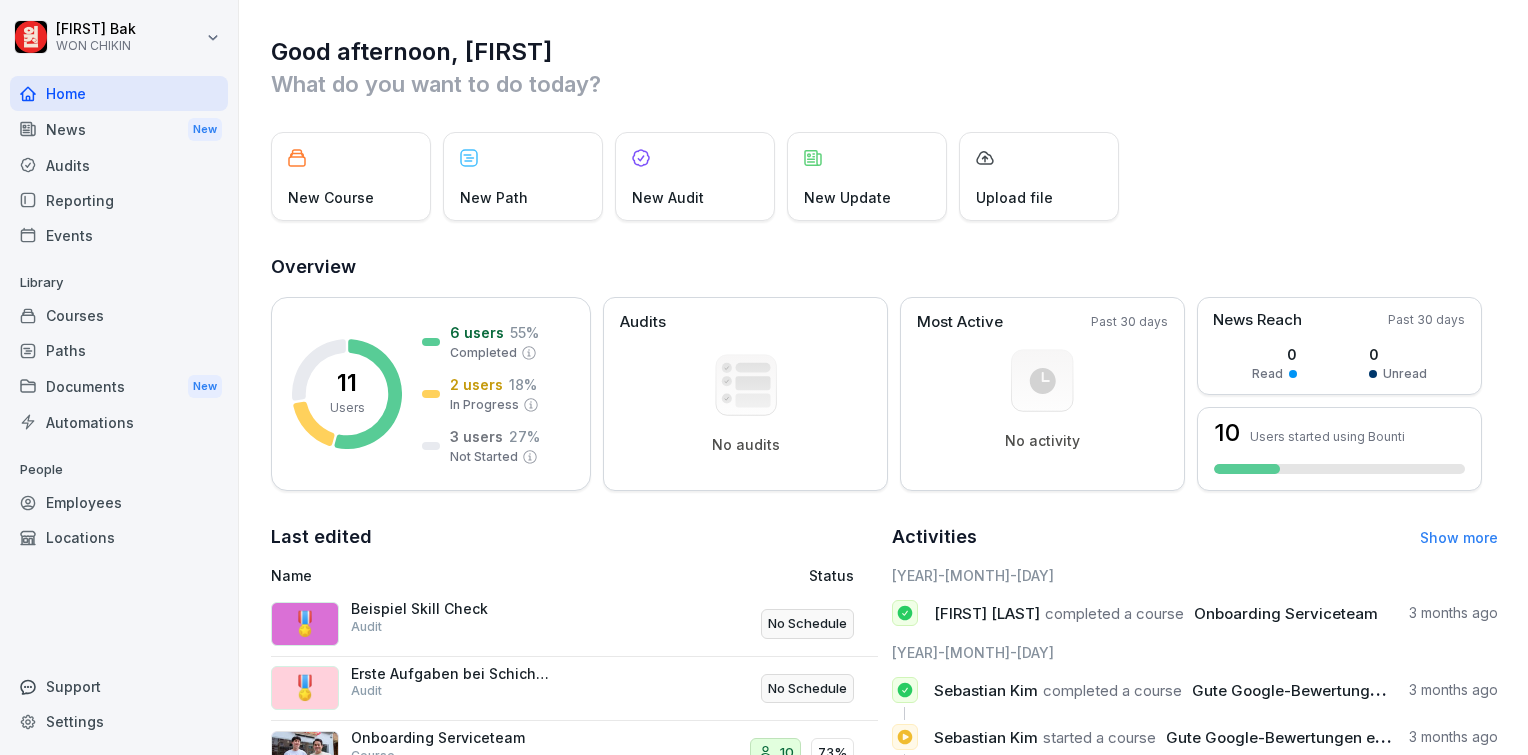 click on "Settings" at bounding box center [119, 721] 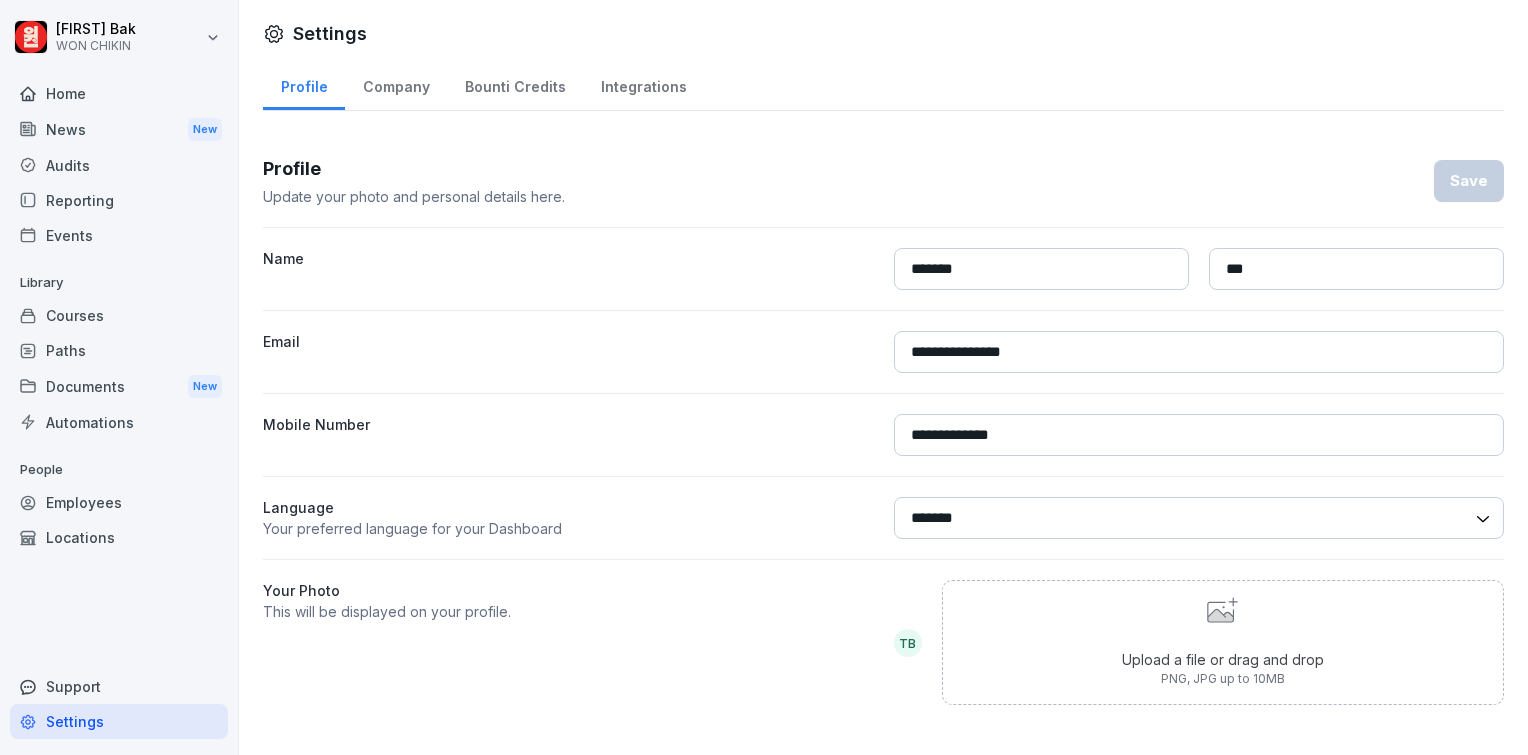 click on "Support" at bounding box center (119, 686) 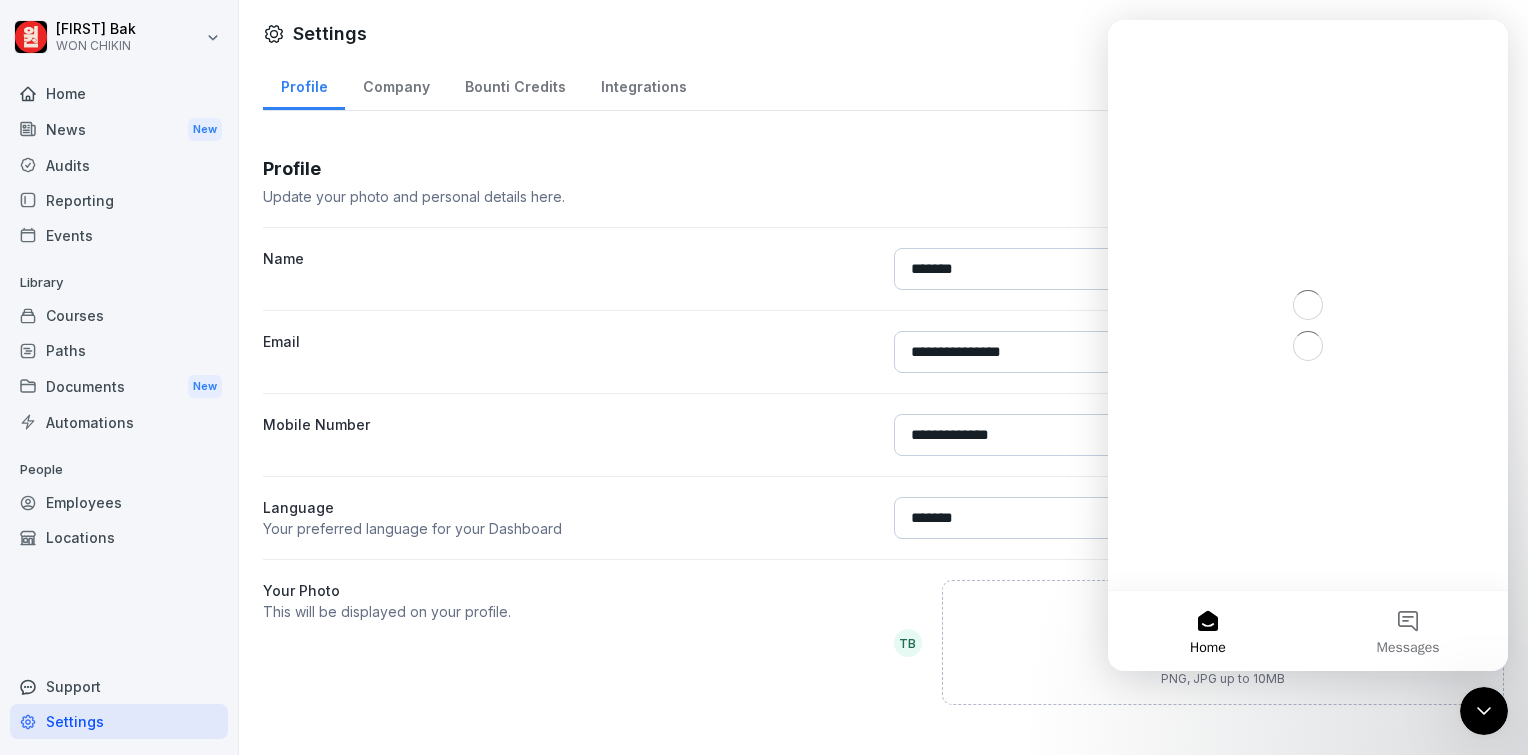 scroll, scrollTop: 0, scrollLeft: 0, axis: both 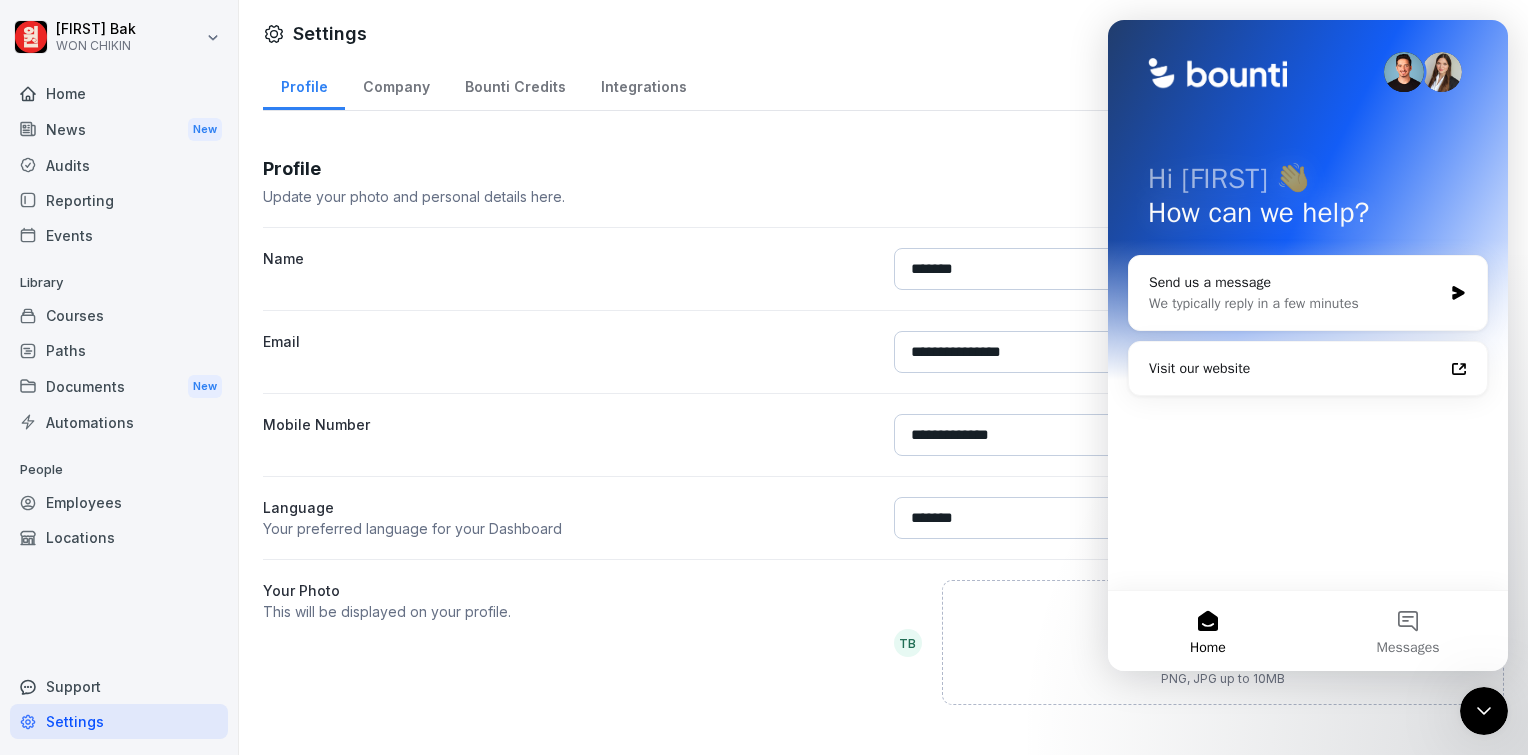 click on "News New" at bounding box center (119, 129) 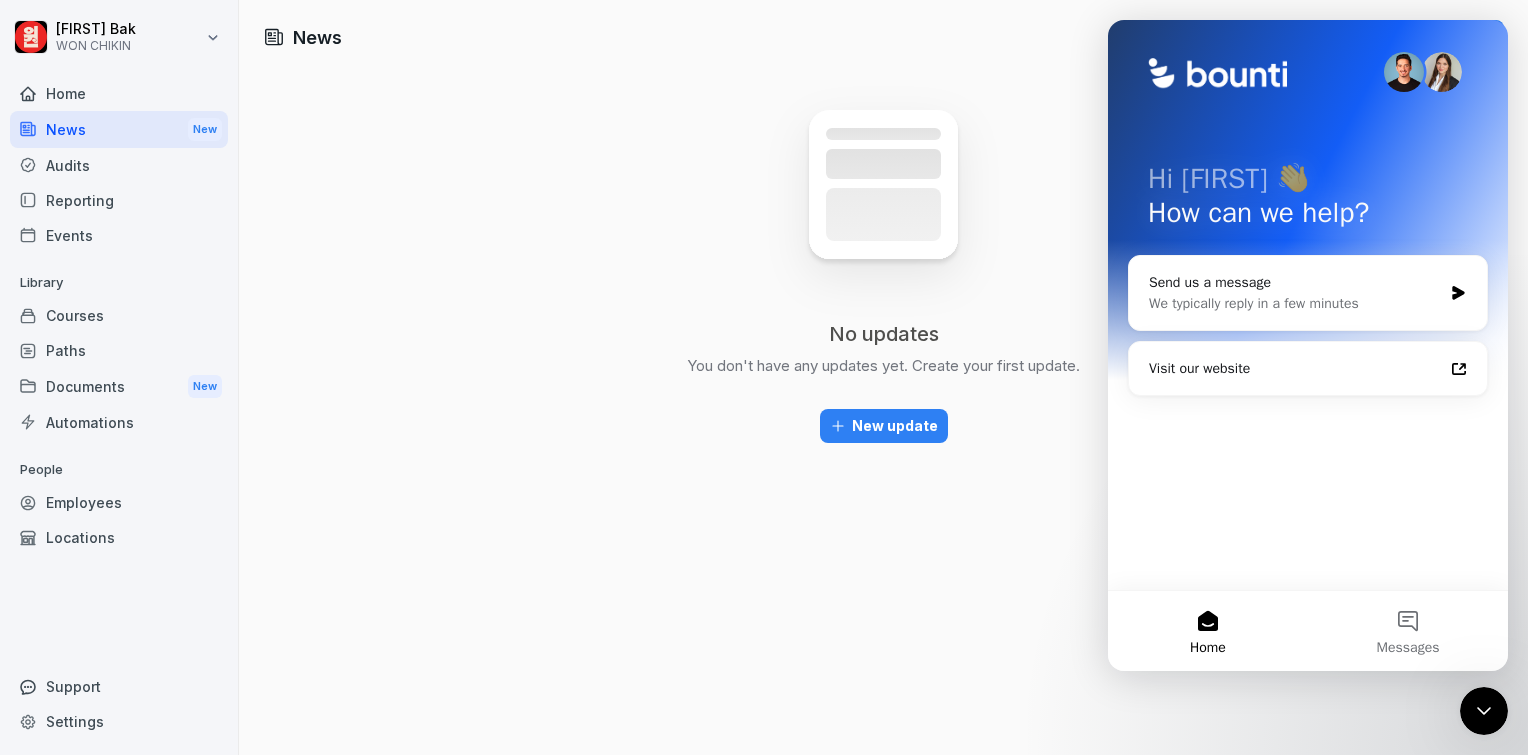click on "Home" at bounding box center [1208, 631] 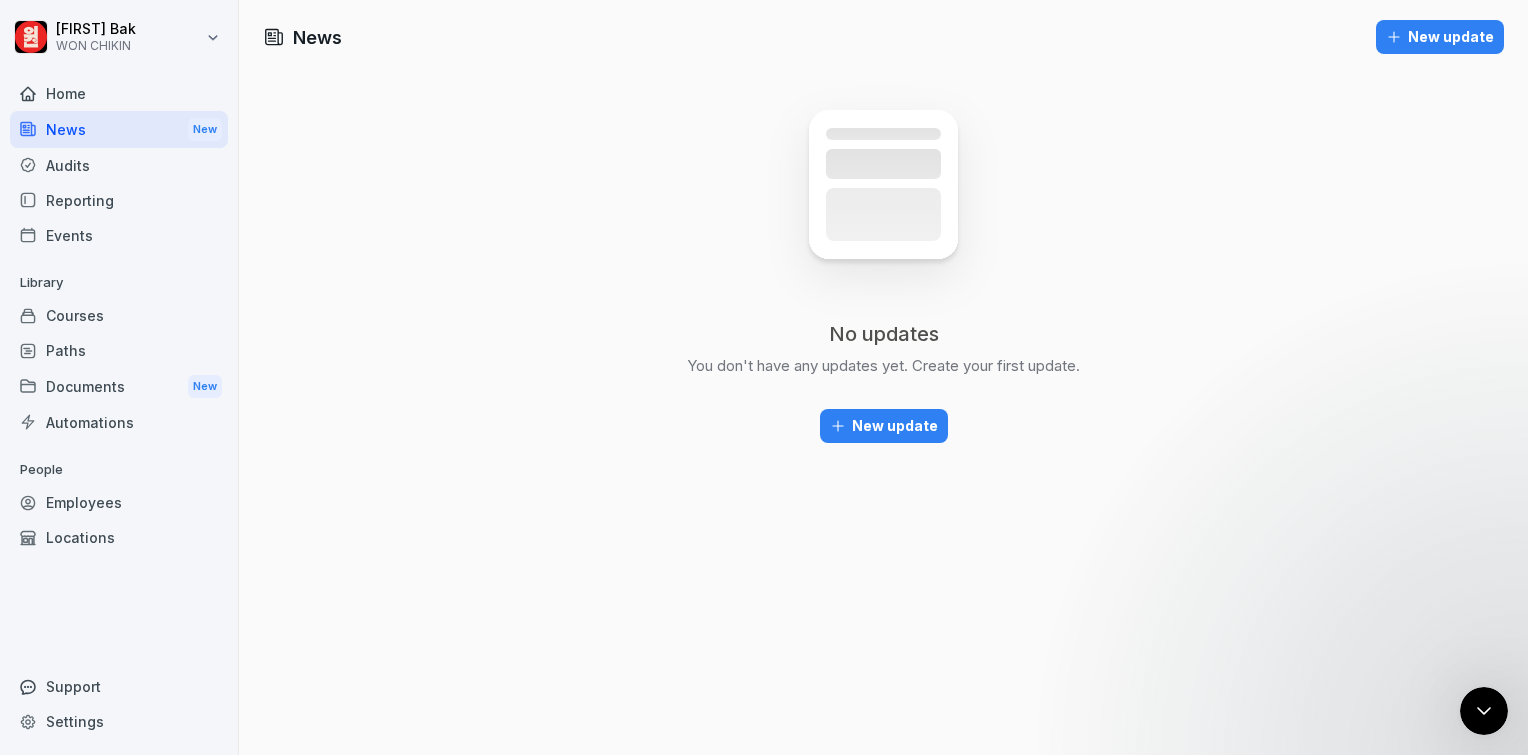 scroll, scrollTop: 0, scrollLeft: 0, axis: both 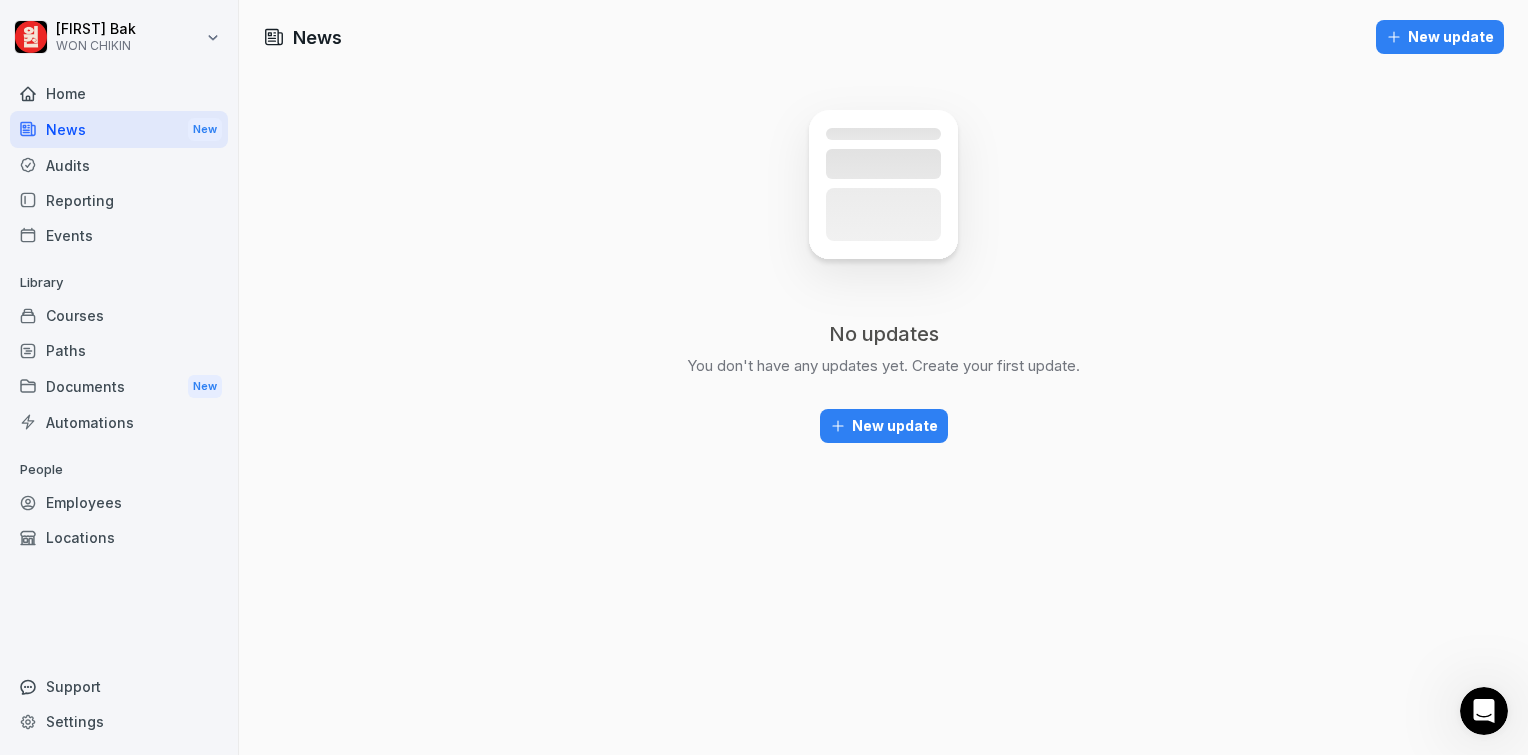 click on "Employees" at bounding box center [119, 502] 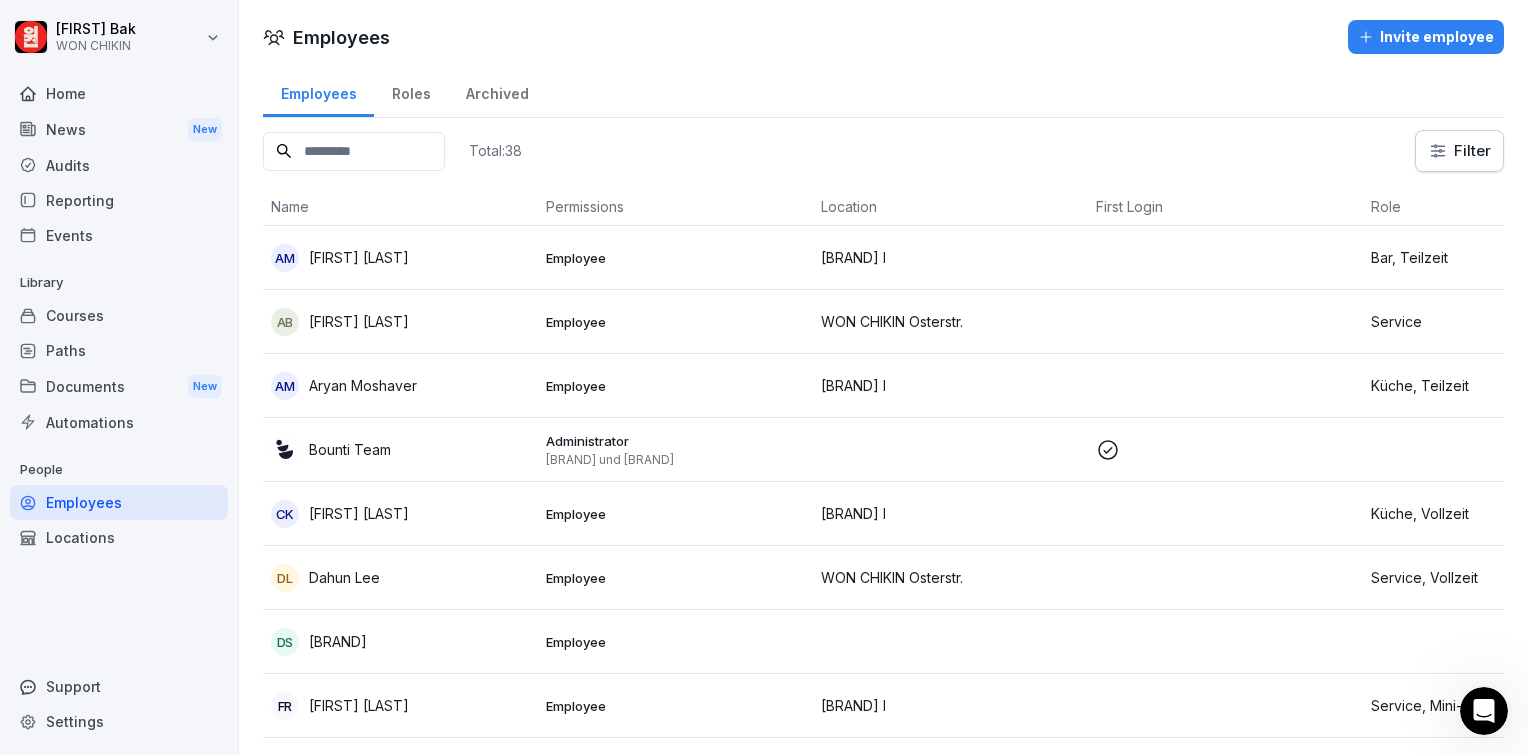 click on "Employees Invite employee Employees Roles Archived Total:  38 Filter Name Permissions Location First Login Role AM Andrii Merkulov Employee Kimchi Guys I Bar, Teilzeit AB Aniki Bödeker Employee WON CHIKIN Osterstr. Service AM Aryan Moshaver Employee Kimchi Guys I Küche, Teilzeit Bounti Team Administrator WON CHIKIN und Kimchi Guys   CK Chansong Kim Employee Kimchi Guys I Küche, Vollzeit DL Dahun Lee Employee WON CHIKIN Osterstr. Service, Vollzeit DS Daiwon Suh Employee FR Firdha Ramadhanty Employee Kimchi Guys I Service, Mini-Job GG Ganga Bahadur Gurung Employee Kimchi Guys I Küche HS Hamin Seo Employee Kimchi Guys I Service, Mini-Job HA Hansel Amadeus Employee WON CHIKIN Osterstr. Service, Mini-Job HC Hoan Cao Employee Kimchi Guys I Küche, Vollzeit HY Hyemin Yang Employee Kimchi Guys I Service, Werkstudent JB Jaeseo Bae Employee Kimchi Guys I Küche, Vollzeit JM Jan Matern Employee WON CHIKIN Osterstr. Service JL Jehyeon Lee Employee Kimchi Guys I Küche, Vollzeit JR Jhunnel Remulta Employee KH Employee" at bounding box center (883, 1337) 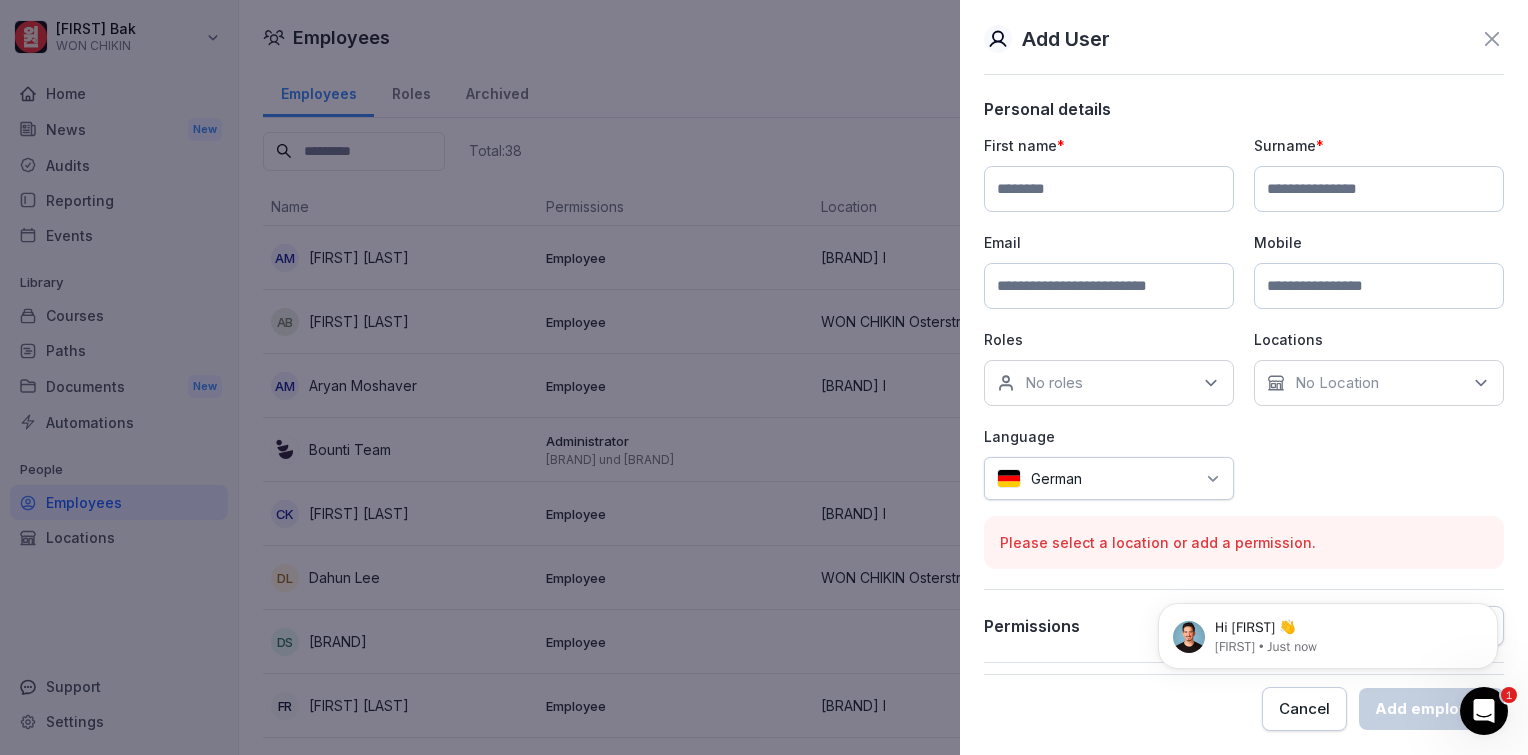 scroll, scrollTop: 0, scrollLeft: 0, axis: both 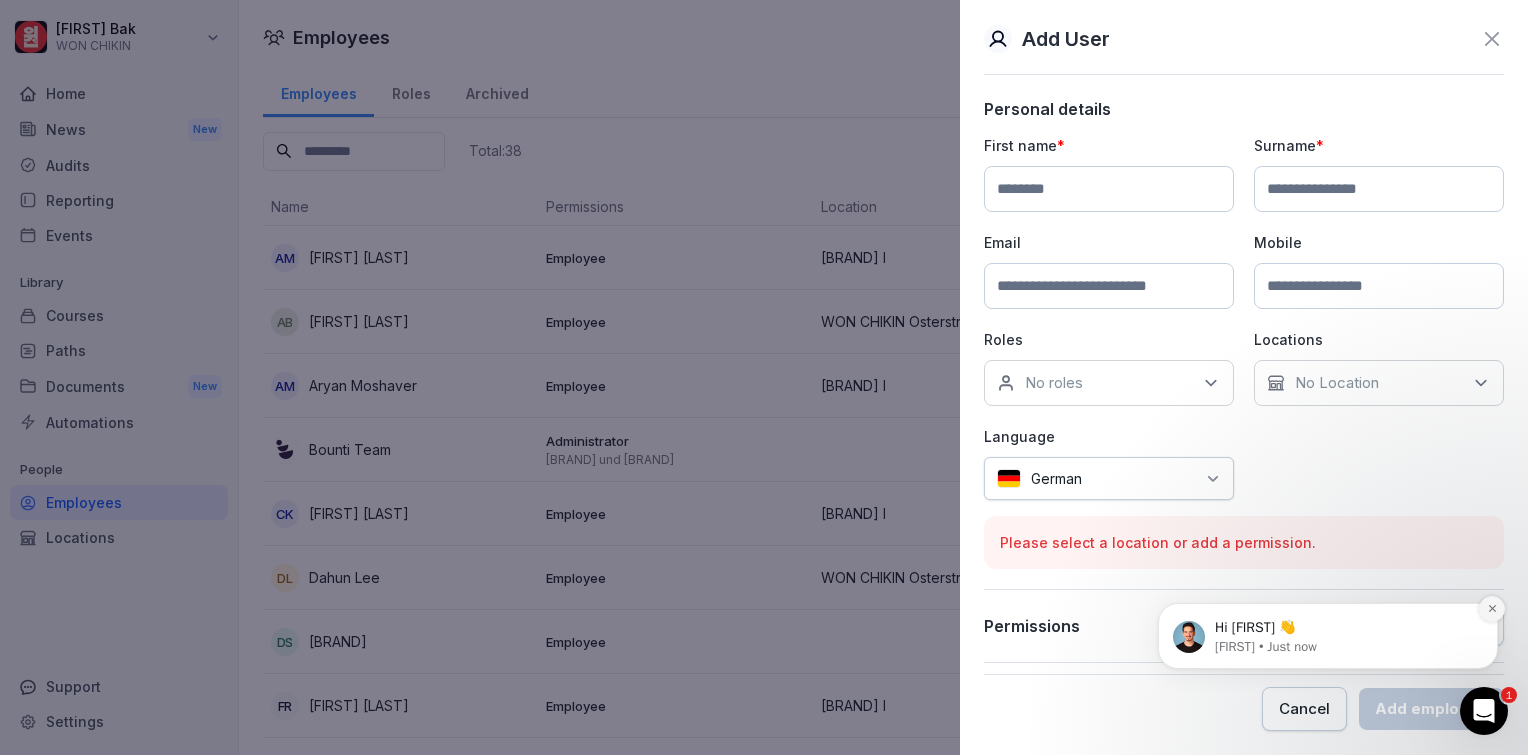 click 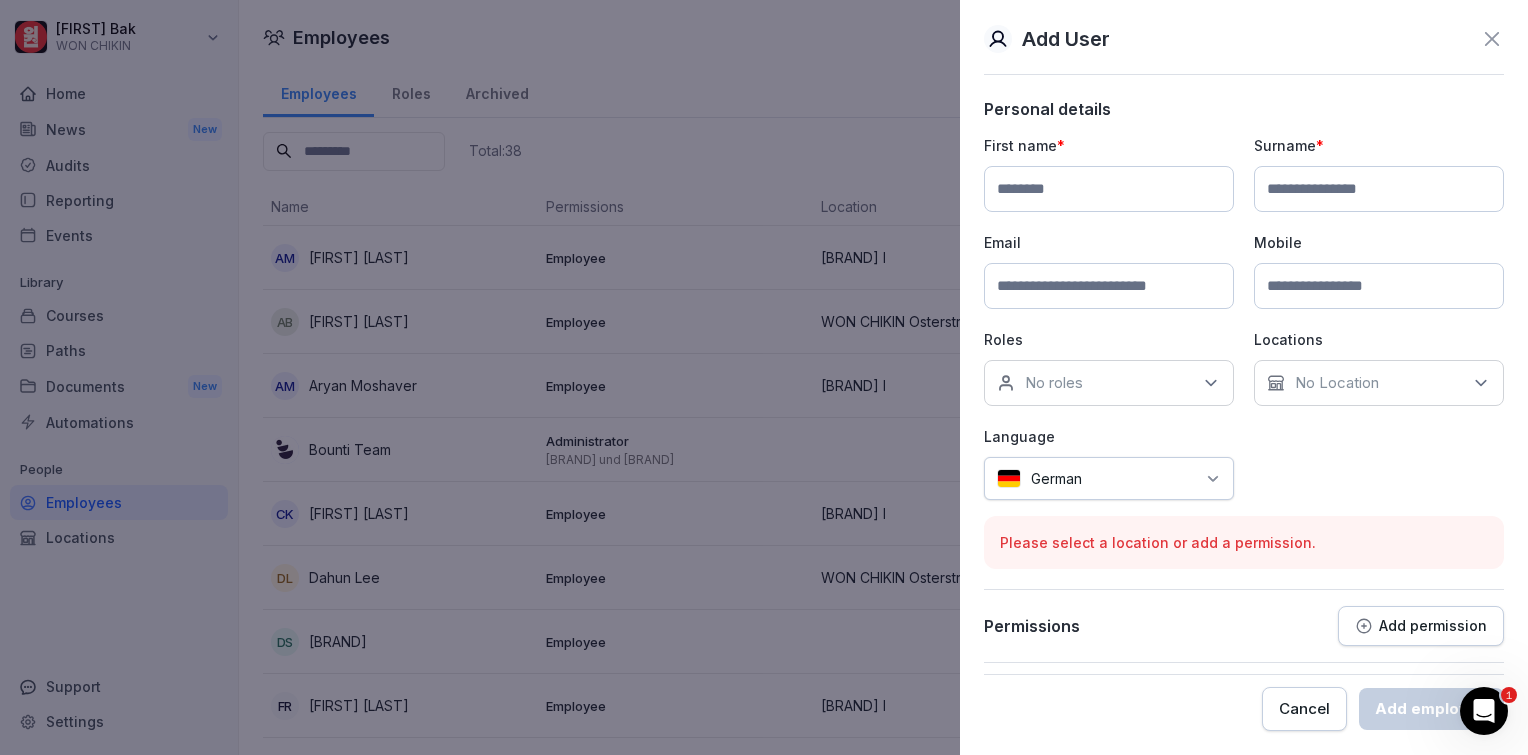 click at bounding box center [1109, 189] 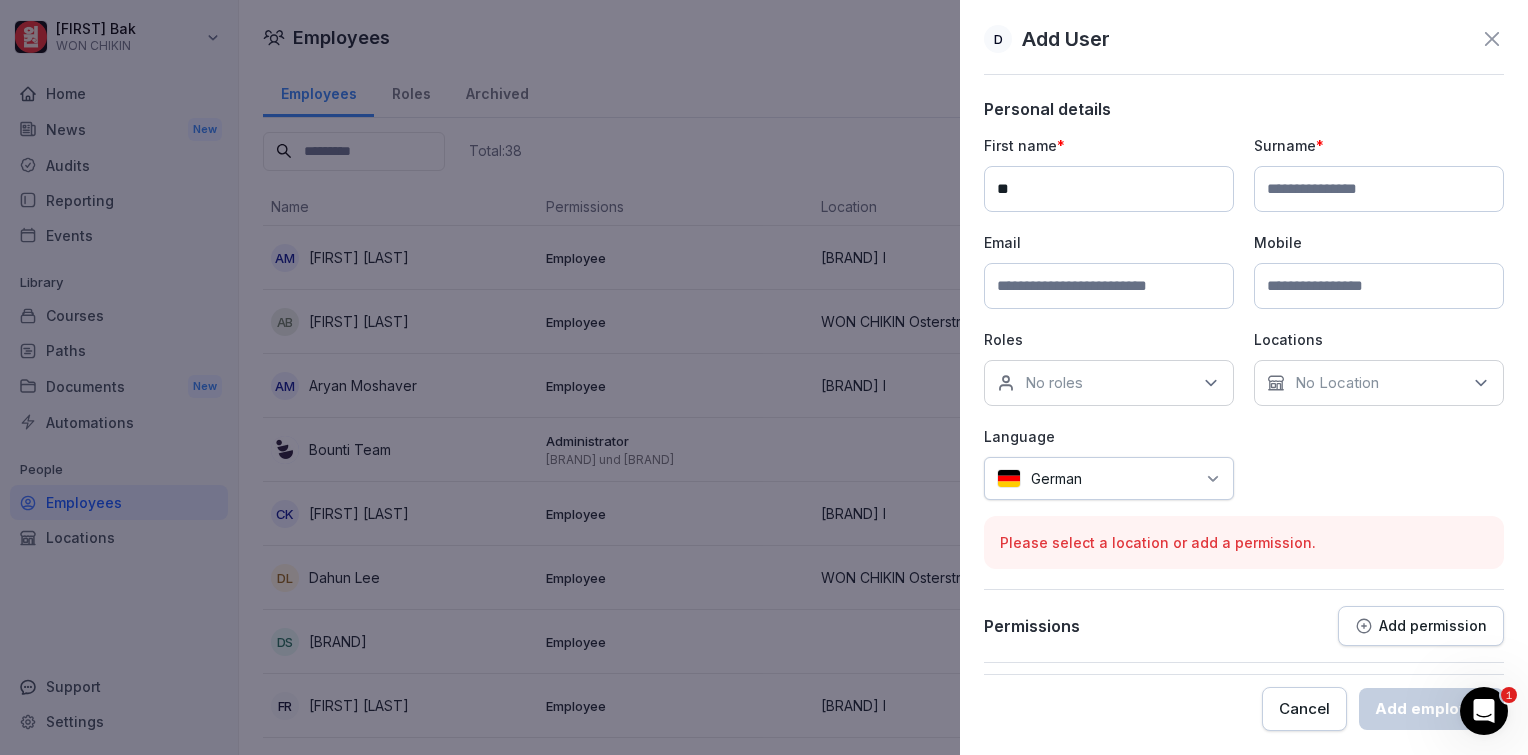 type on "*" 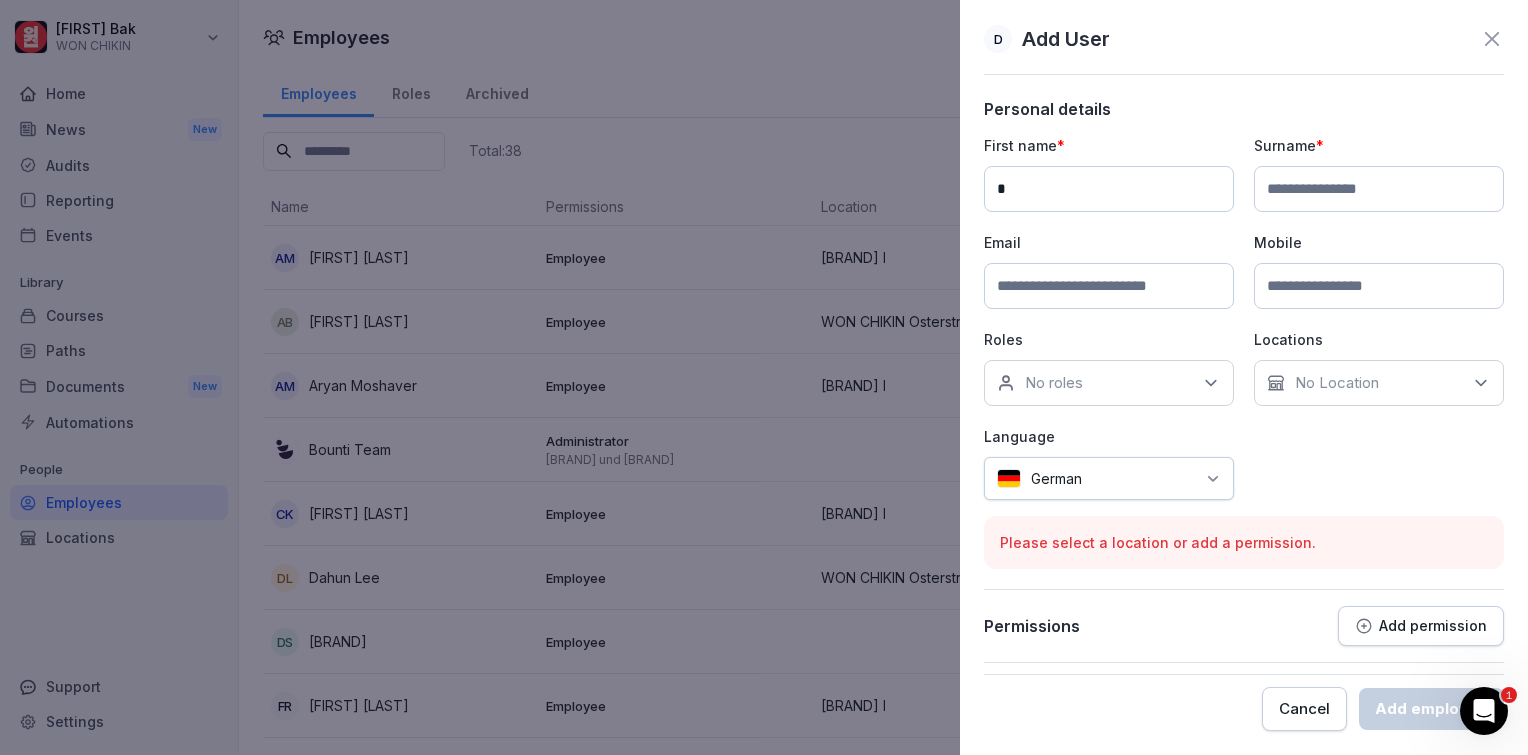 type 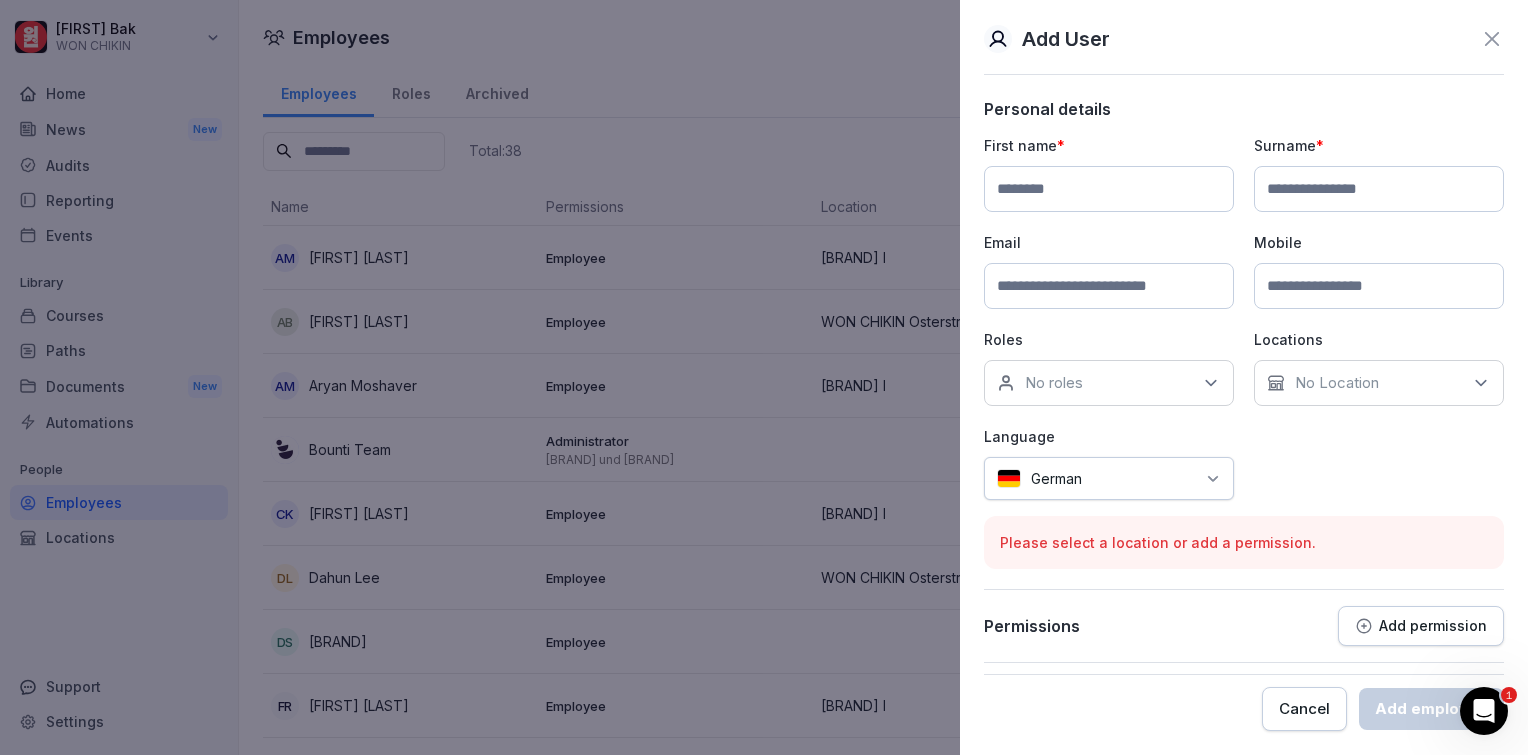 click 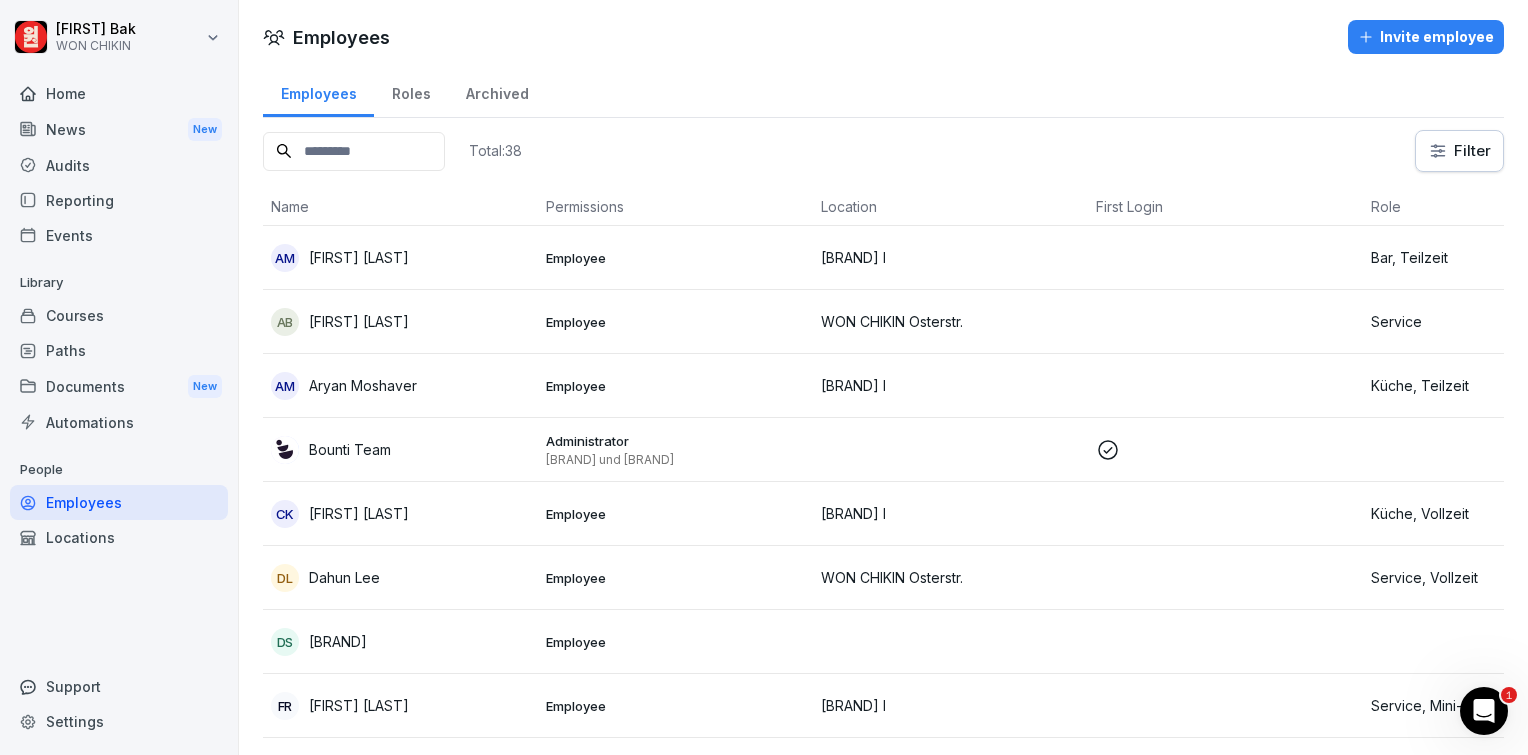 click on "Courses" at bounding box center [119, 315] 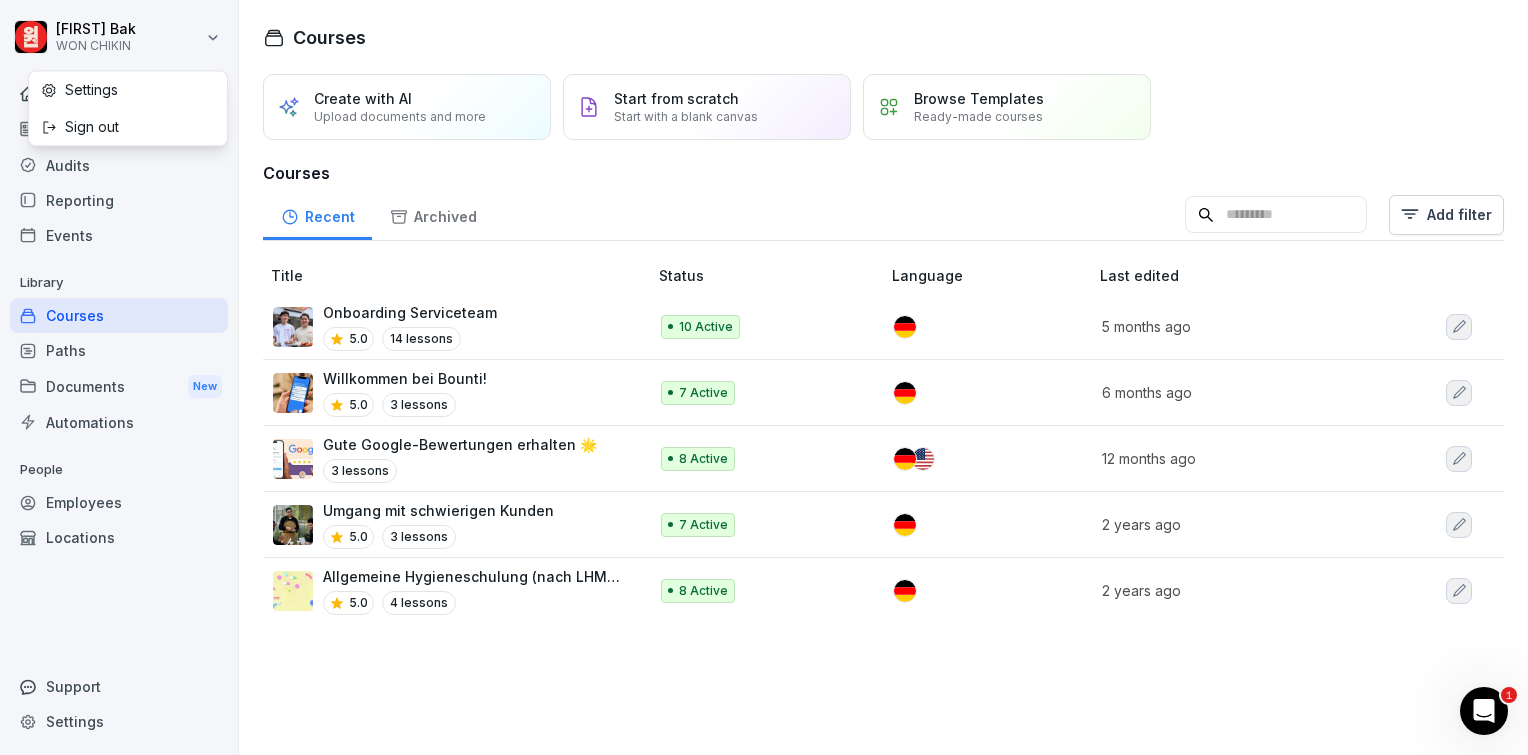 click on "Te-Sung   Bak WON CHIKIN Home News New Audits Reporting Events Library Courses Paths Documents New Automations People Employees Locations Support Settings Courses Create with AI Upload documents and more Start from scratch Start with a blank canvas Browse Templates Ready-made courses Courses Recent Archived Add filter Title Status Language Last edited Onboarding Serviceteam 5.0 14 lessons 10   Active 5 months ago Willkommen bei Bounti!  5.0 3 lessons 7   Active 6 months ago Gute Google-Bewertungen erhalten 🌟 3 lessons 8   Active 12 months ago Umgang mit schwierigen Kunden 5.0 3 lessons 7   Active 2 years ago Allgemeine Hygieneschulung (nach LHMV §4) 5.0 4 lessons 8   Active 2 years ago 1 Settings Sign out" at bounding box center (764, 377) 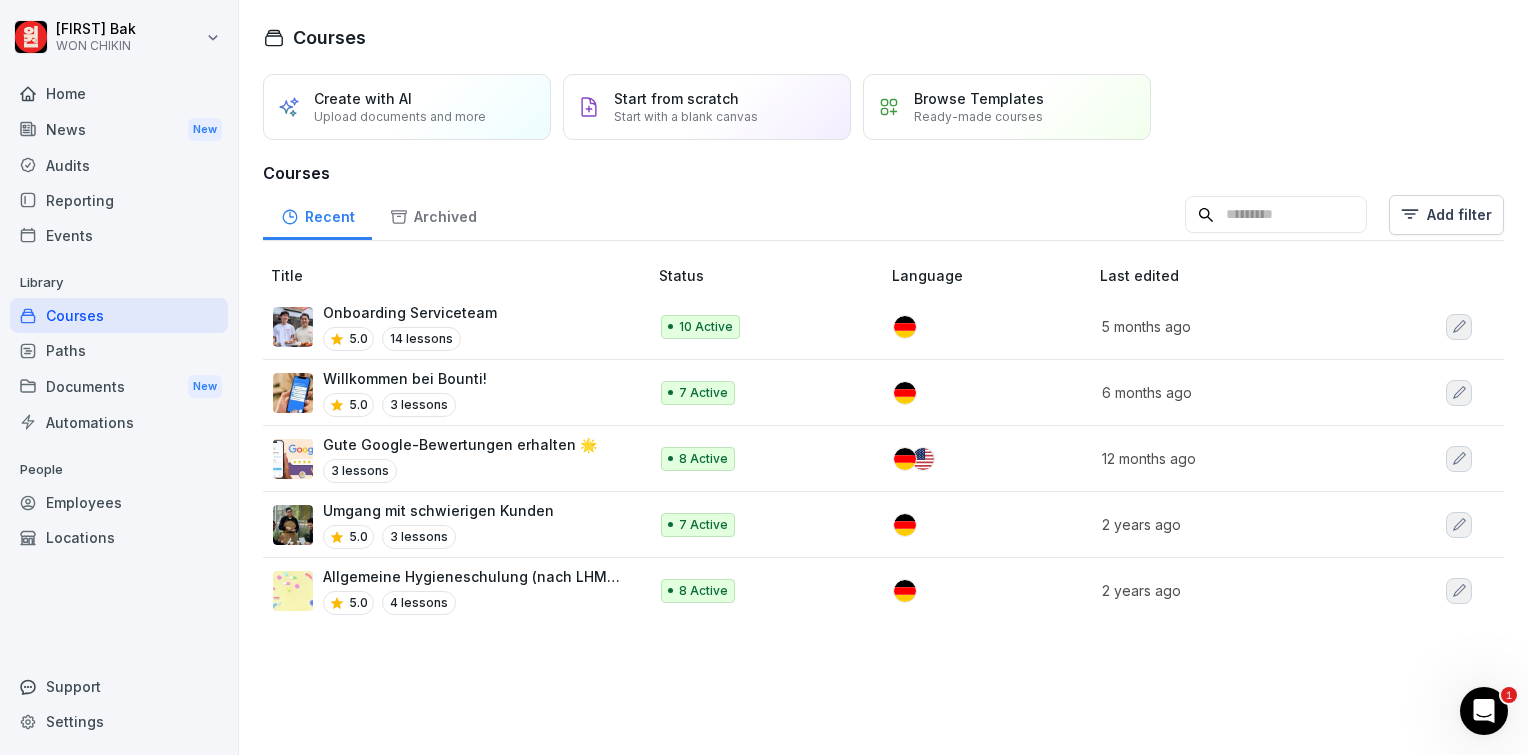 click on "Te-Sung   Bak WON CHIKIN Home News New Audits Reporting Events Library Courses Paths Documents New Automations People Employees Locations Support Settings Courses Create with AI Upload documents and more Start from scratch Start with a blank canvas Browse Templates Ready-made courses Courses Recent Archived Add filter Title Status Language Last edited Onboarding Serviceteam 5.0 14 lessons 10   Active 5 months ago Willkommen bei Bounti!  5.0 3 lessons 7   Active 6 months ago Gute Google-Bewertungen erhalten 🌟 3 lessons 8   Active 12 months ago Umgang mit schwierigen Kunden 5.0 3 lessons 7   Active 2 years ago Allgemeine Hygieneschulung (nach LHMV §4) 5.0 4 lessons 8   Active 2 years ago 1" at bounding box center (764, 377) 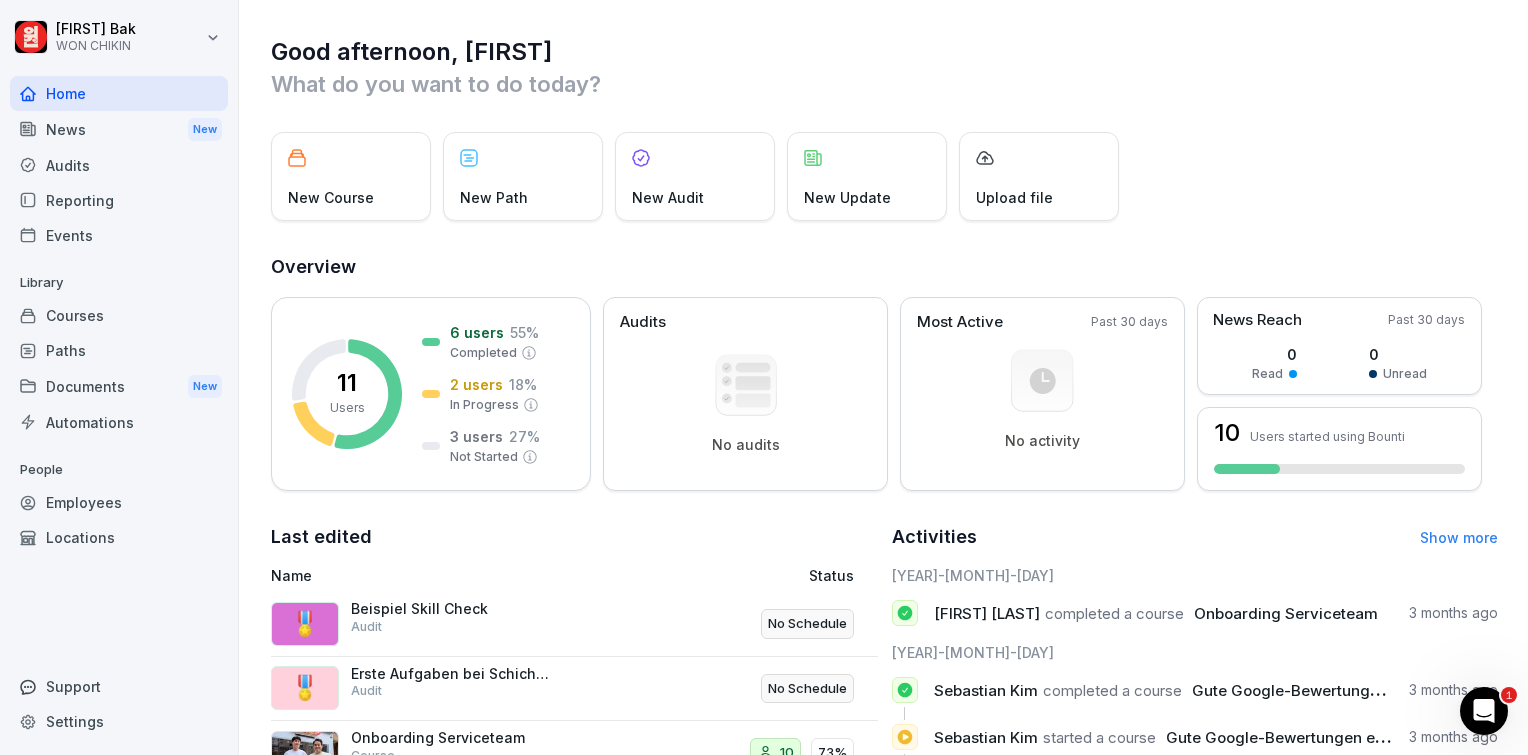 click on "Audits" at bounding box center [119, 165] 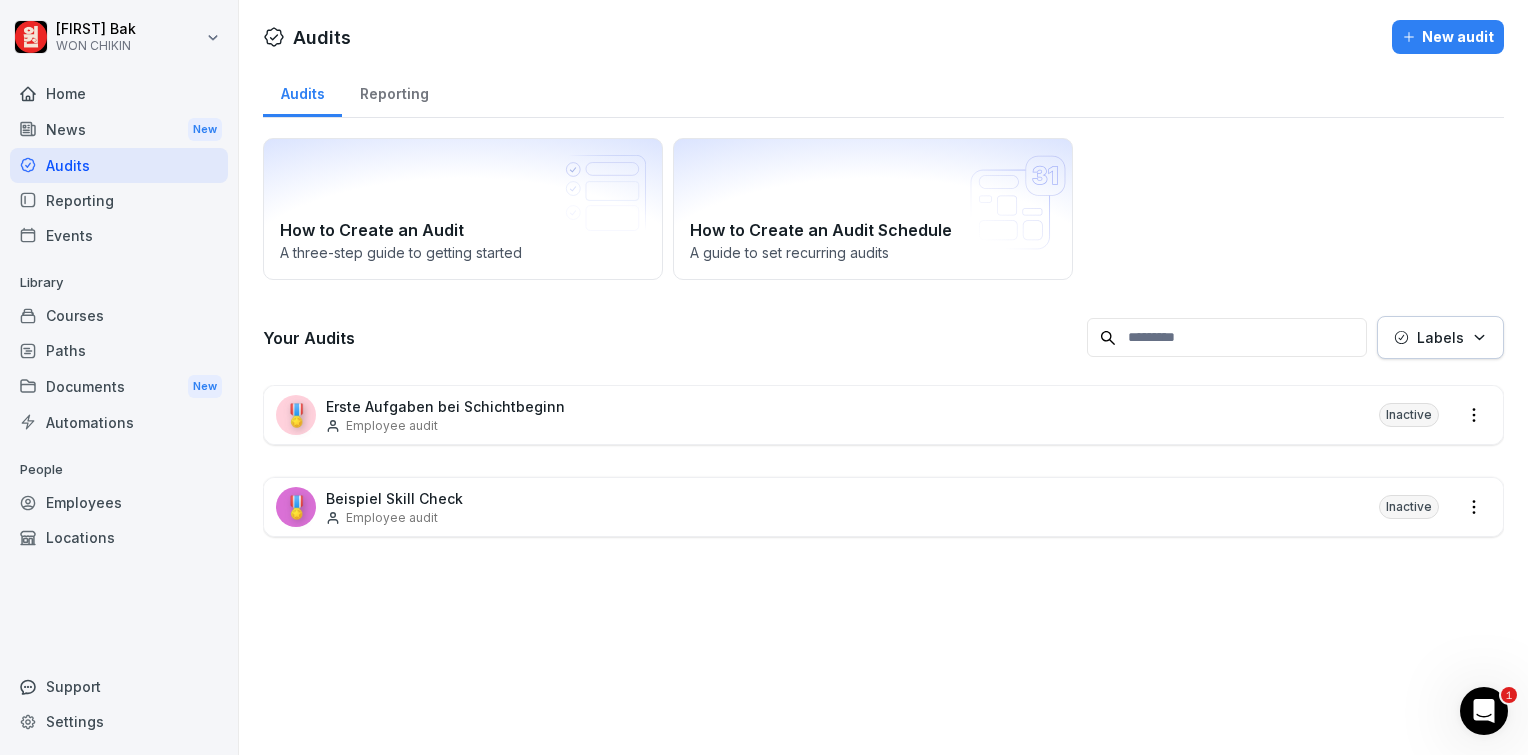 click on "Events" at bounding box center (119, 235) 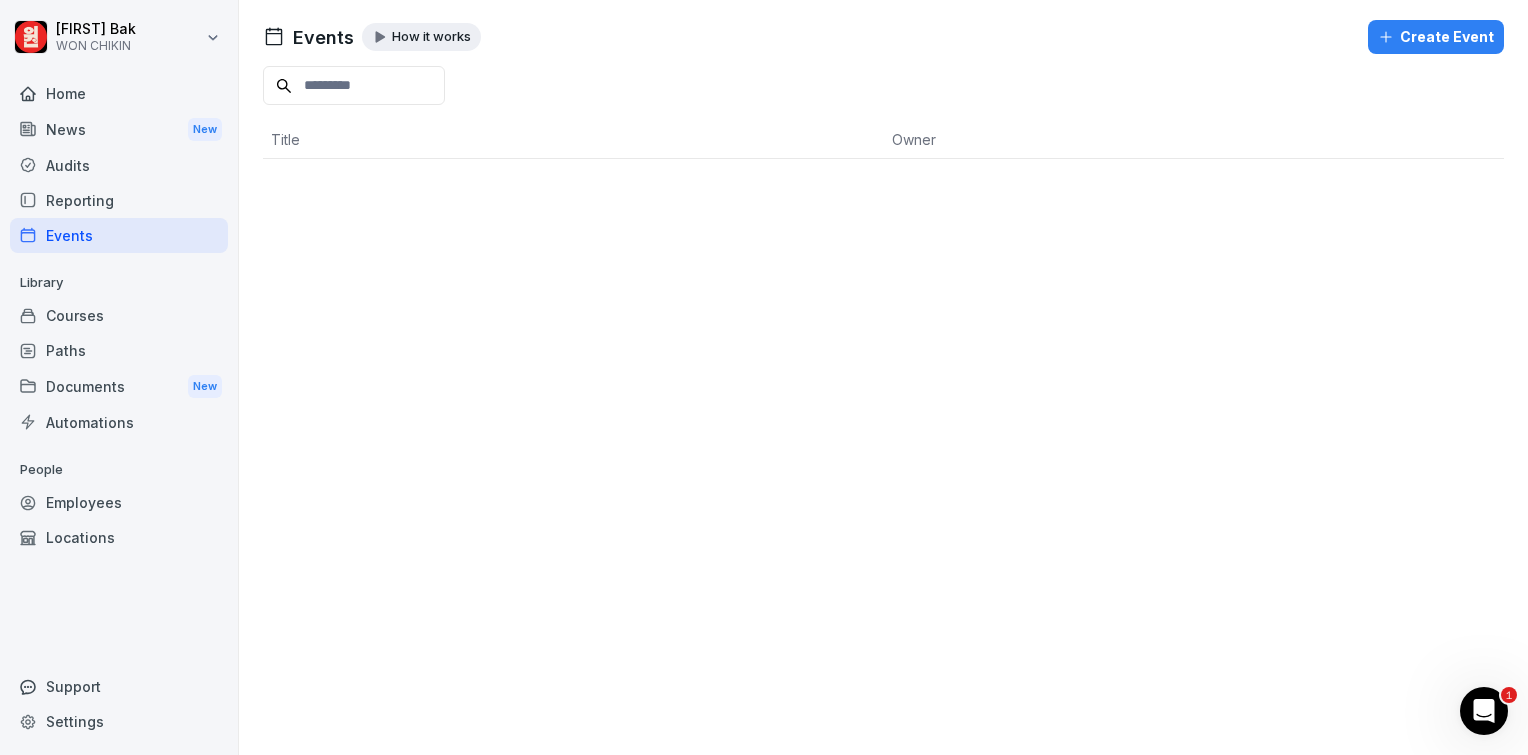 click on "Courses" at bounding box center [119, 315] 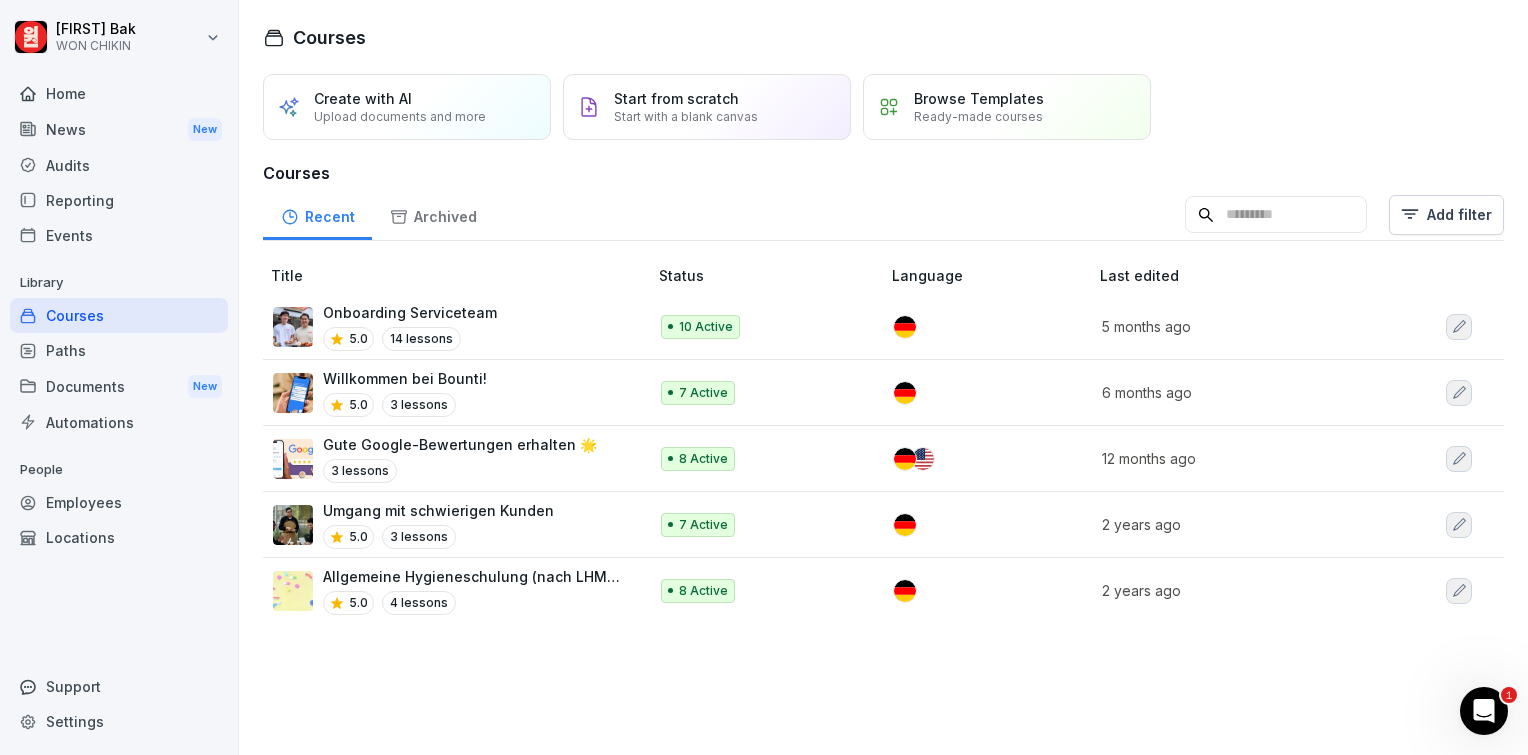 click on "Paths" at bounding box center (119, 350) 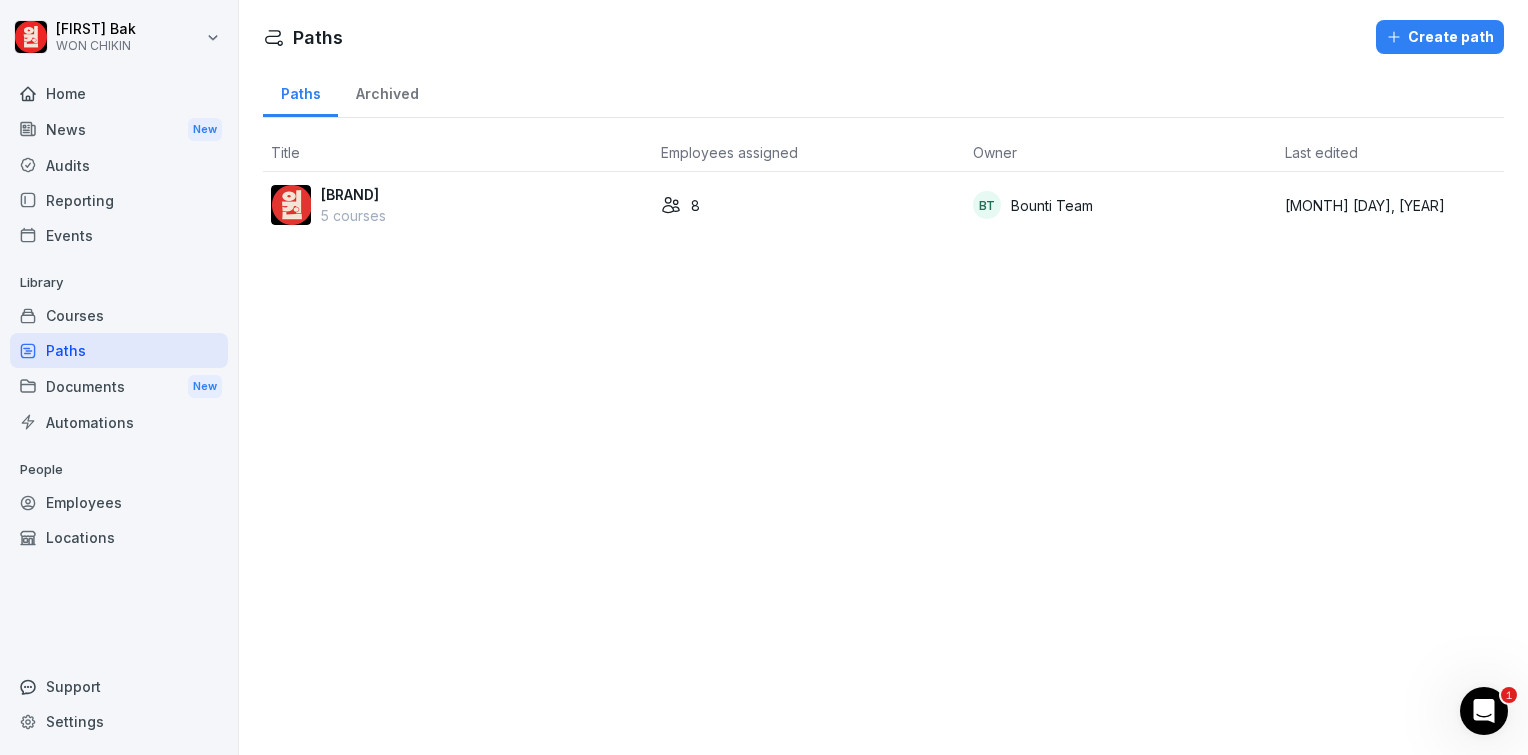 click on "Employees" at bounding box center (119, 502) 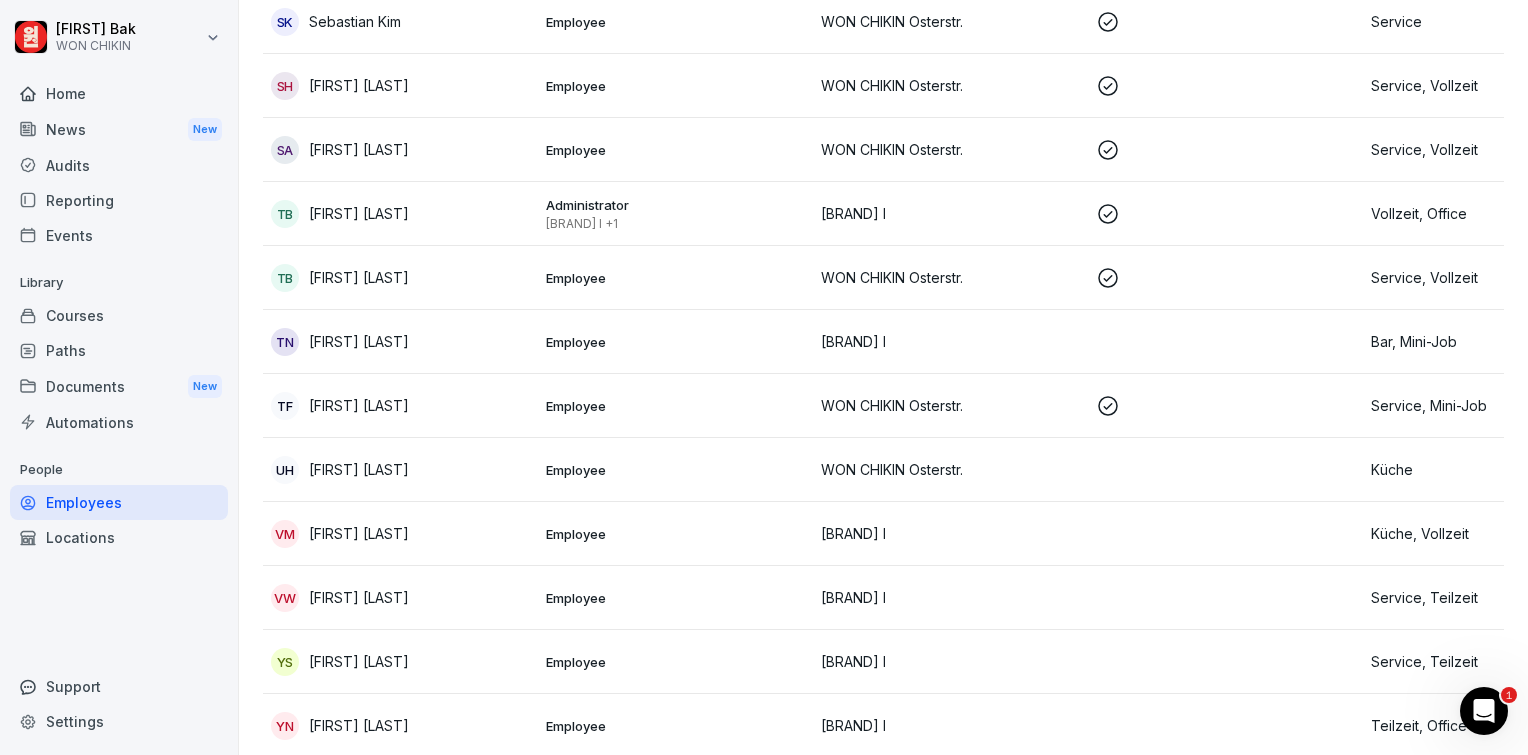 scroll, scrollTop: 1948, scrollLeft: 0, axis: vertical 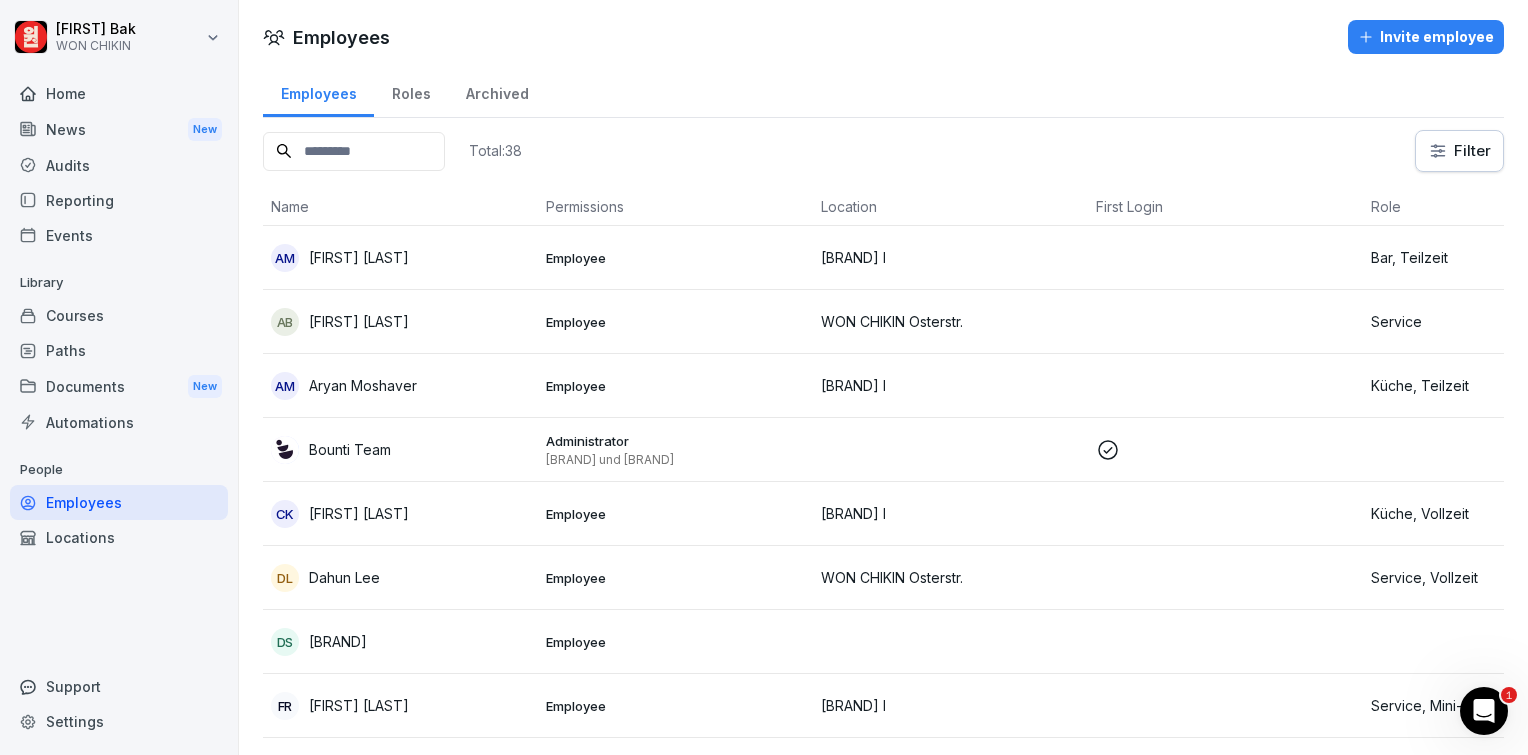 click on "Invite employee" at bounding box center [1426, 37] 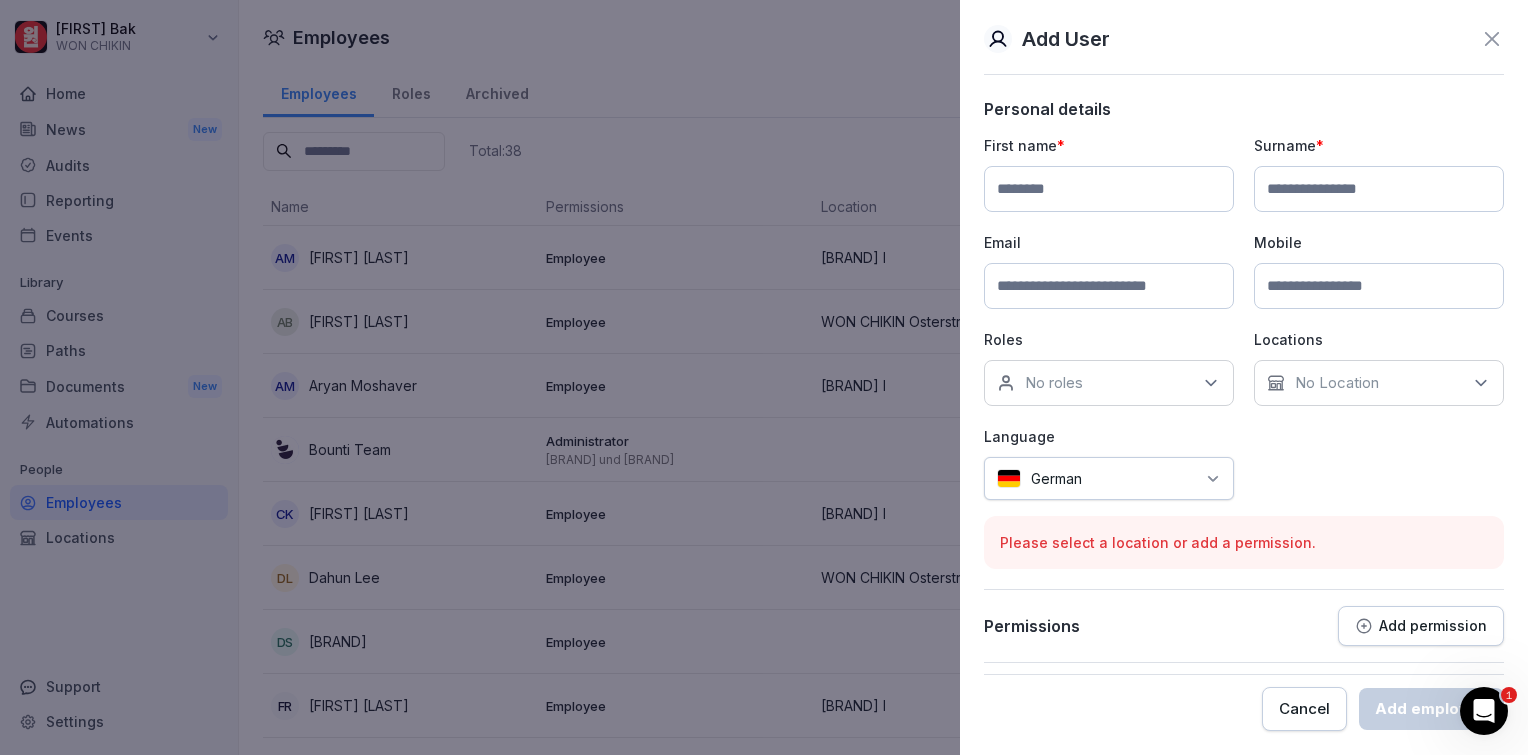 click 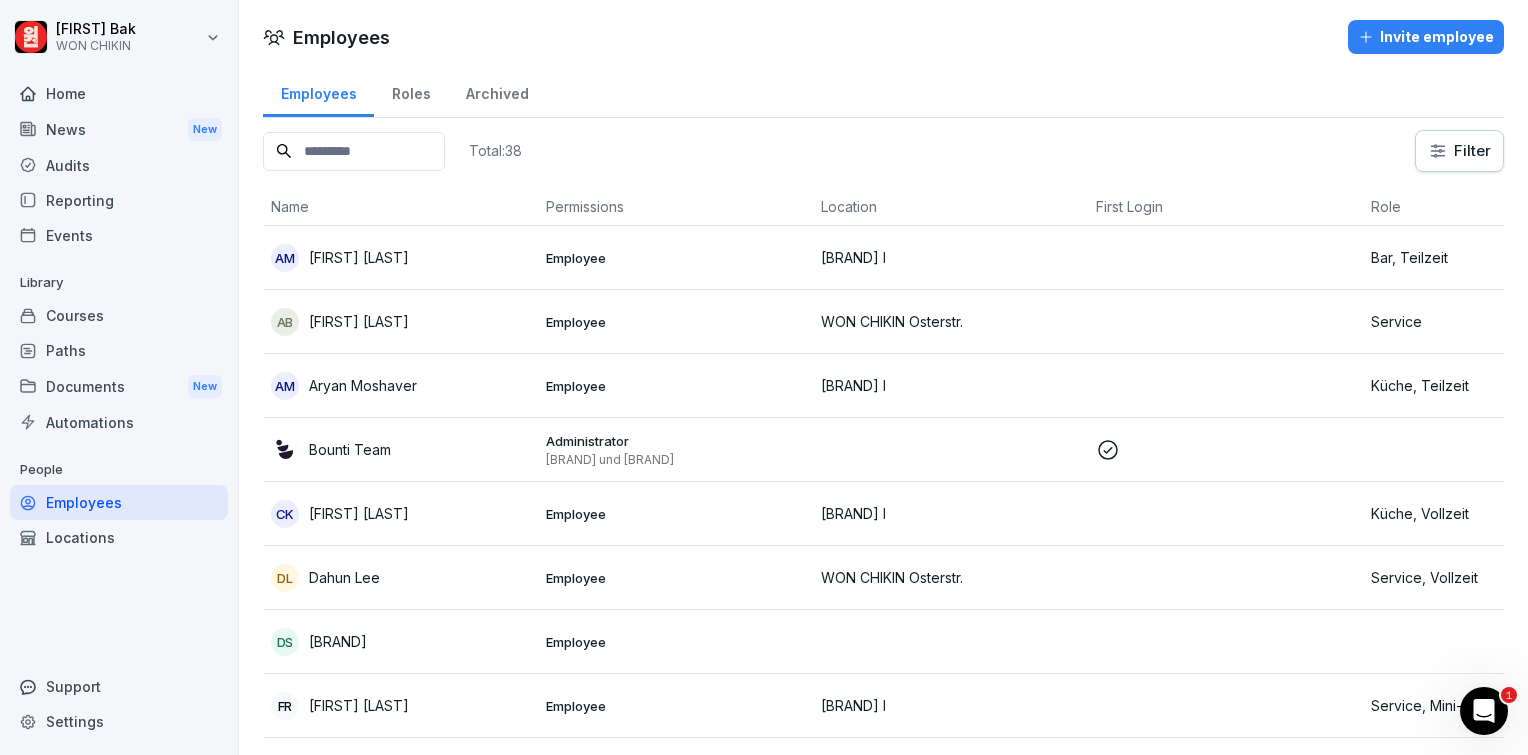 click on "Events" at bounding box center [119, 235] 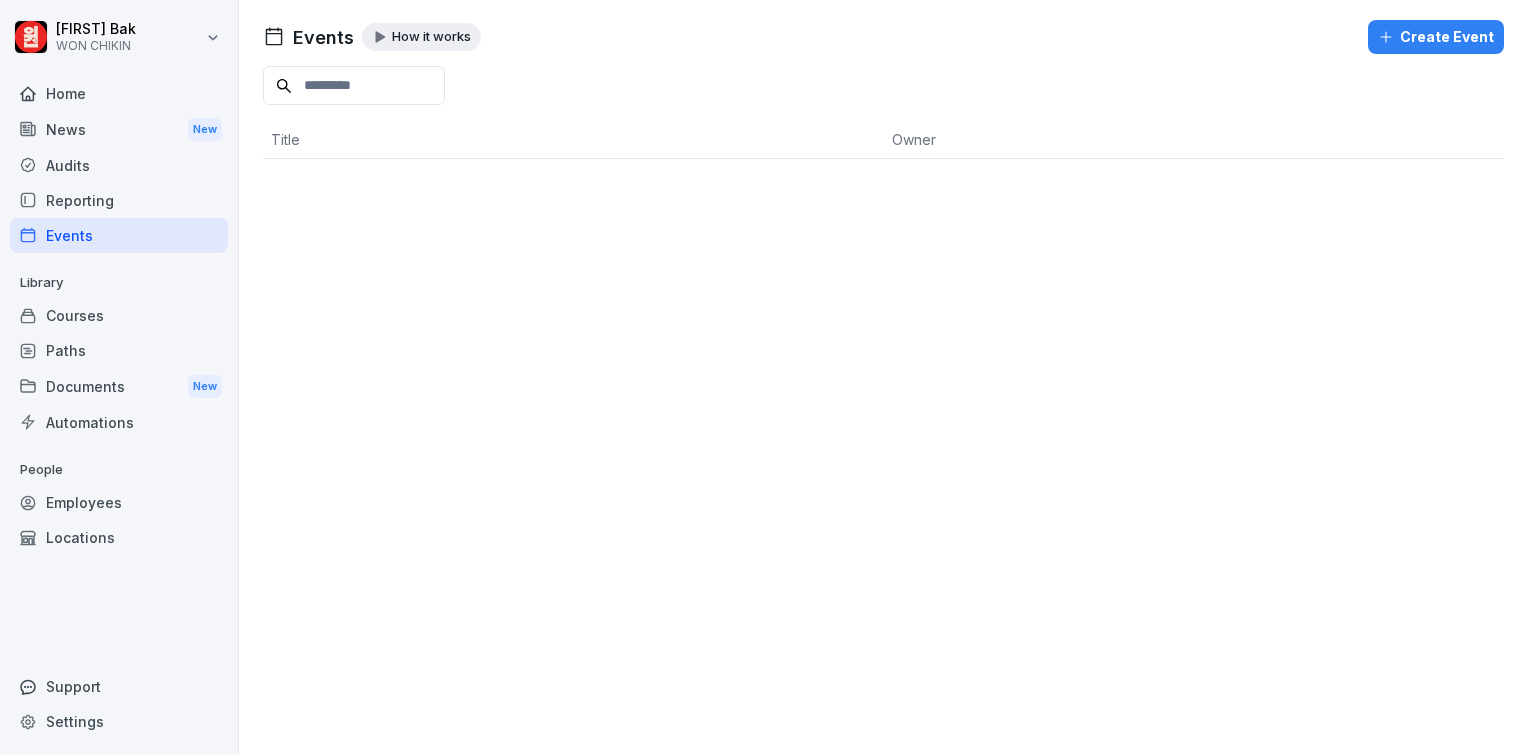 scroll, scrollTop: 0, scrollLeft: 0, axis: both 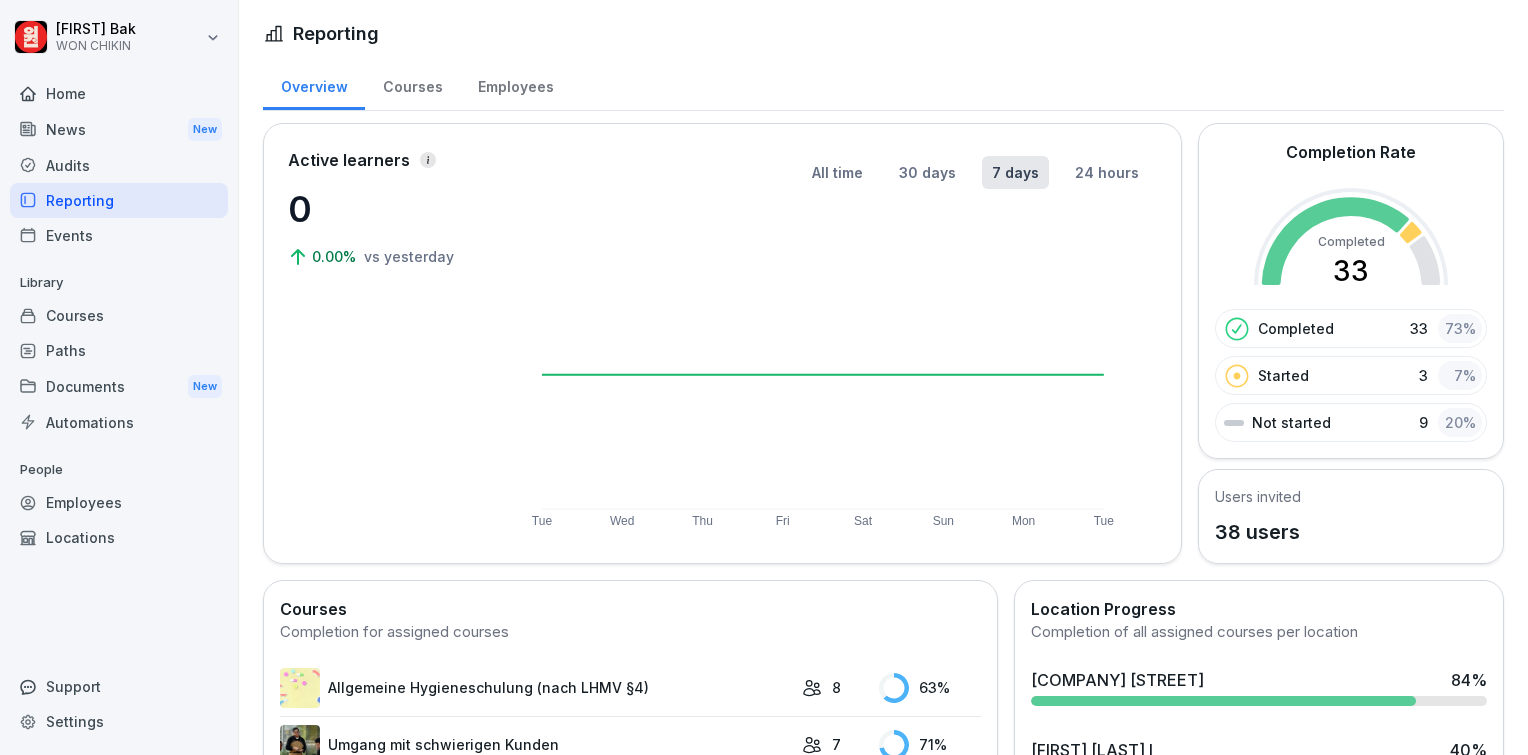 click on "Employees" at bounding box center (515, 84) 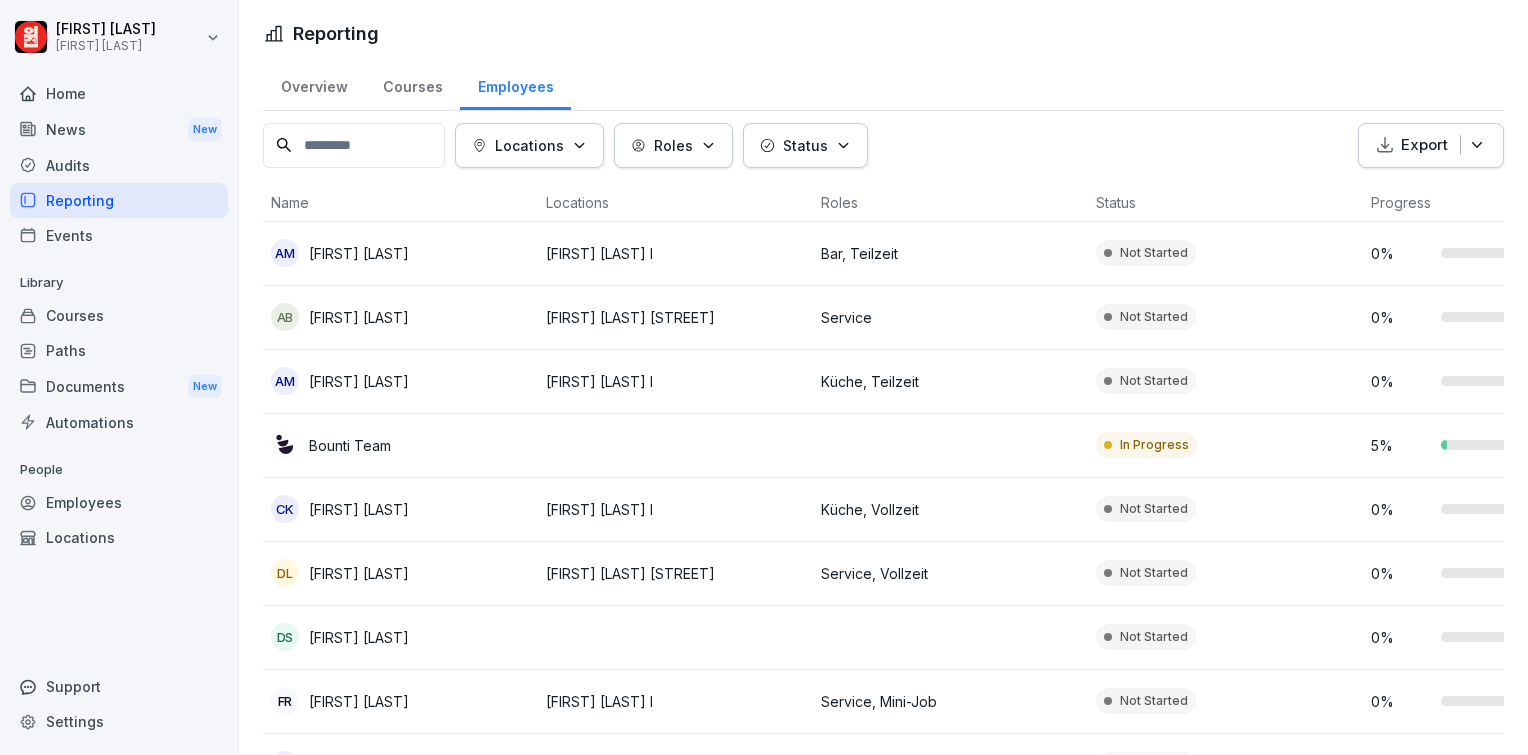 scroll, scrollTop: 0, scrollLeft: 0, axis: both 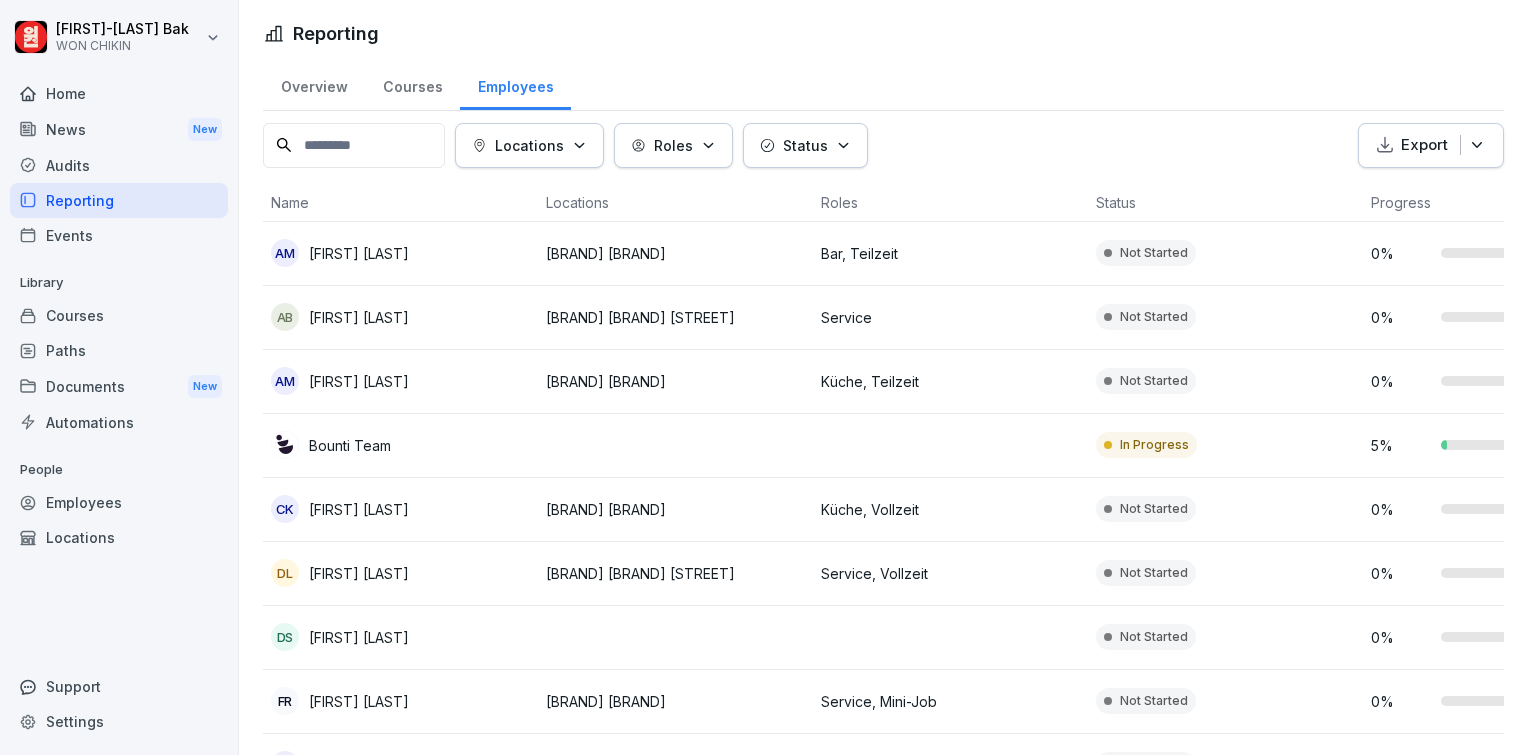 click on "Home" at bounding box center [119, 93] 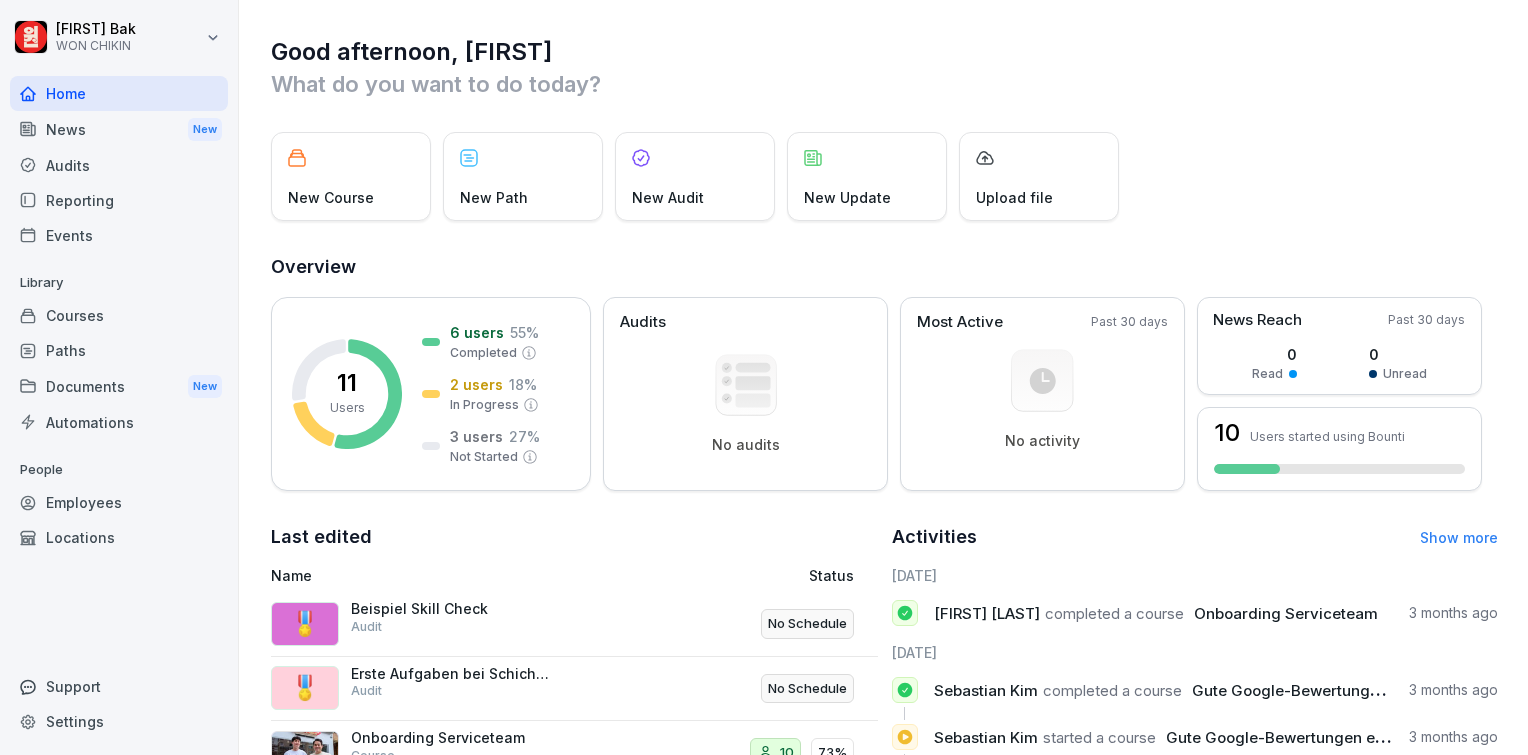 scroll, scrollTop: 0, scrollLeft: 0, axis: both 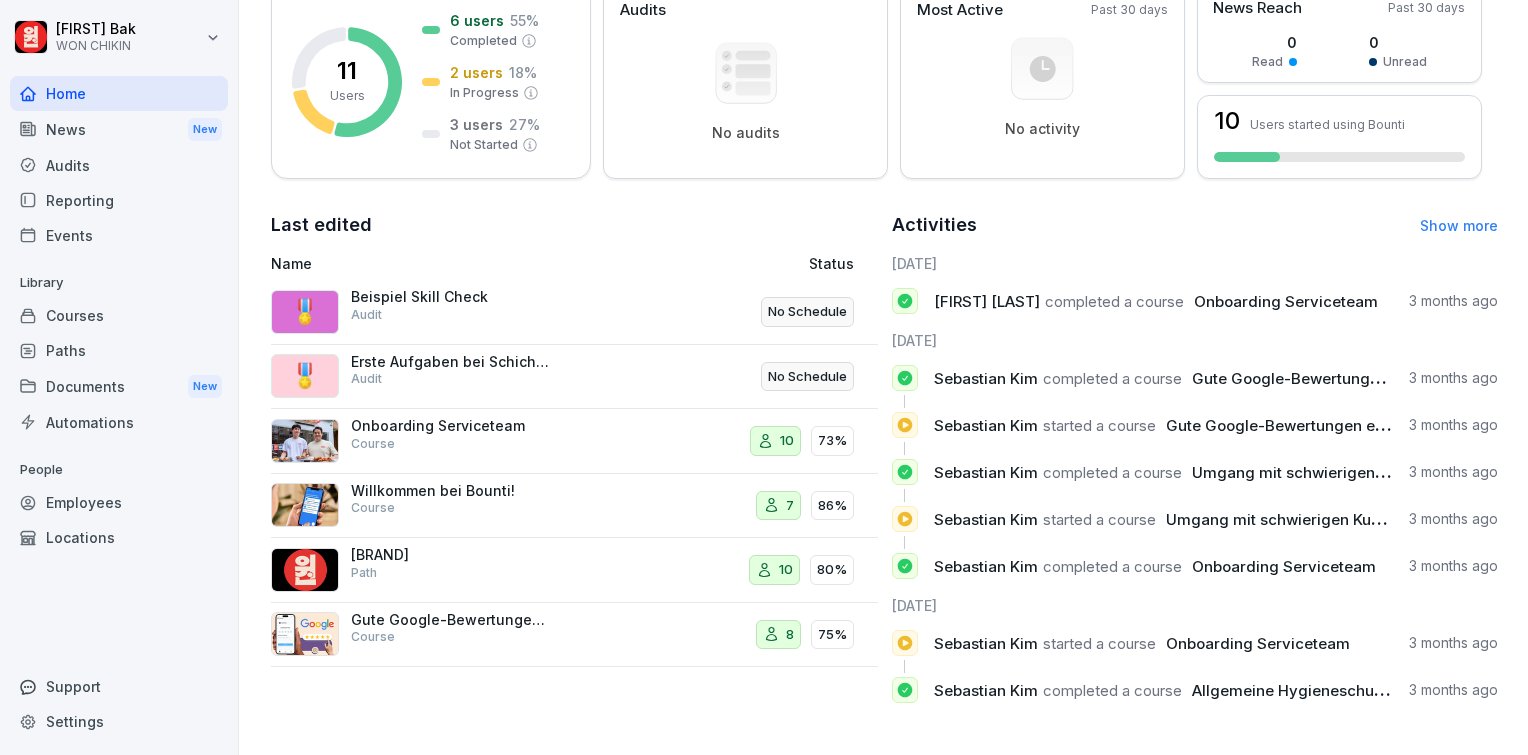 click on "Employees" at bounding box center [119, 502] 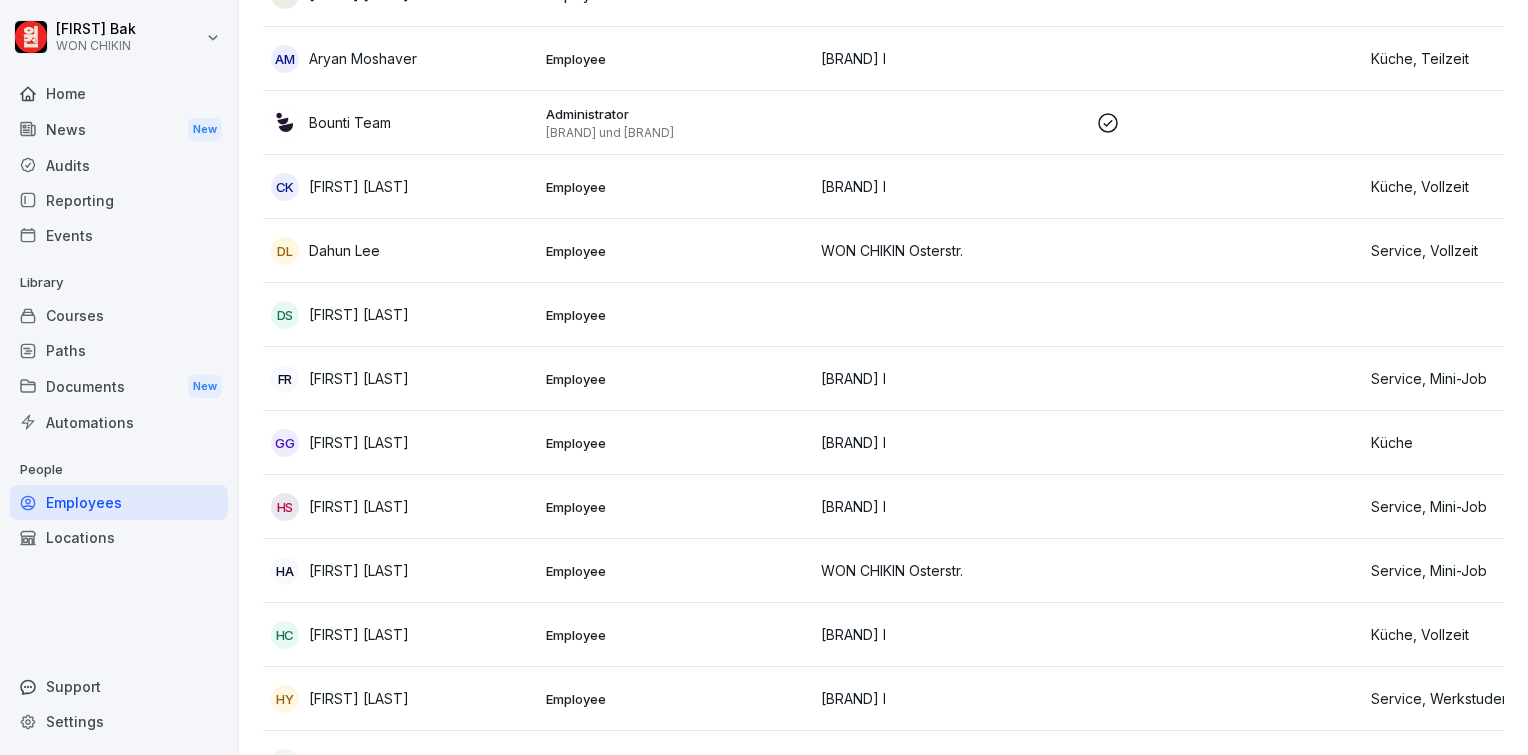 scroll, scrollTop: 20, scrollLeft: 0, axis: vertical 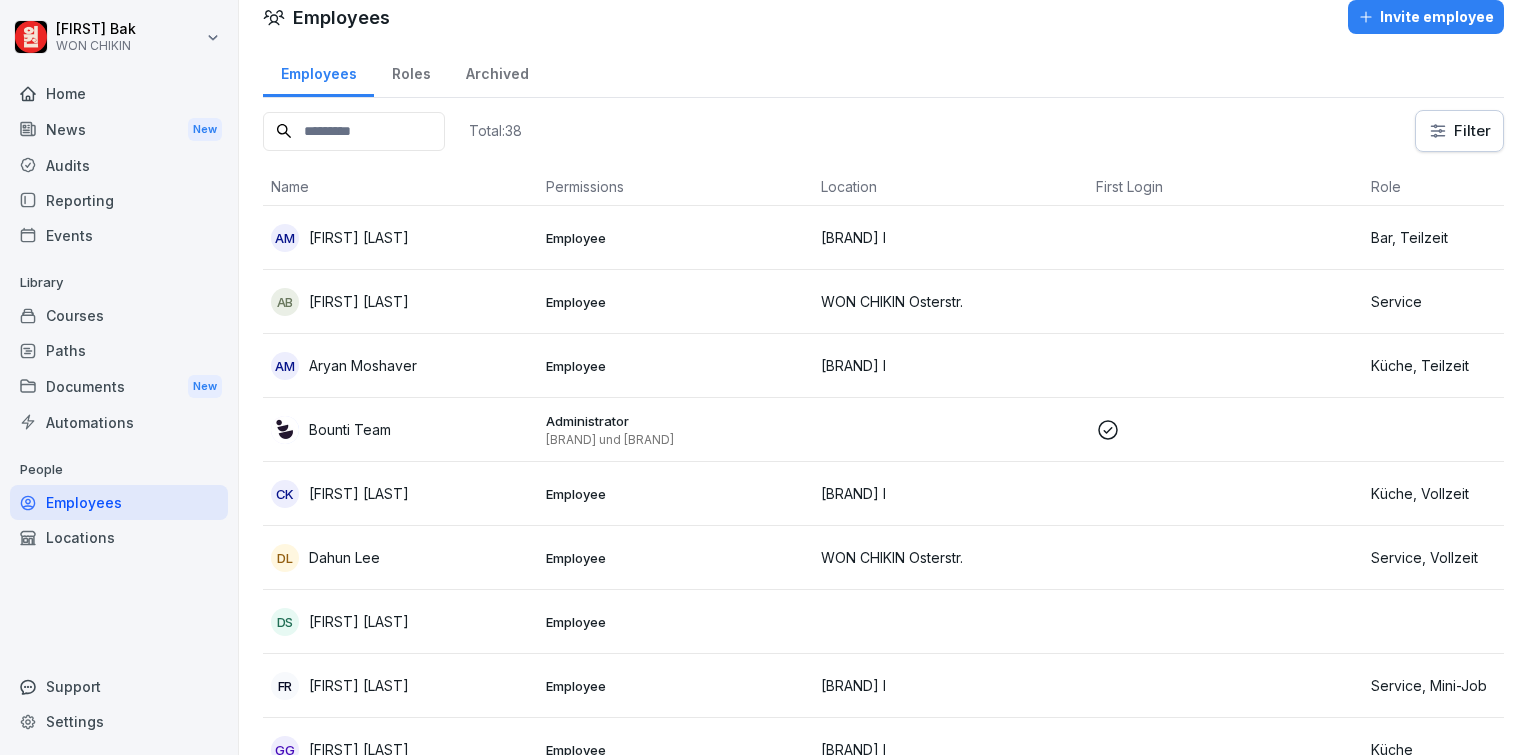 click on "Roles" at bounding box center [411, 71] 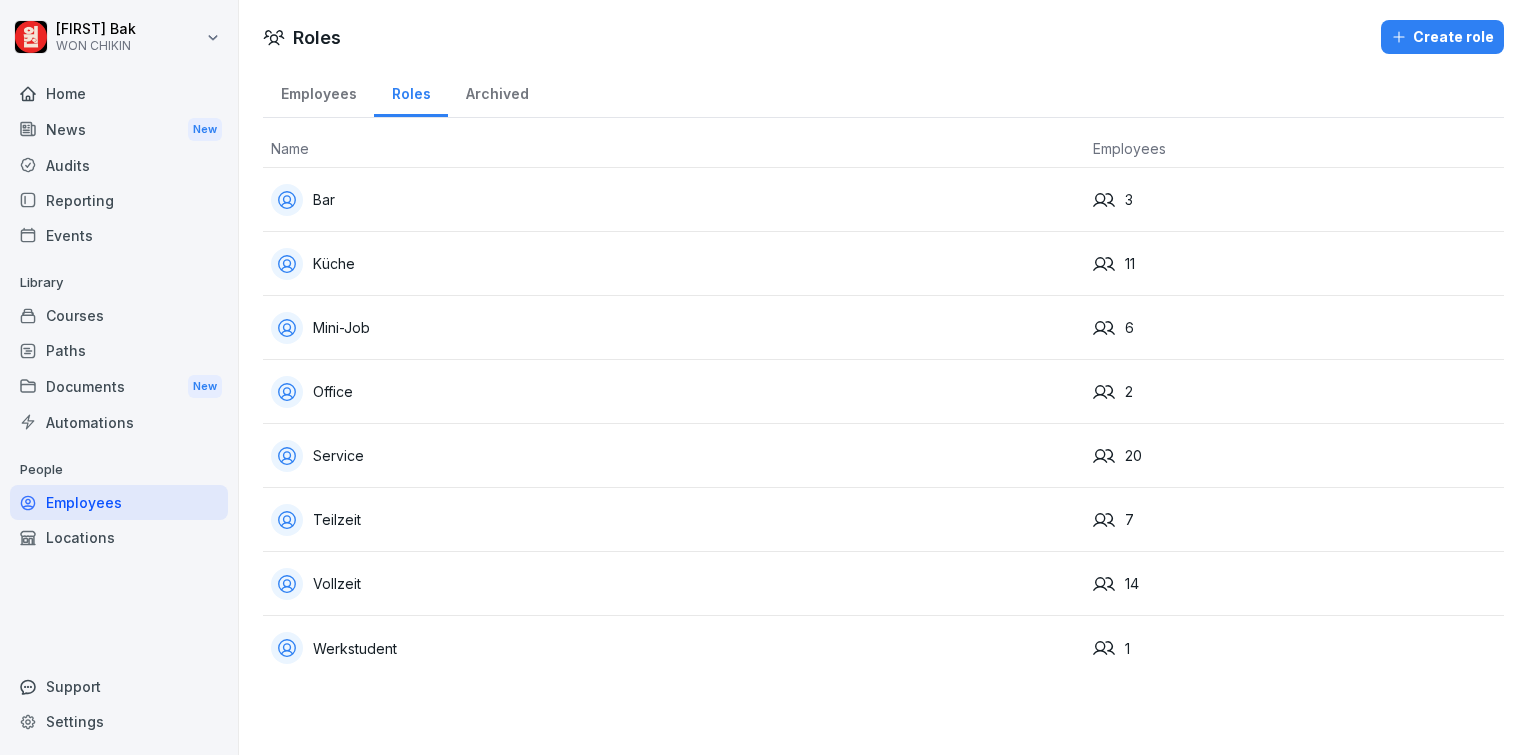 scroll, scrollTop: 0, scrollLeft: 0, axis: both 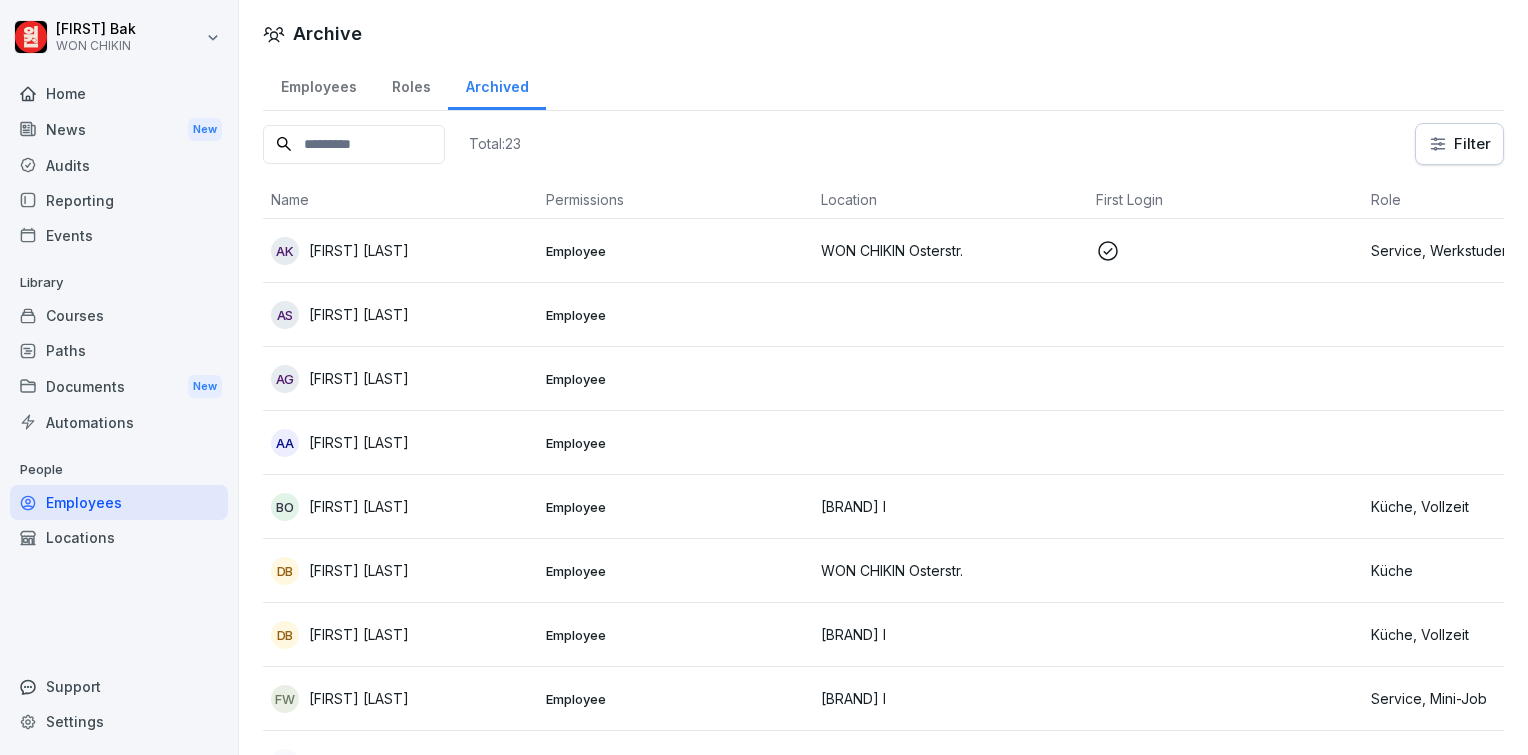 click on "Home" at bounding box center [119, 93] 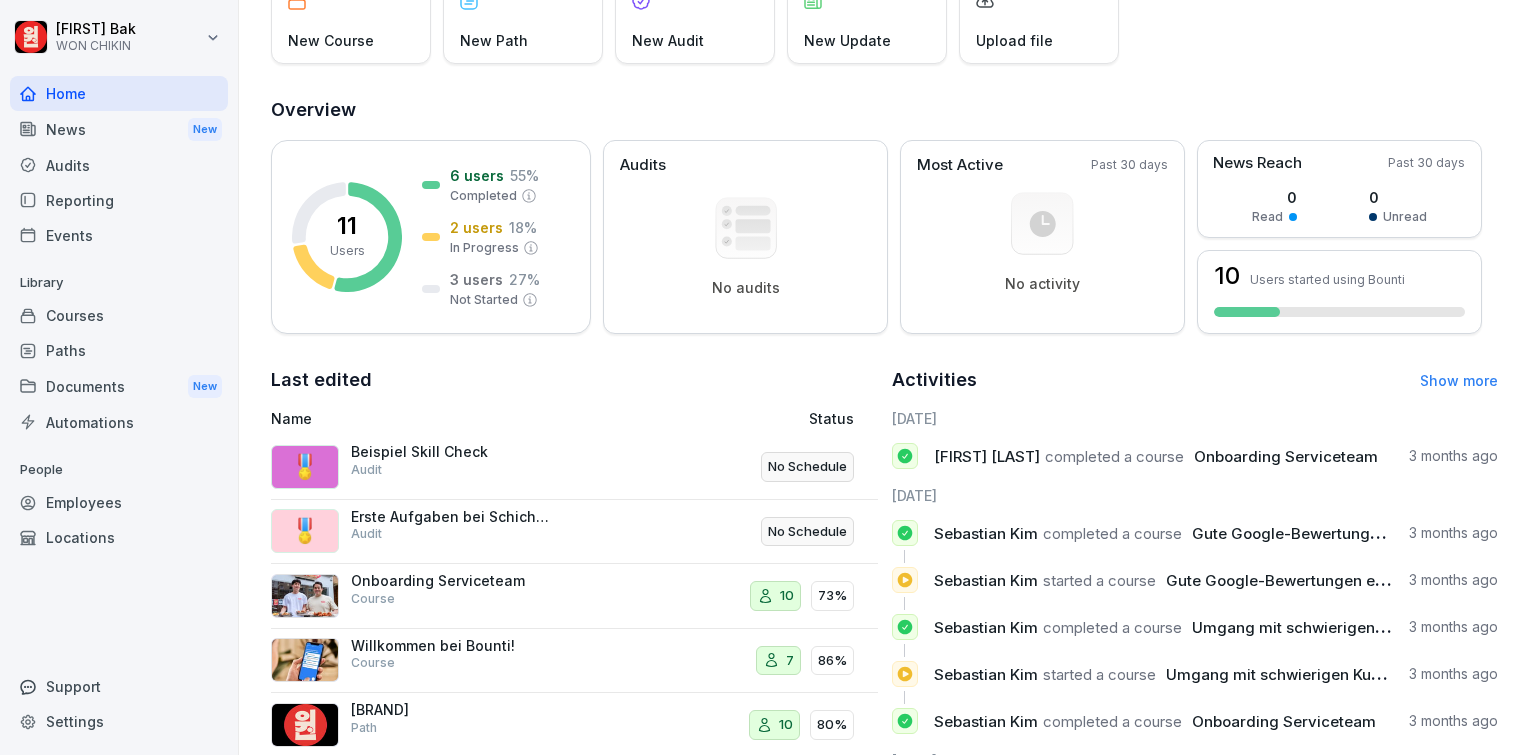 scroll, scrollTop: 0, scrollLeft: 0, axis: both 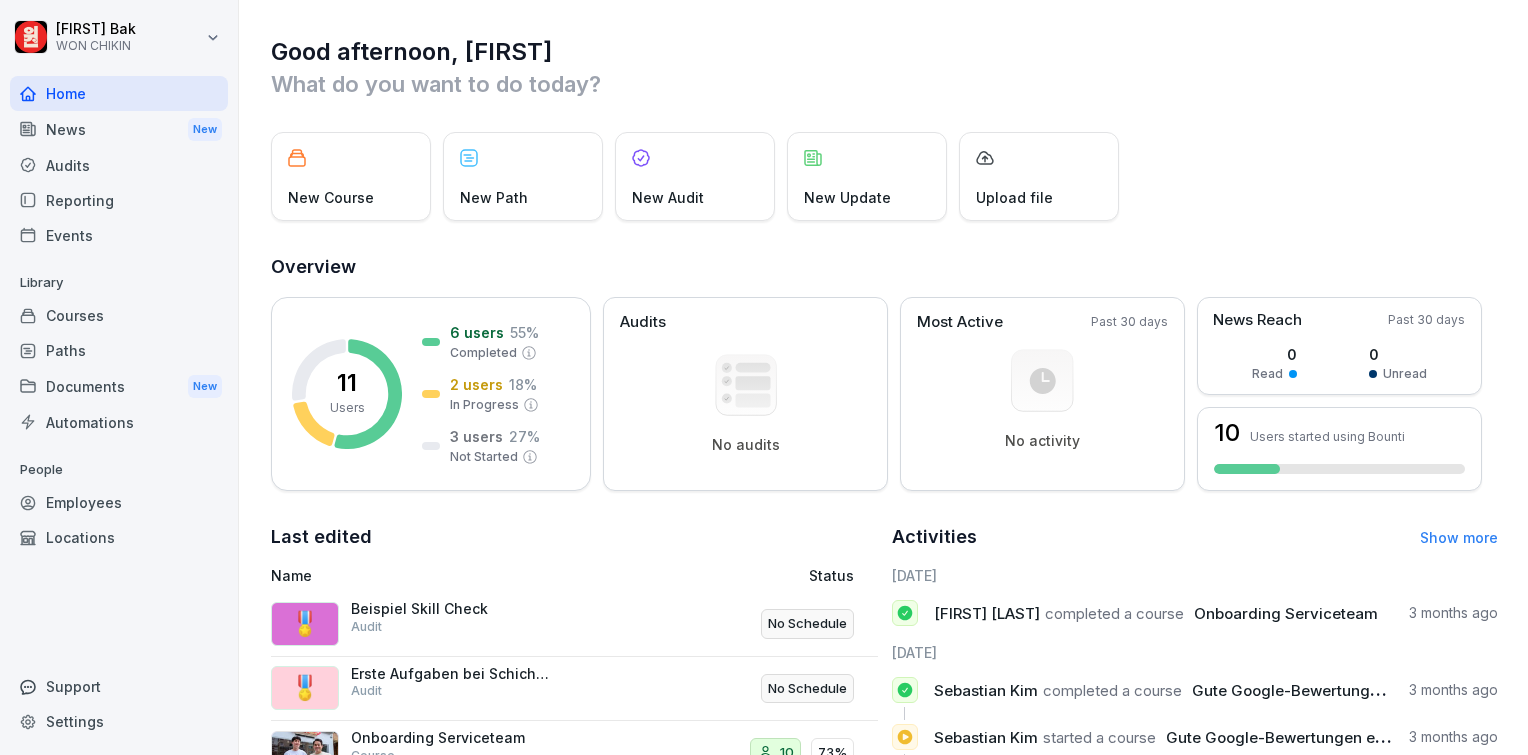 click on "Courses" at bounding box center (119, 315) 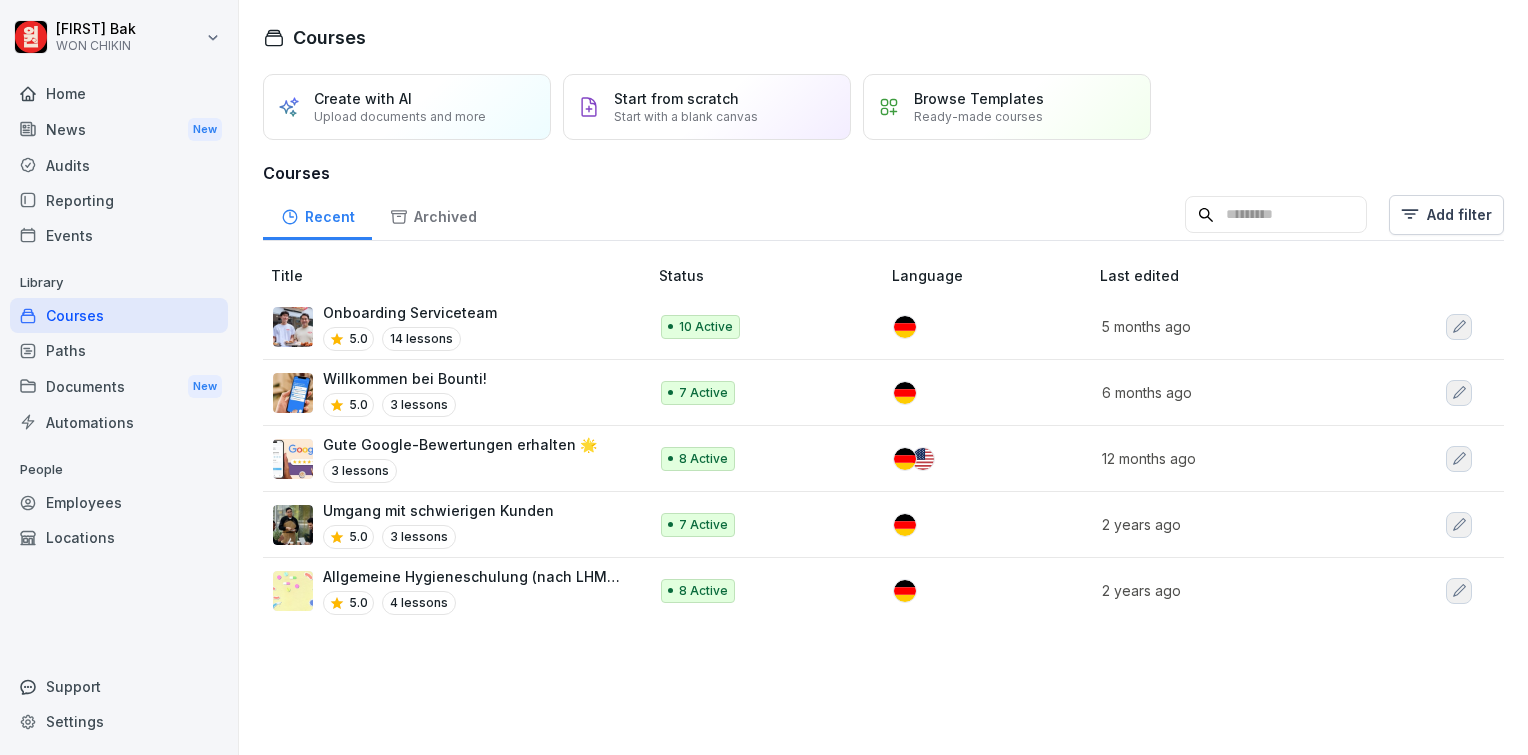 click 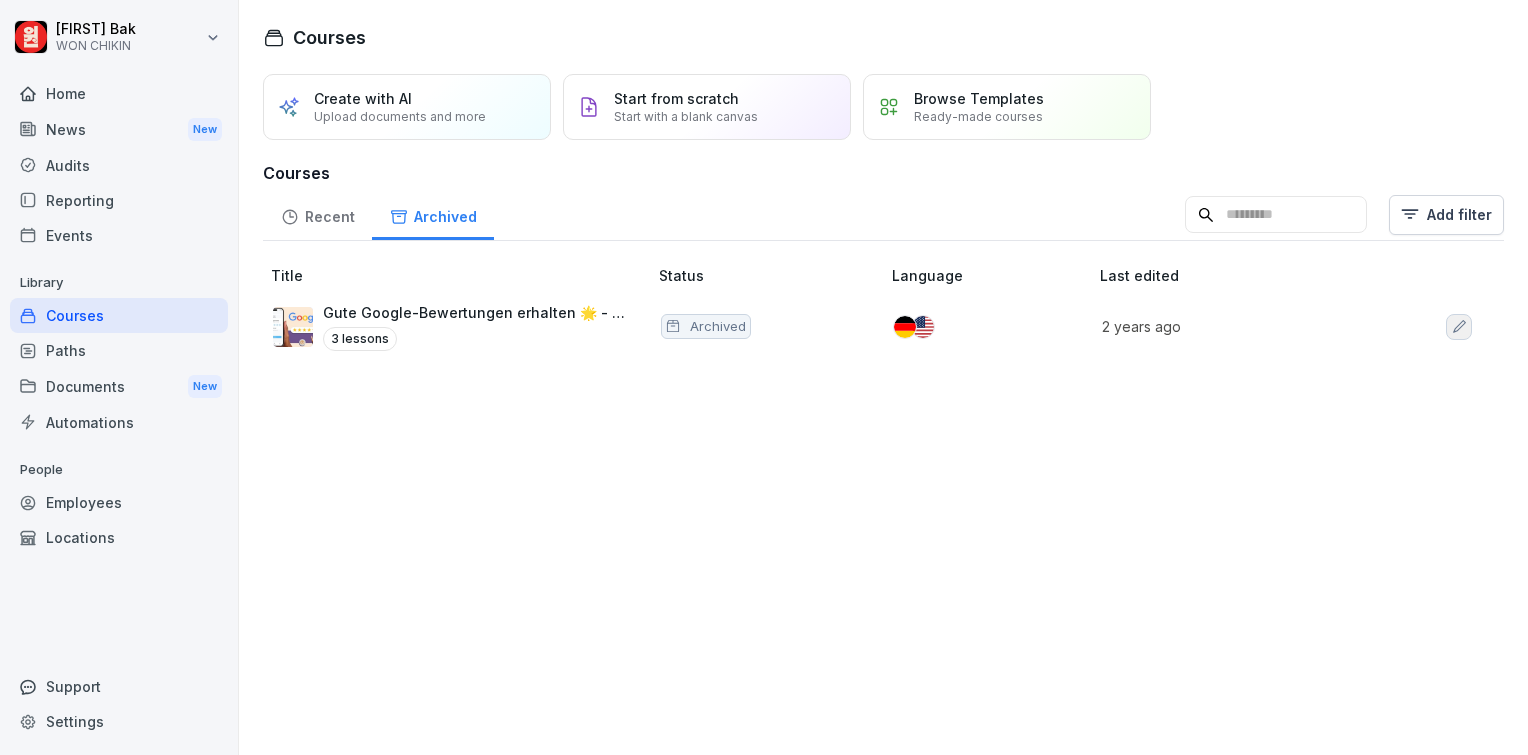 click on "Recent" at bounding box center (317, 214) 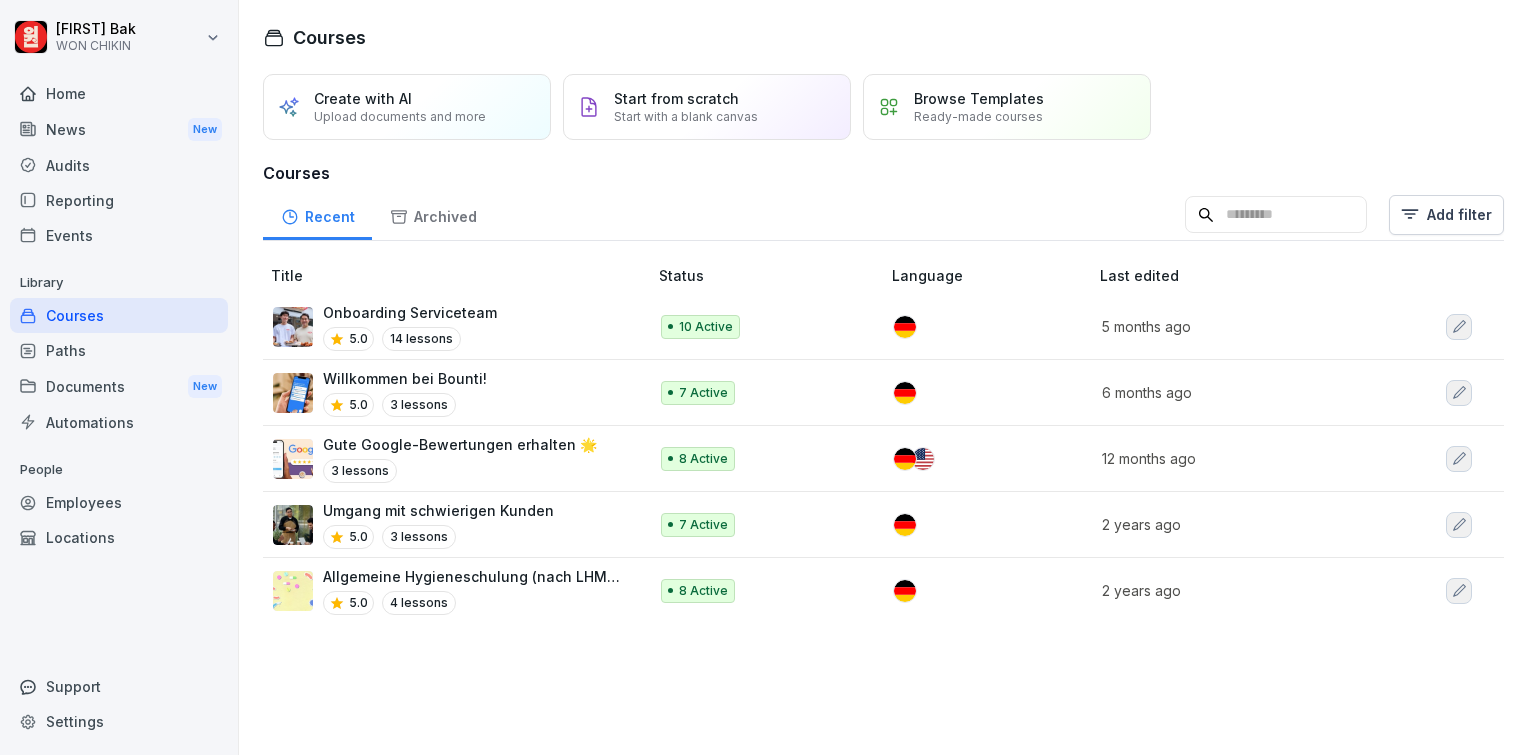 click 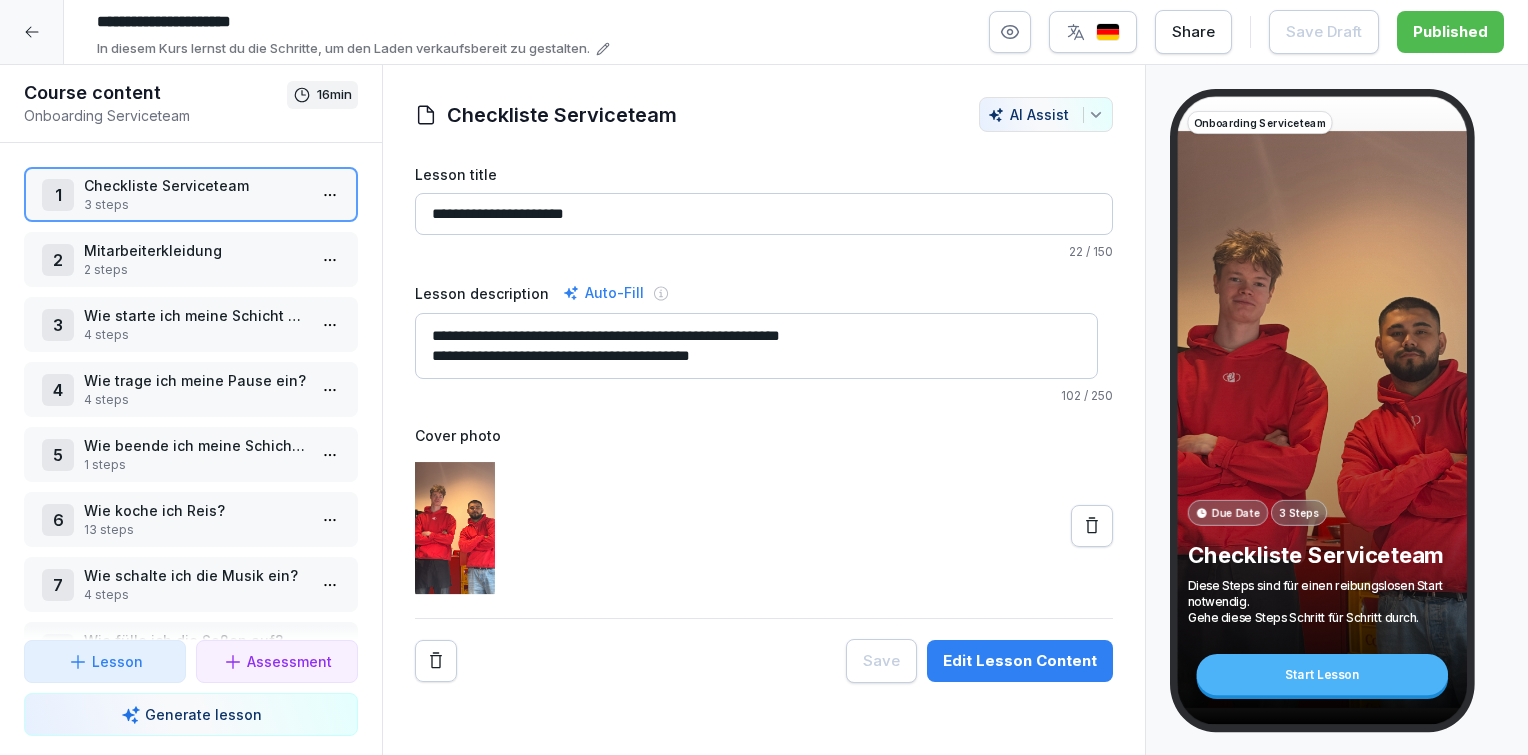 click on "Share" at bounding box center [1193, 32] 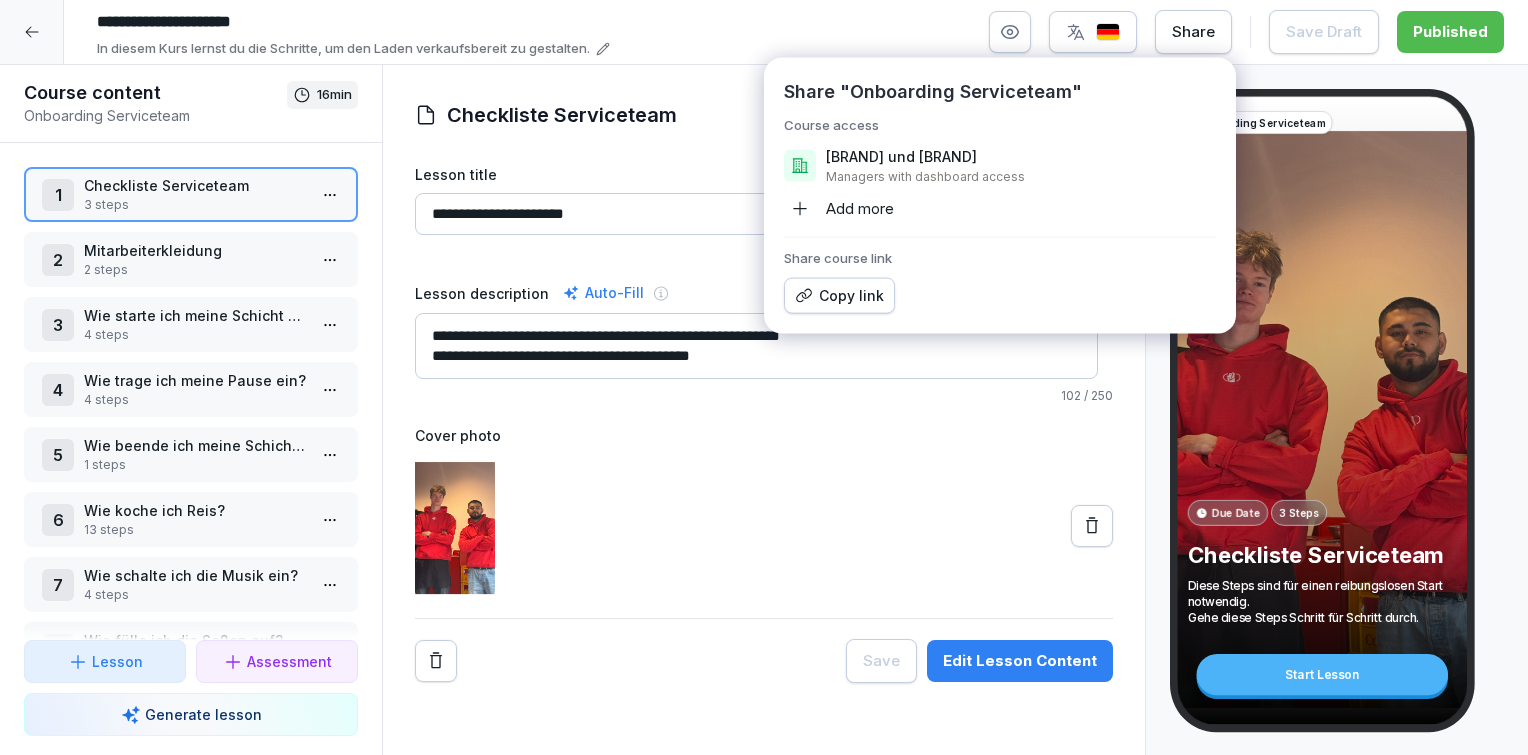 click on "Share" at bounding box center [1193, 32] 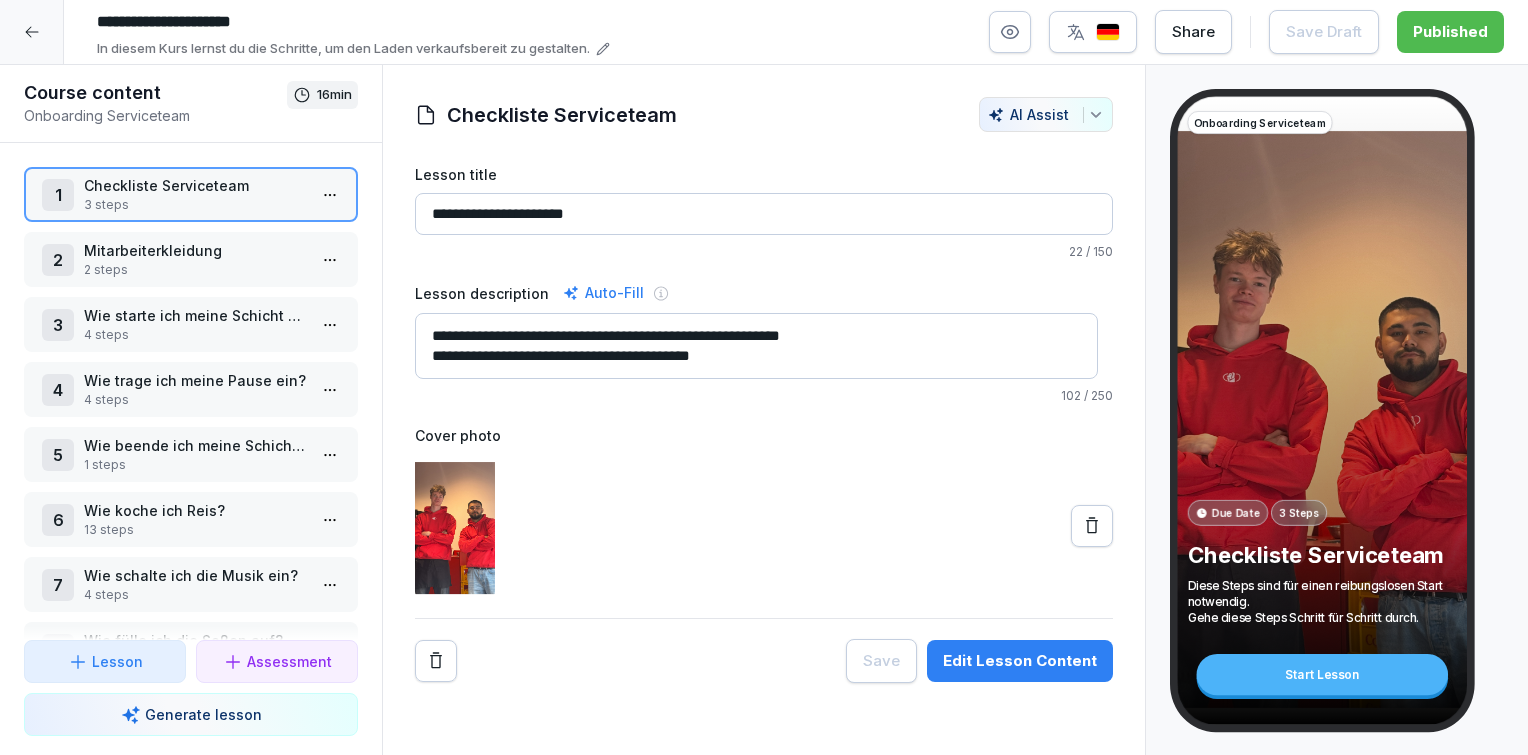 click 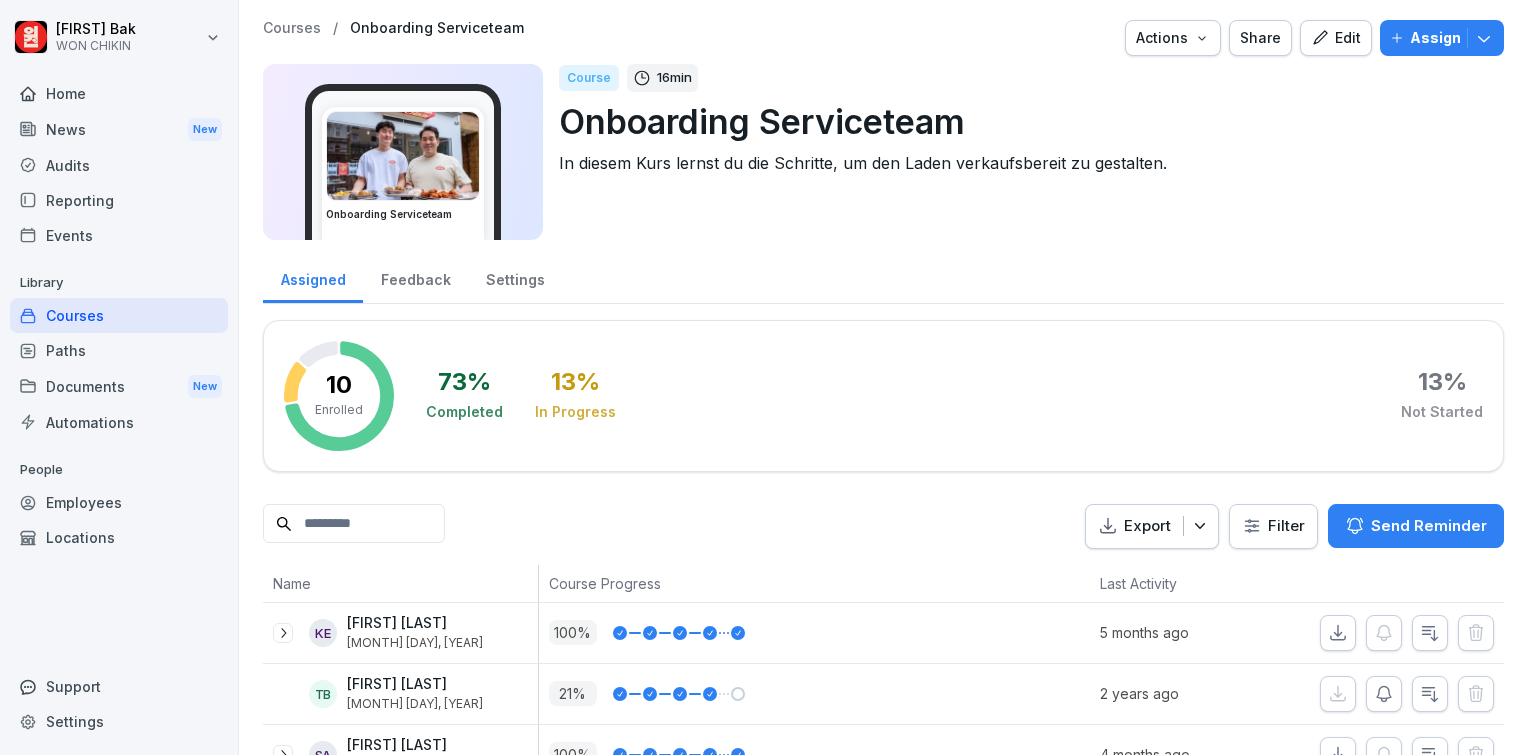 click 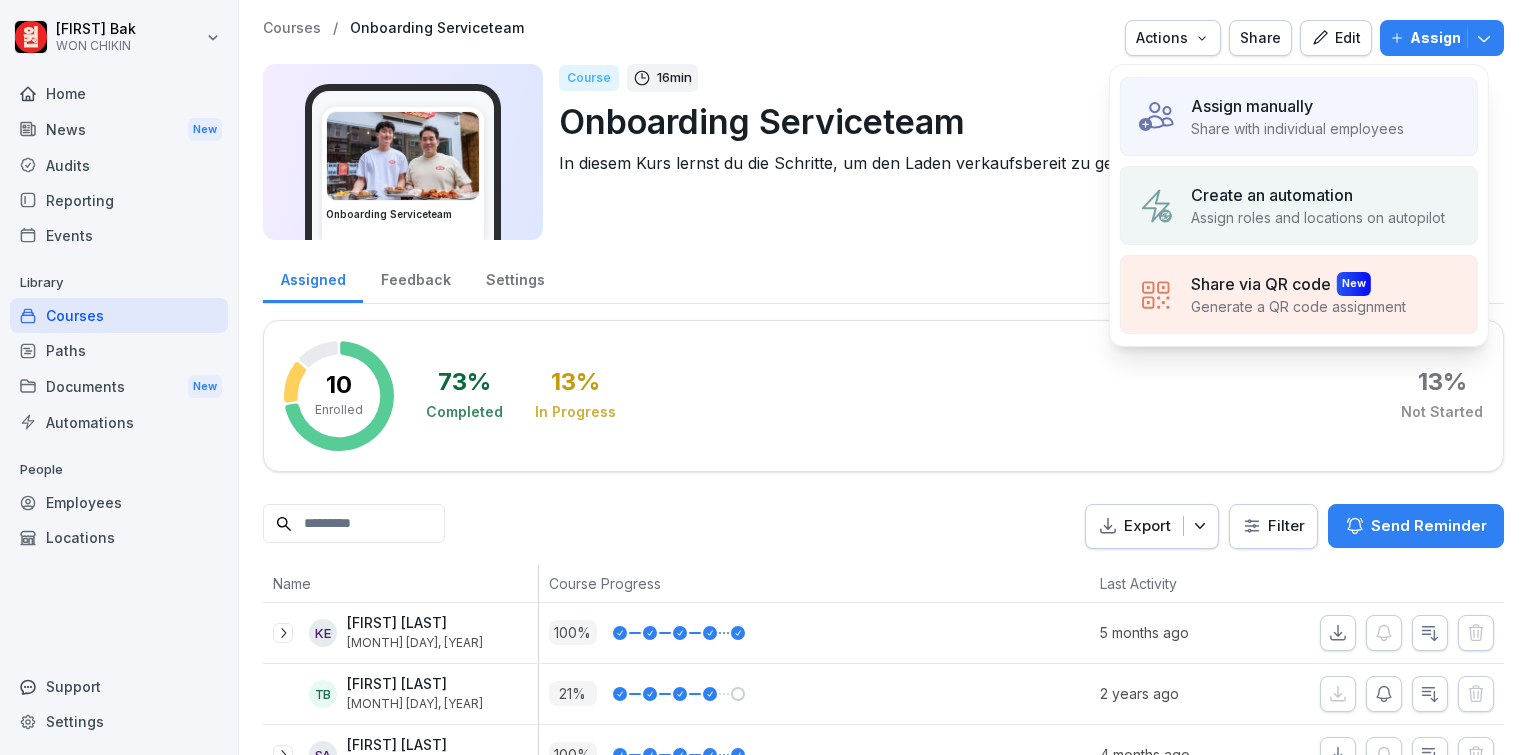 click on "Assign manually" at bounding box center [1297, 106] 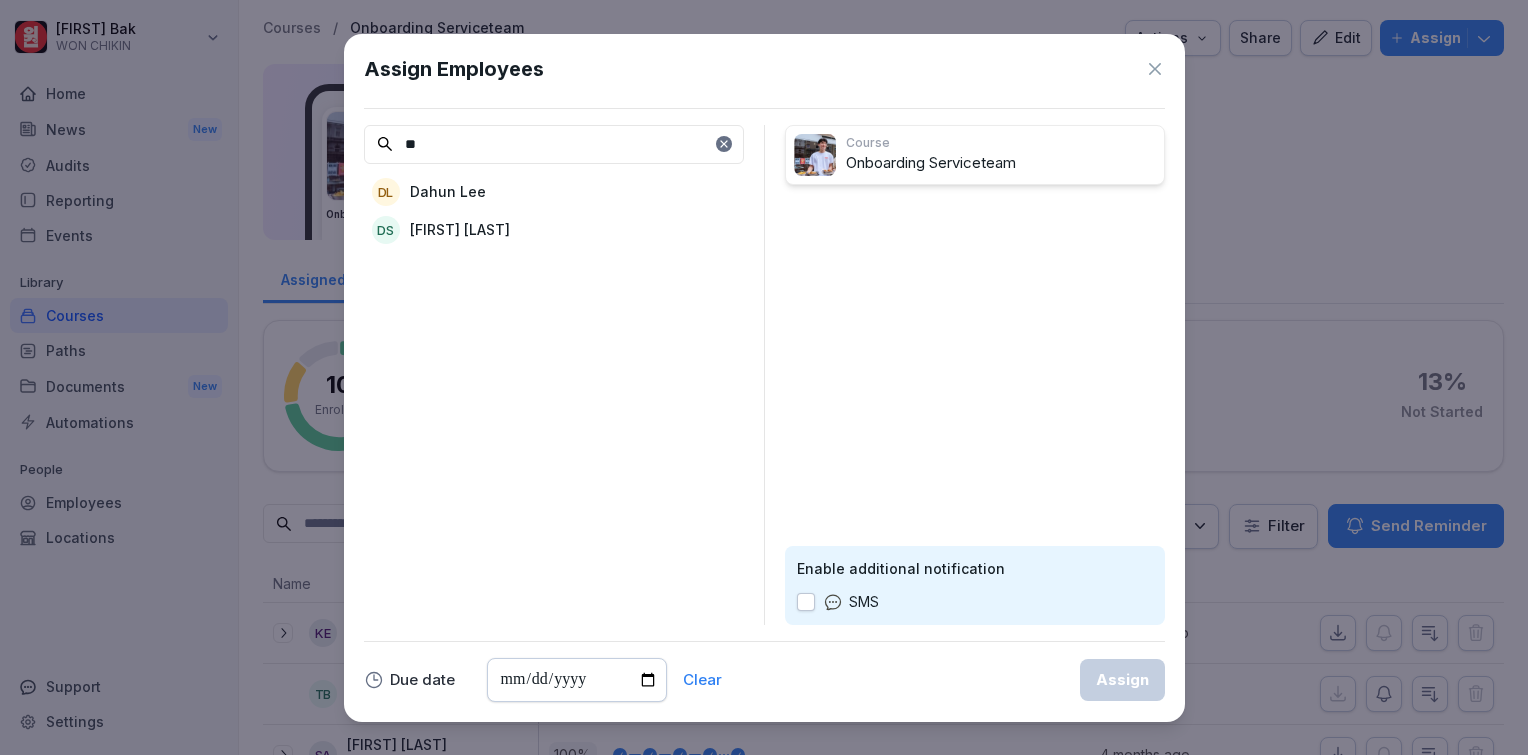 click on "DL Dahun Lee" at bounding box center (554, 192) 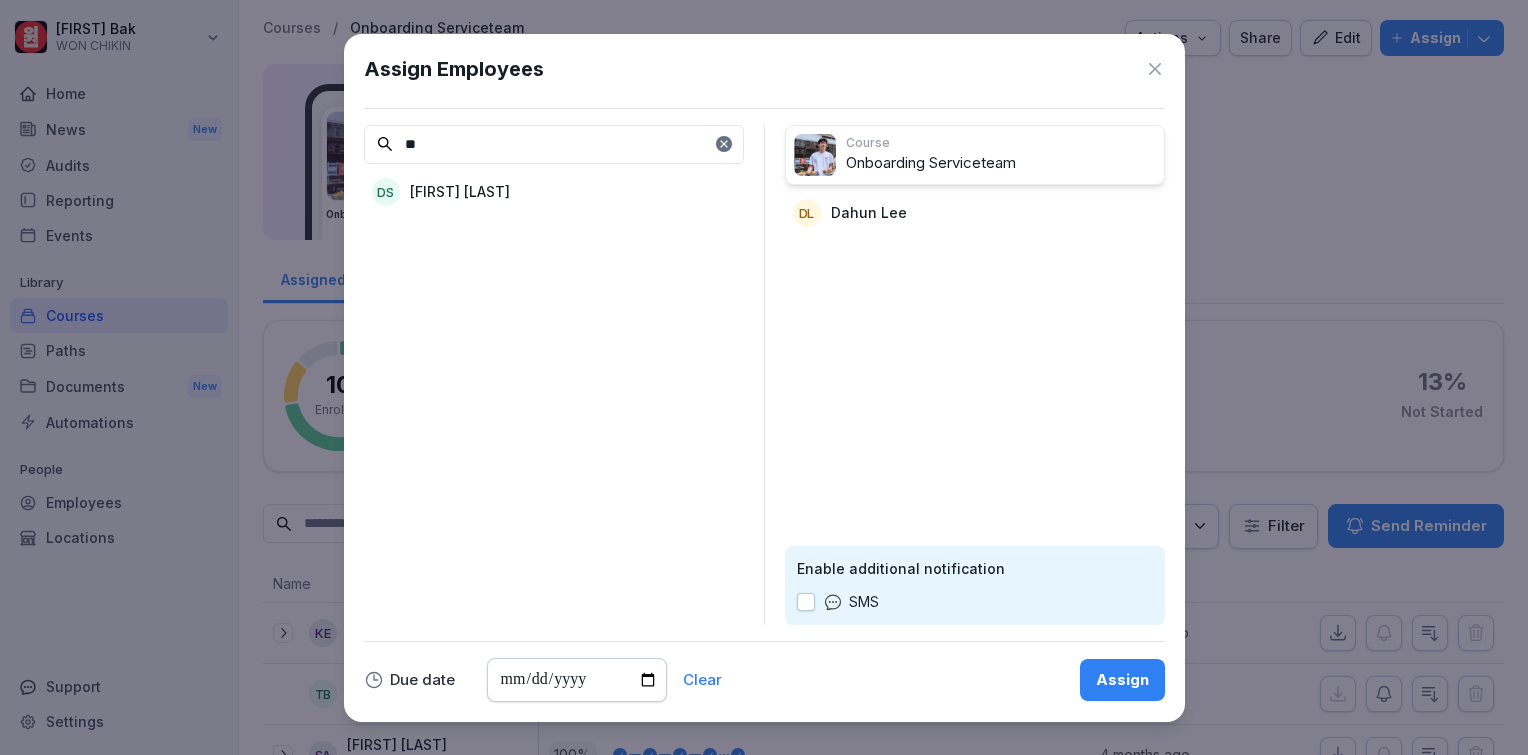 click on "**" at bounding box center [554, 144] 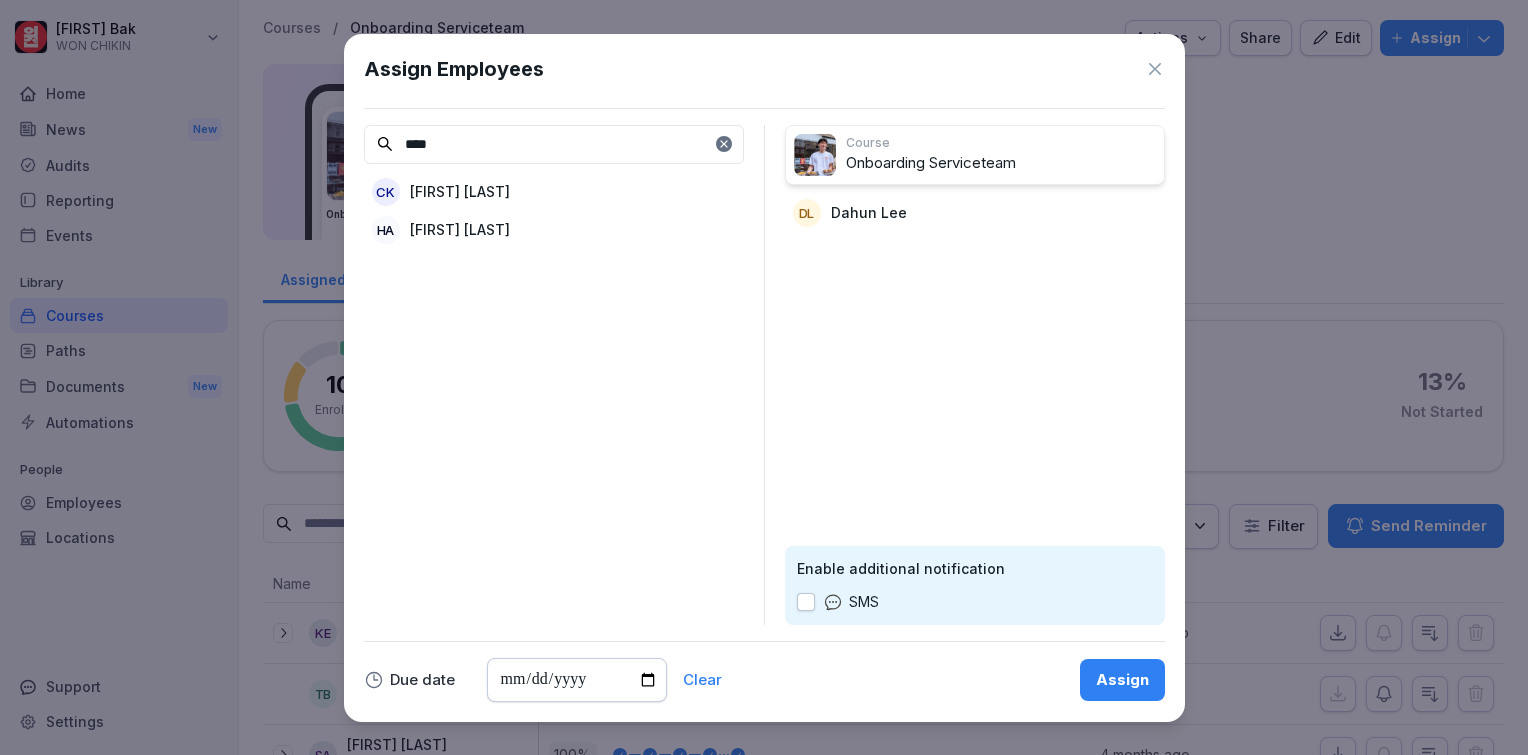 type on "****" 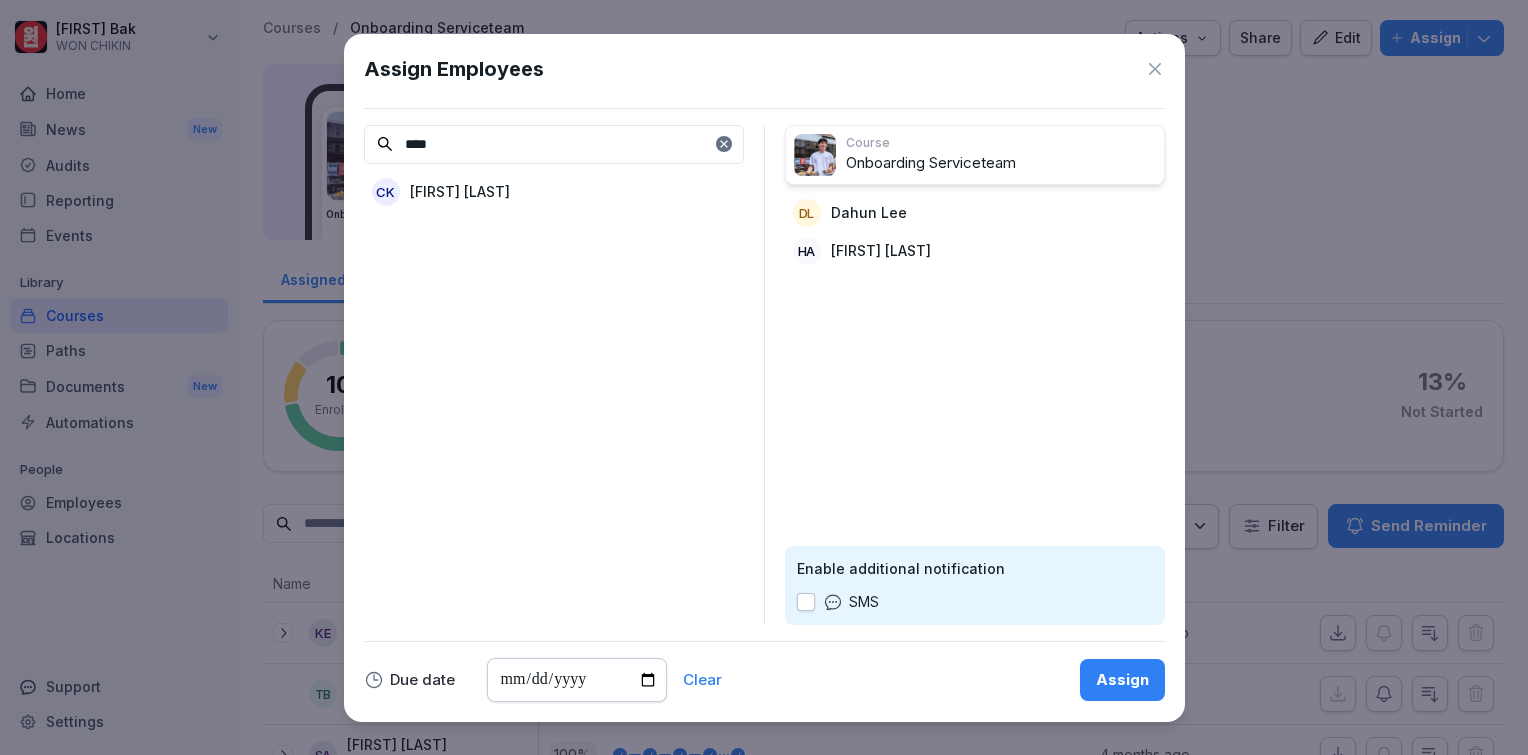 click 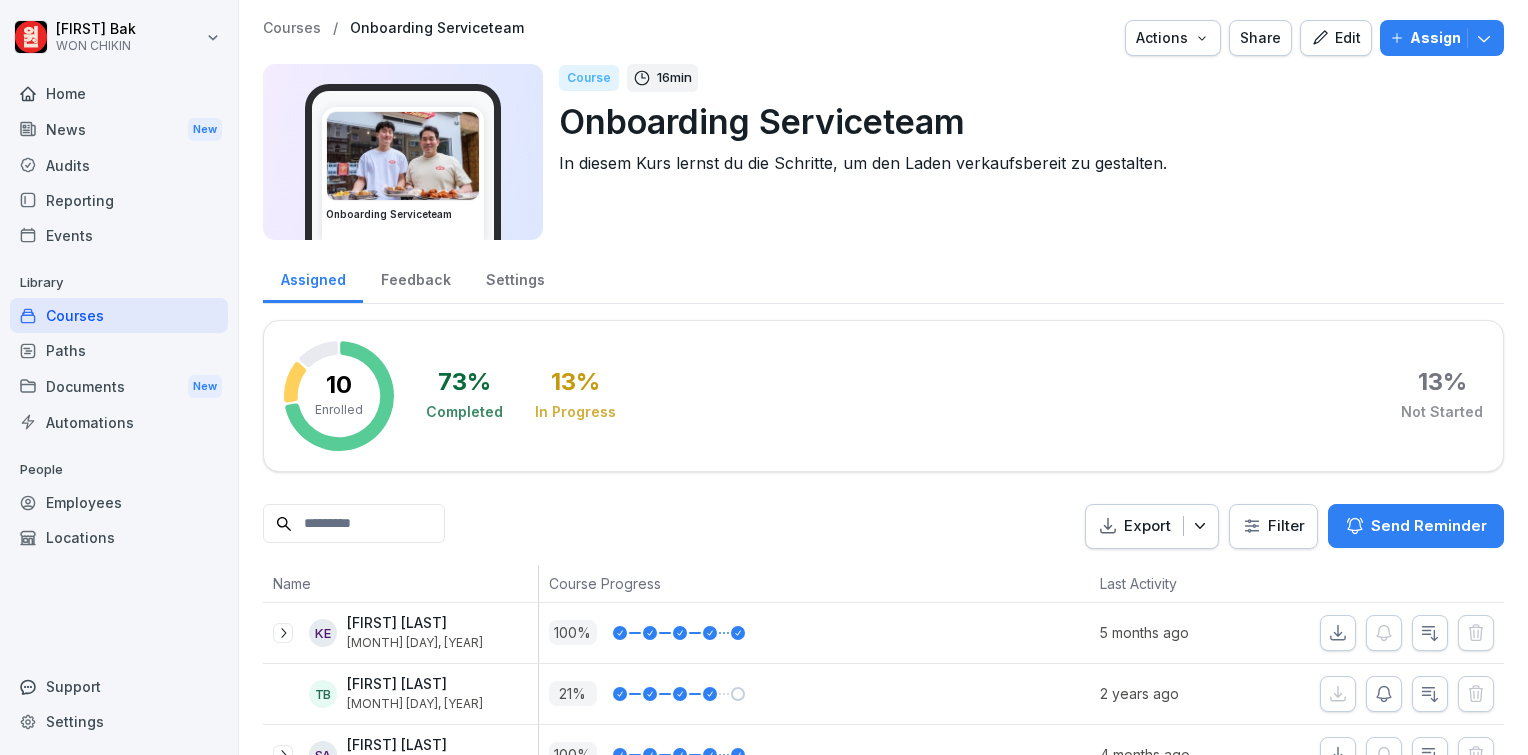 click on "Actions" at bounding box center [1173, 38] 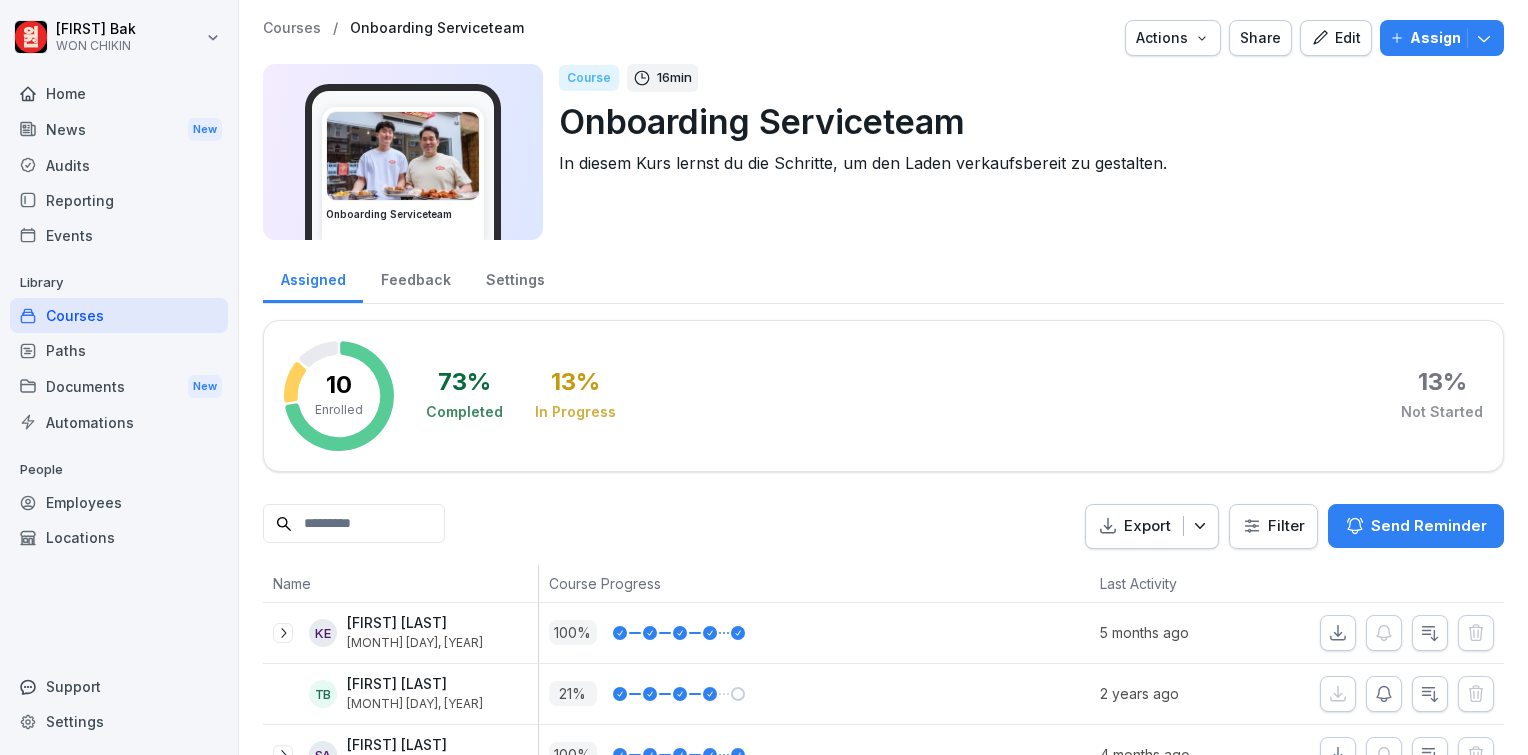 click on "Actions" at bounding box center [1173, 38] 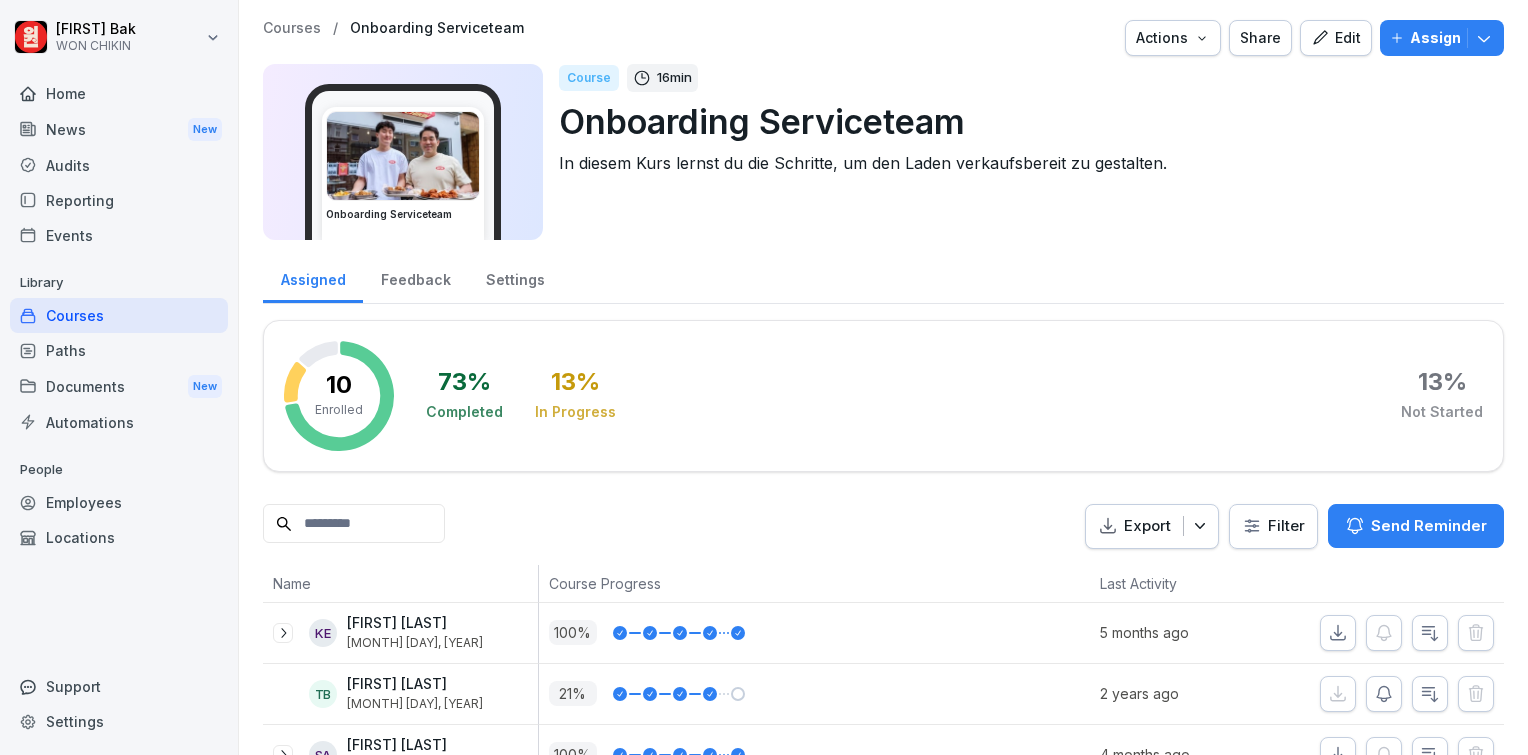 scroll, scrollTop: 503, scrollLeft: 0, axis: vertical 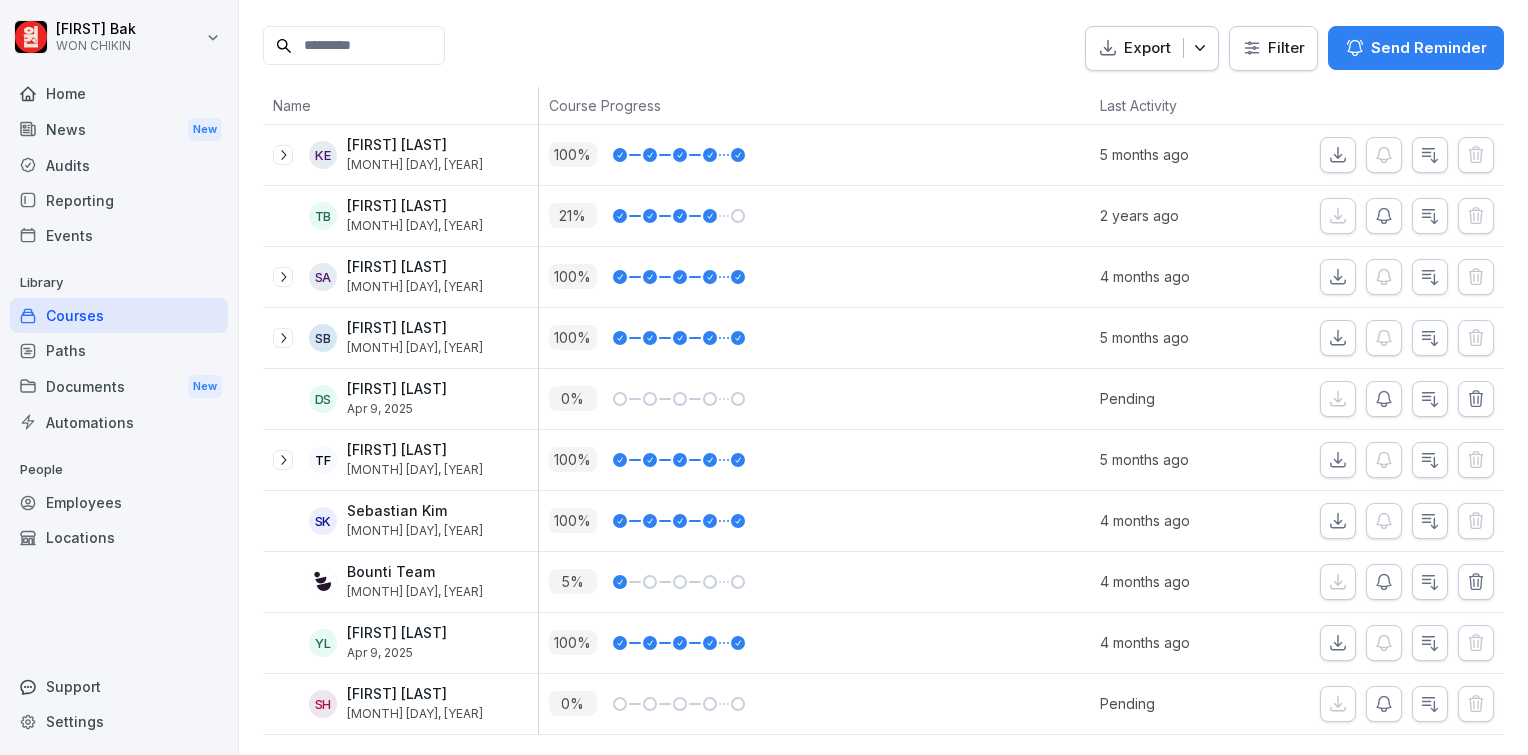 drag, startPoint x: 1231, startPoint y: 348, endPoint x: 1213, endPoint y: 616, distance: 268.6038 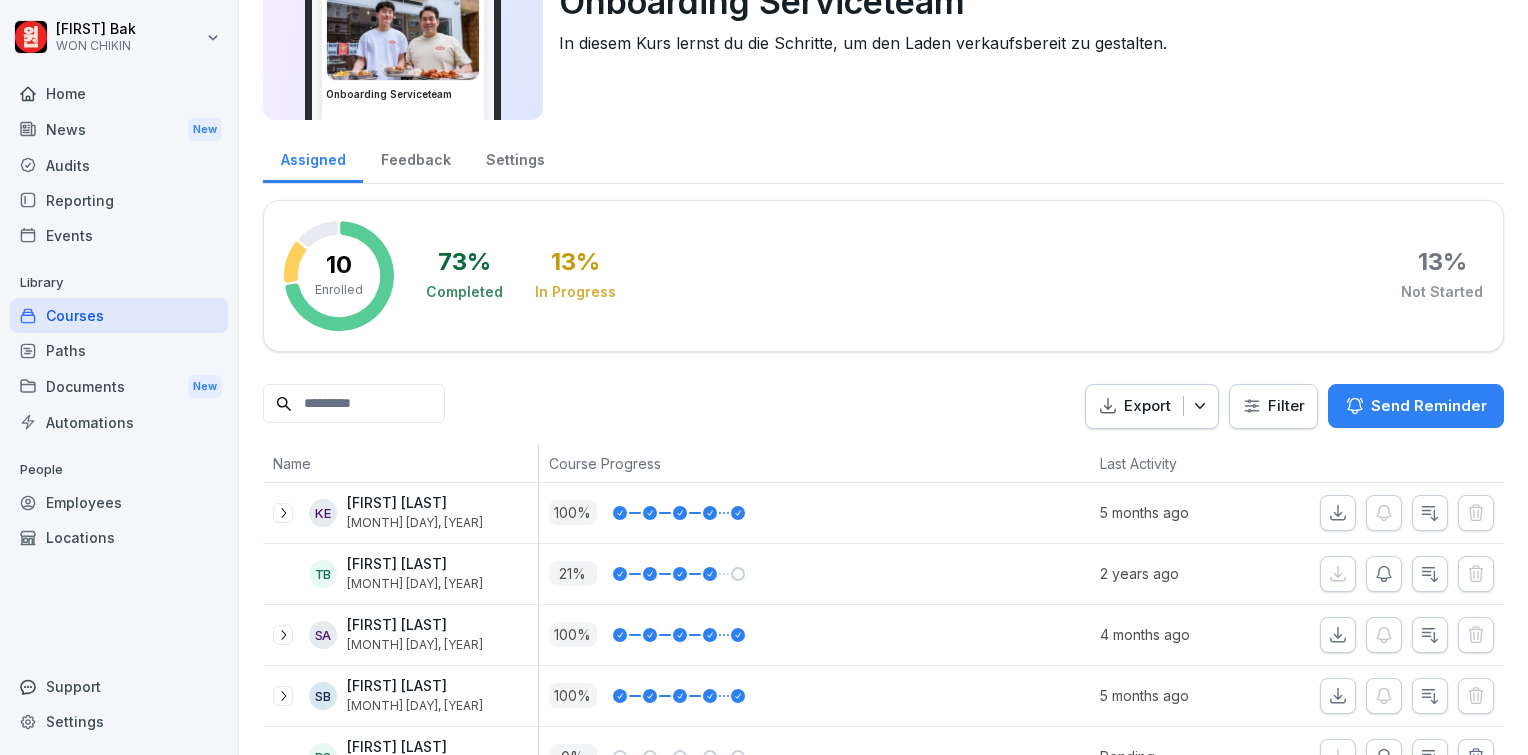 scroll, scrollTop: 0, scrollLeft: 0, axis: both 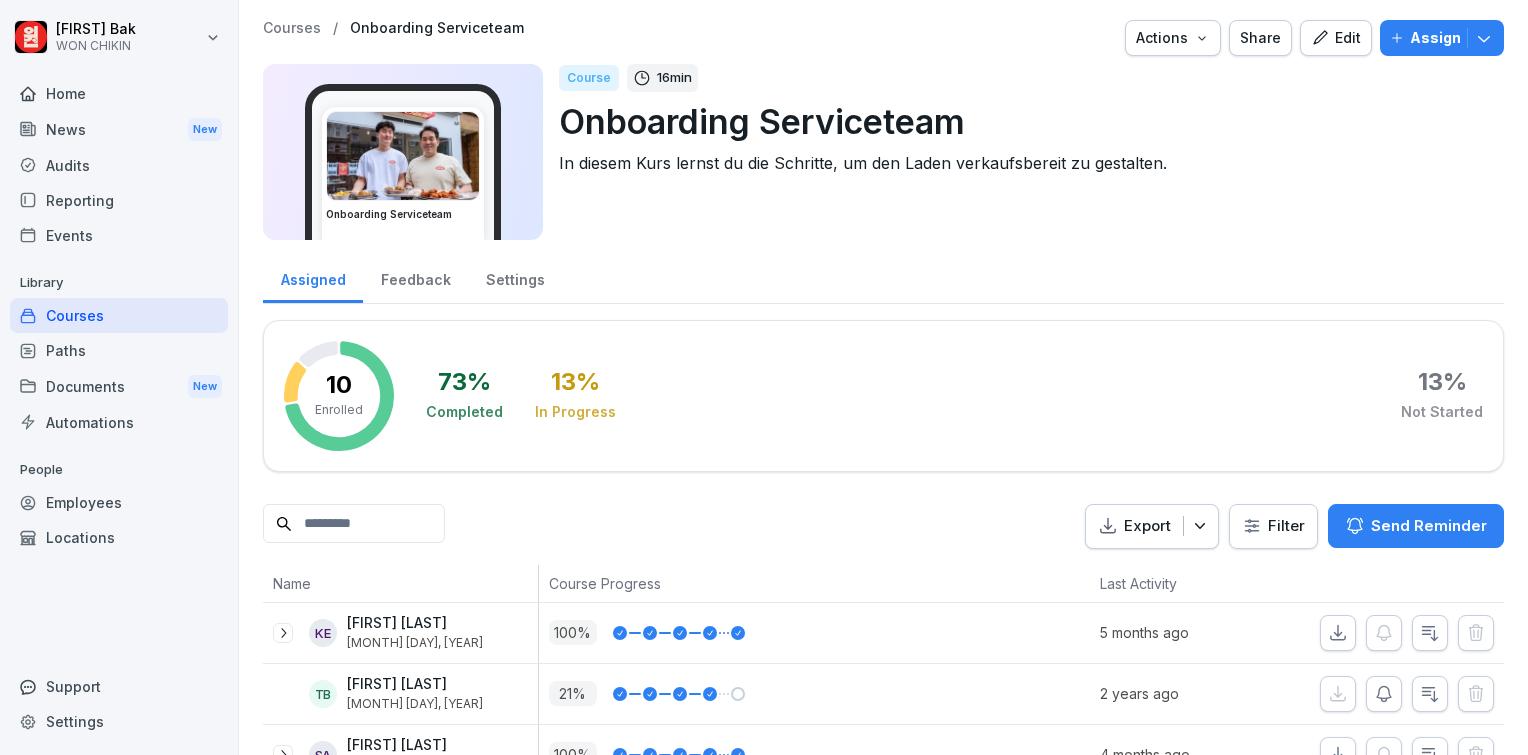 click on "Assign" at bounding box center [1435, 38] 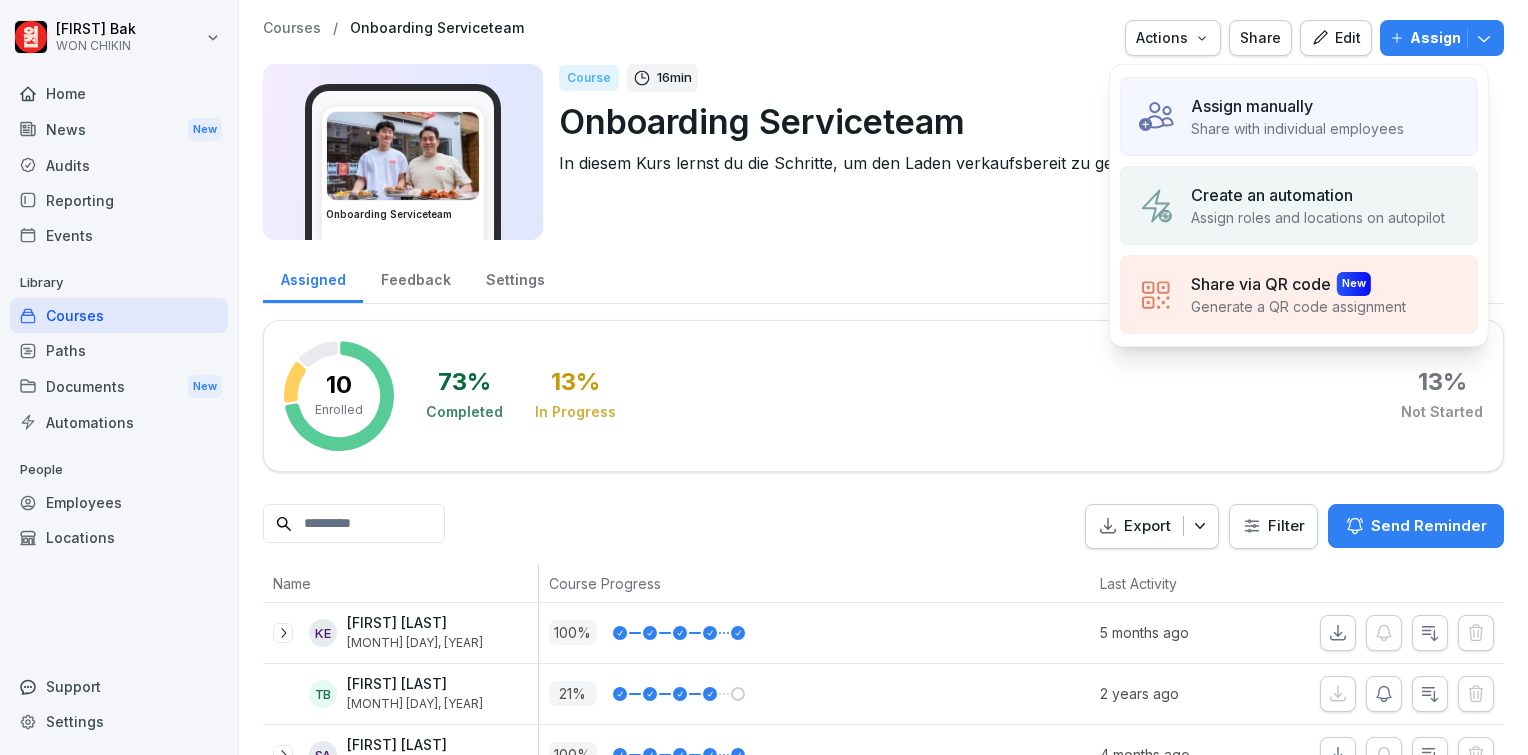 click on "Share with individual employees" at bounding box center [1297, 128] 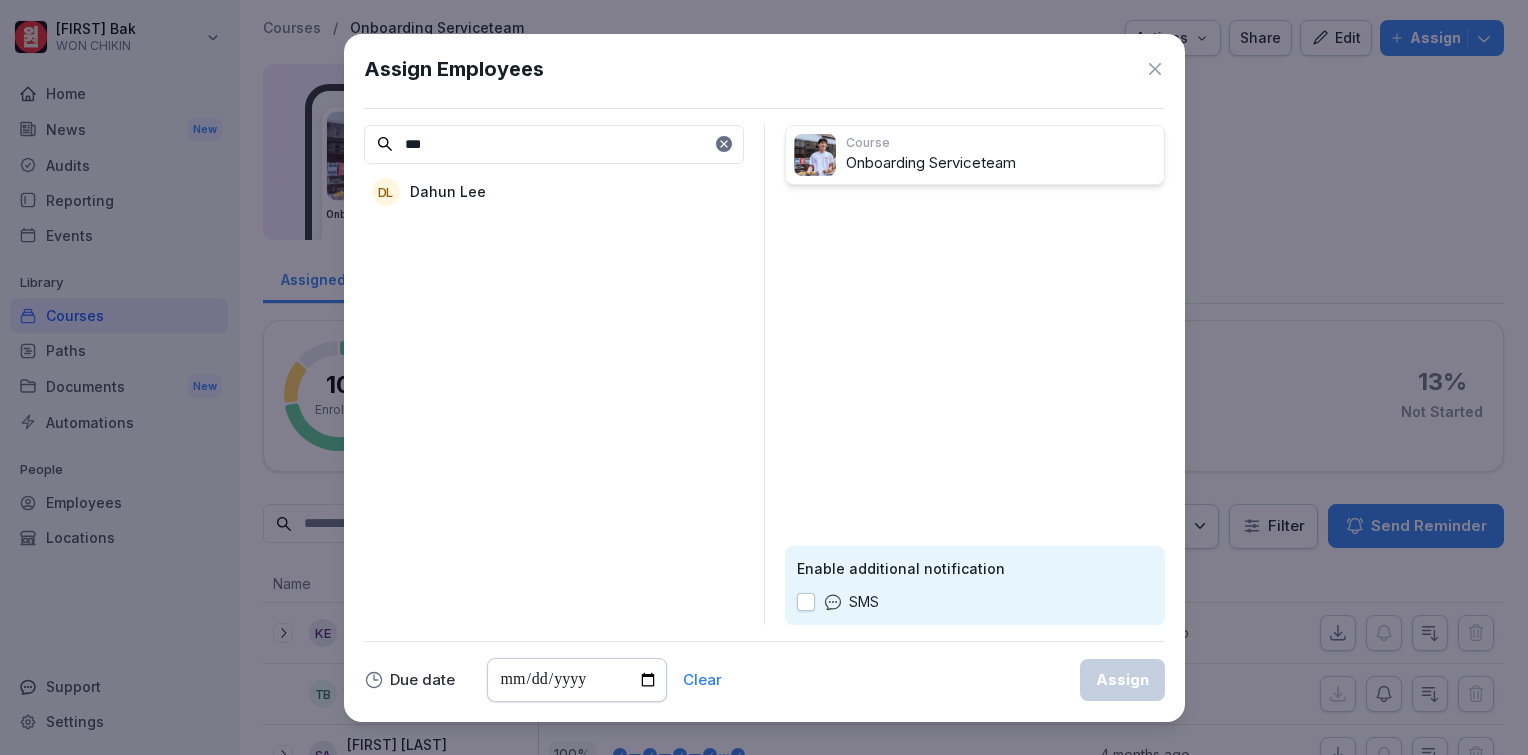 click on "DL Dahun Lee" at bounding box center [554, 192] 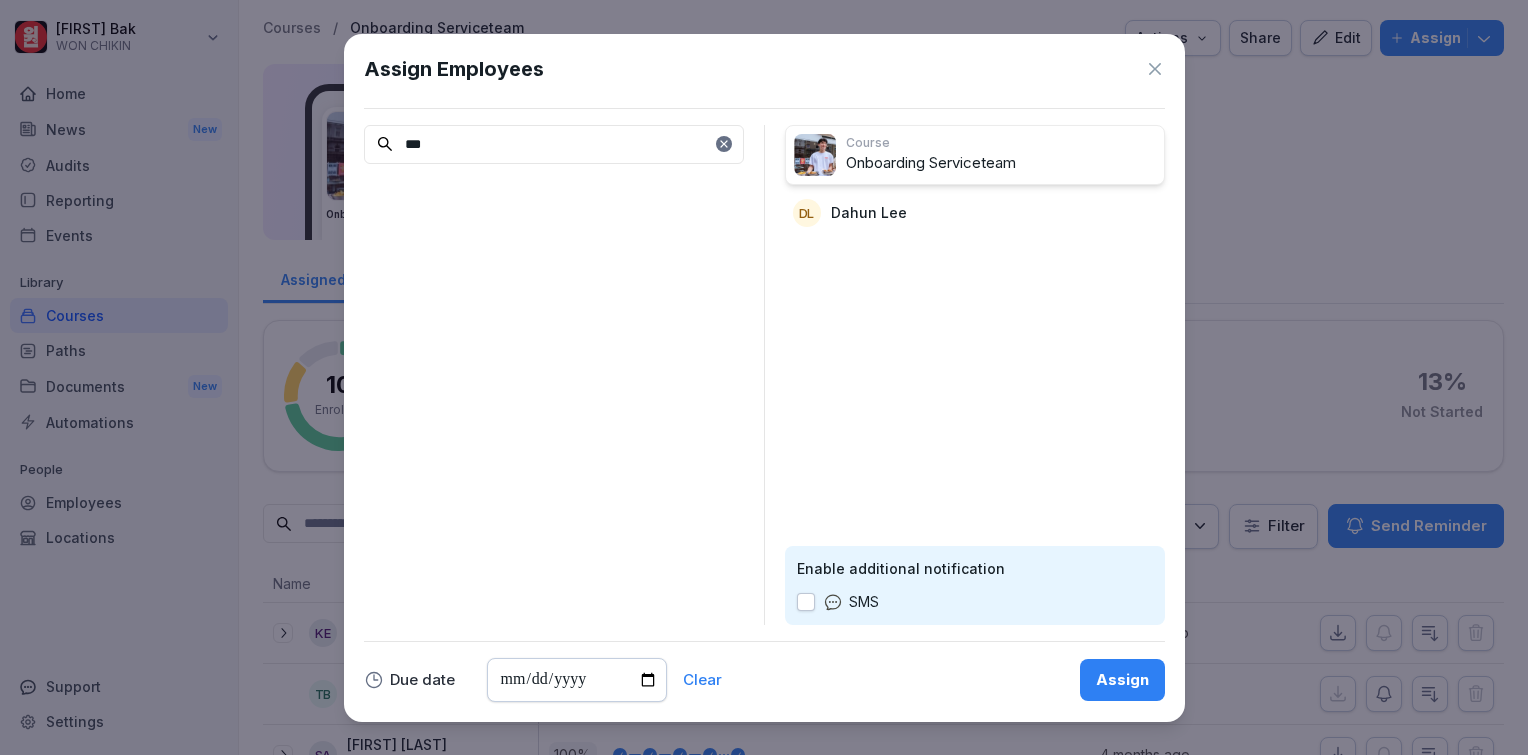 click on "***" at bounding box center (554, 144) 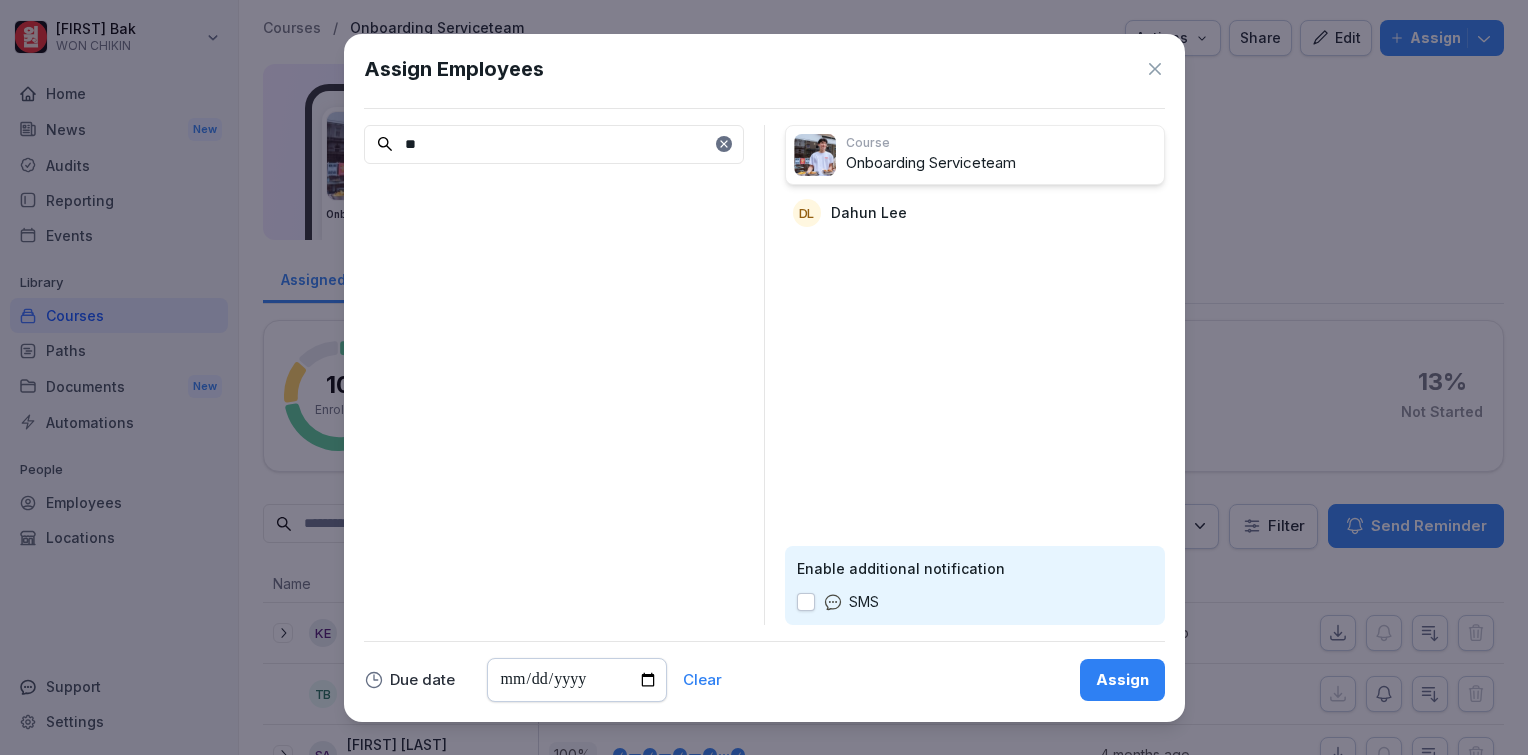 type on "*" 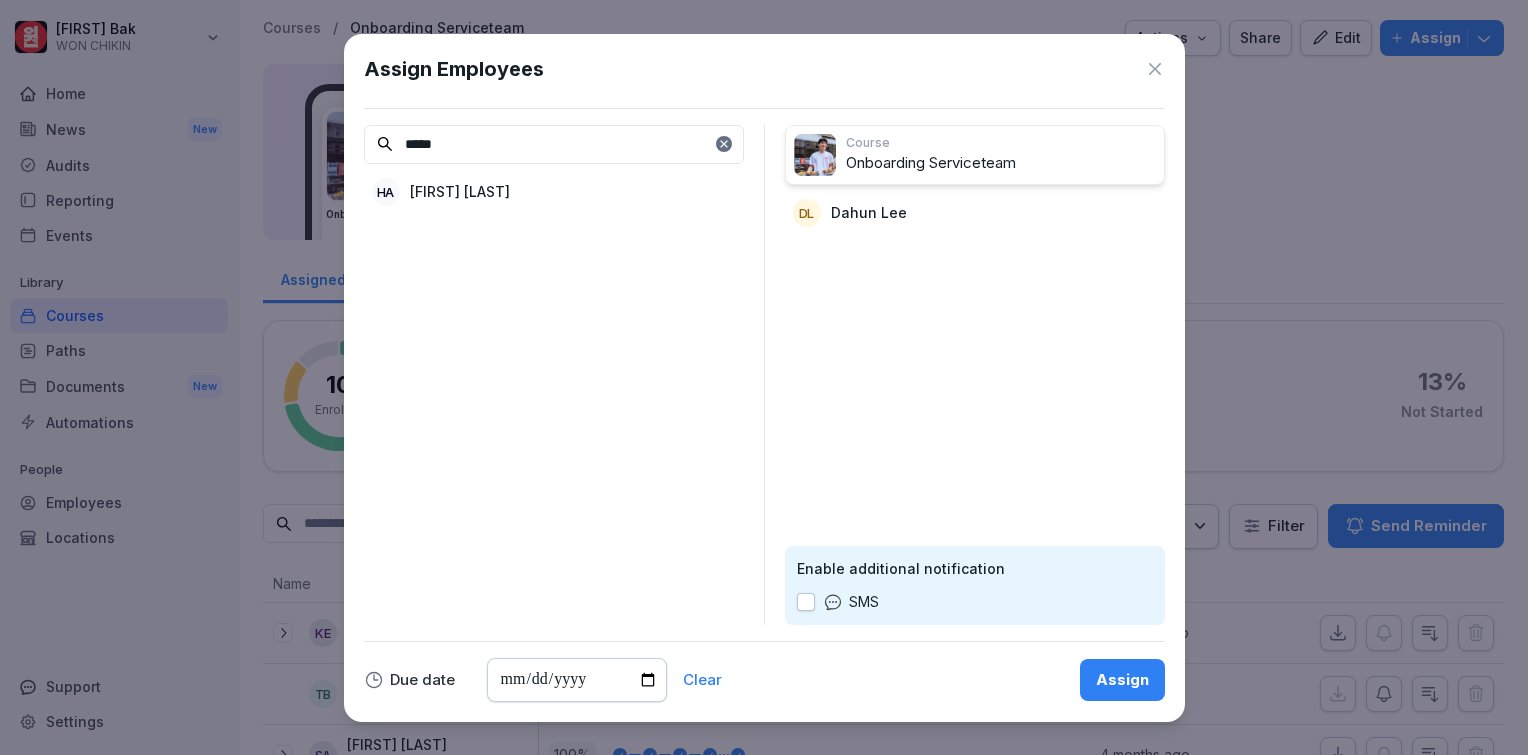 type on "*****" 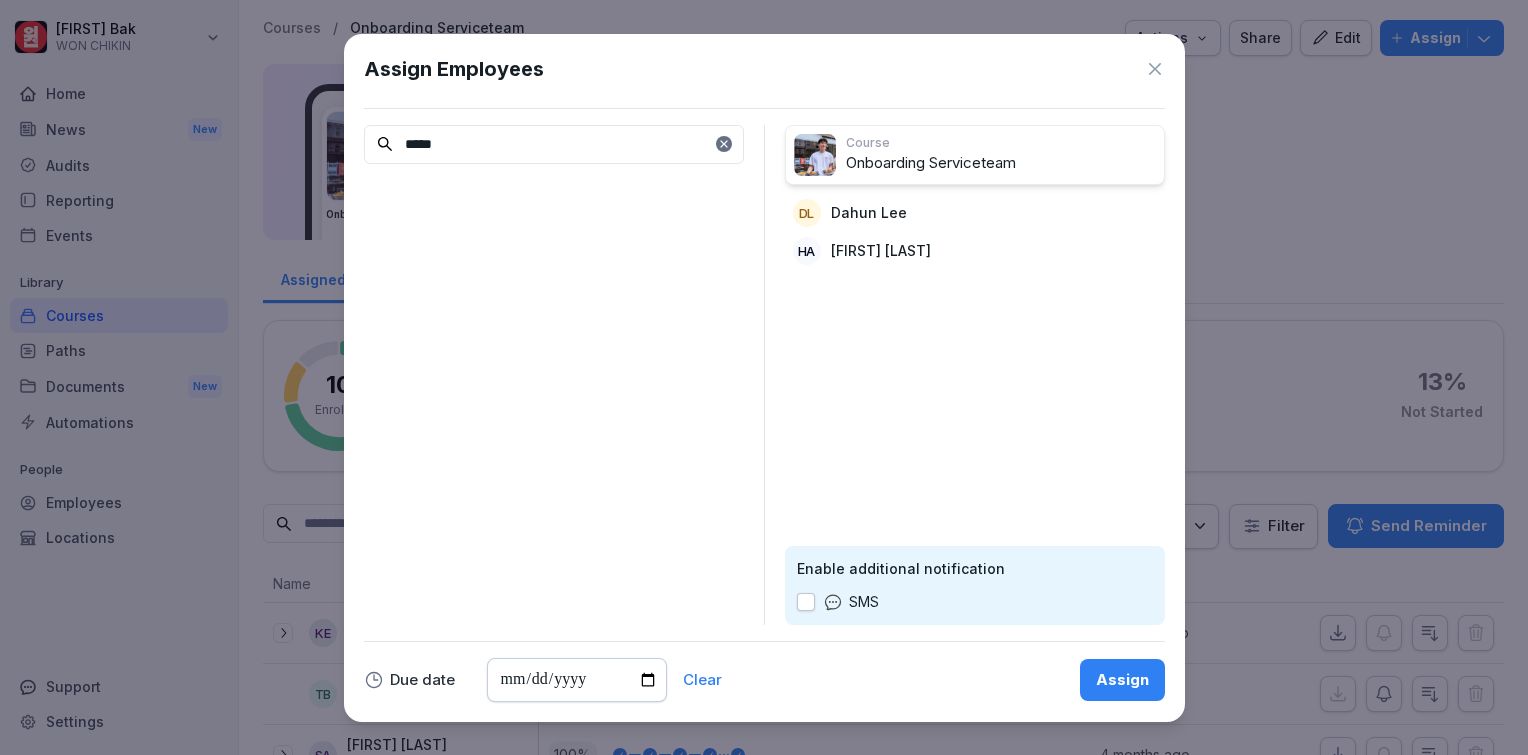 click on "Assign" at bounding box center (1122, 680) 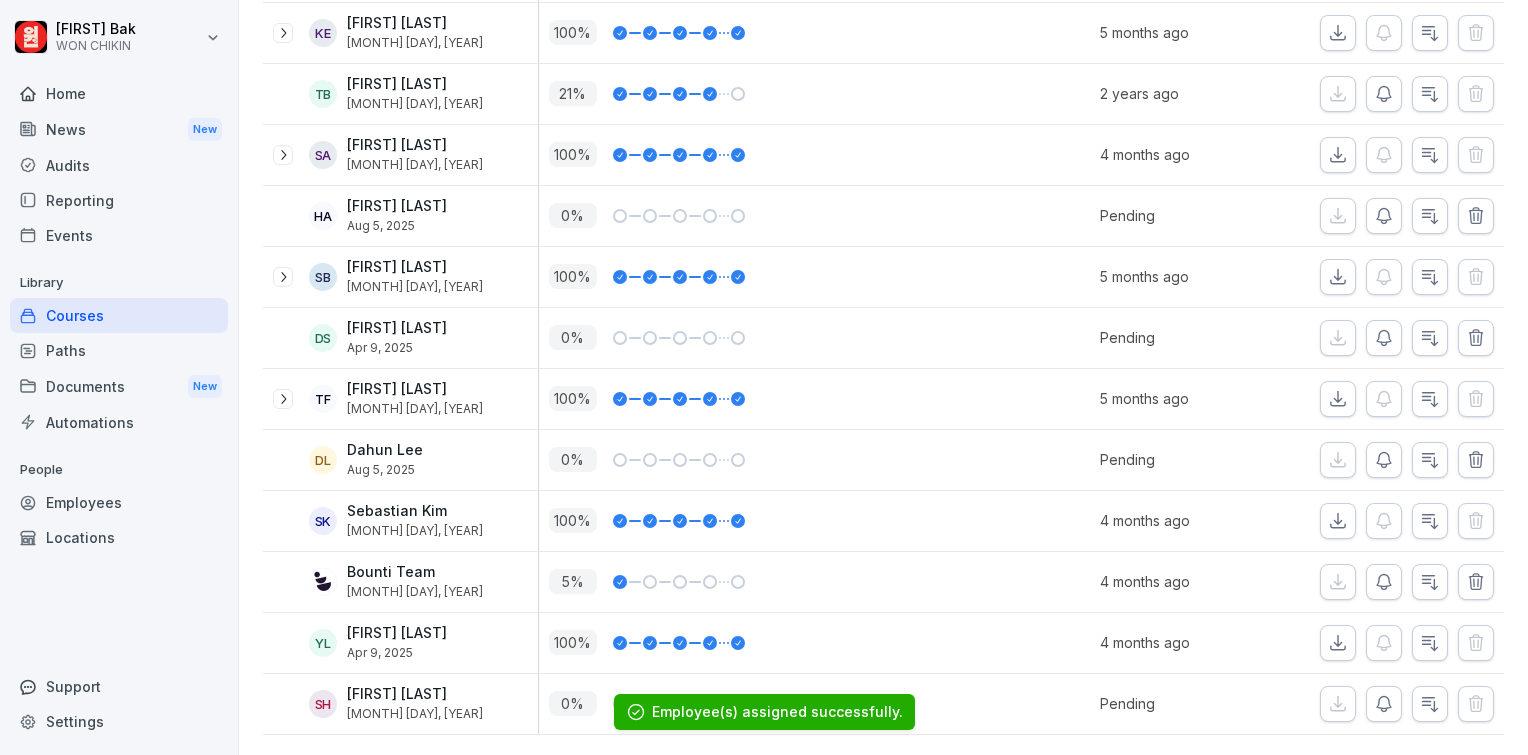 scroll, scrollTop: 0, scrollLeft: 0, axis: both 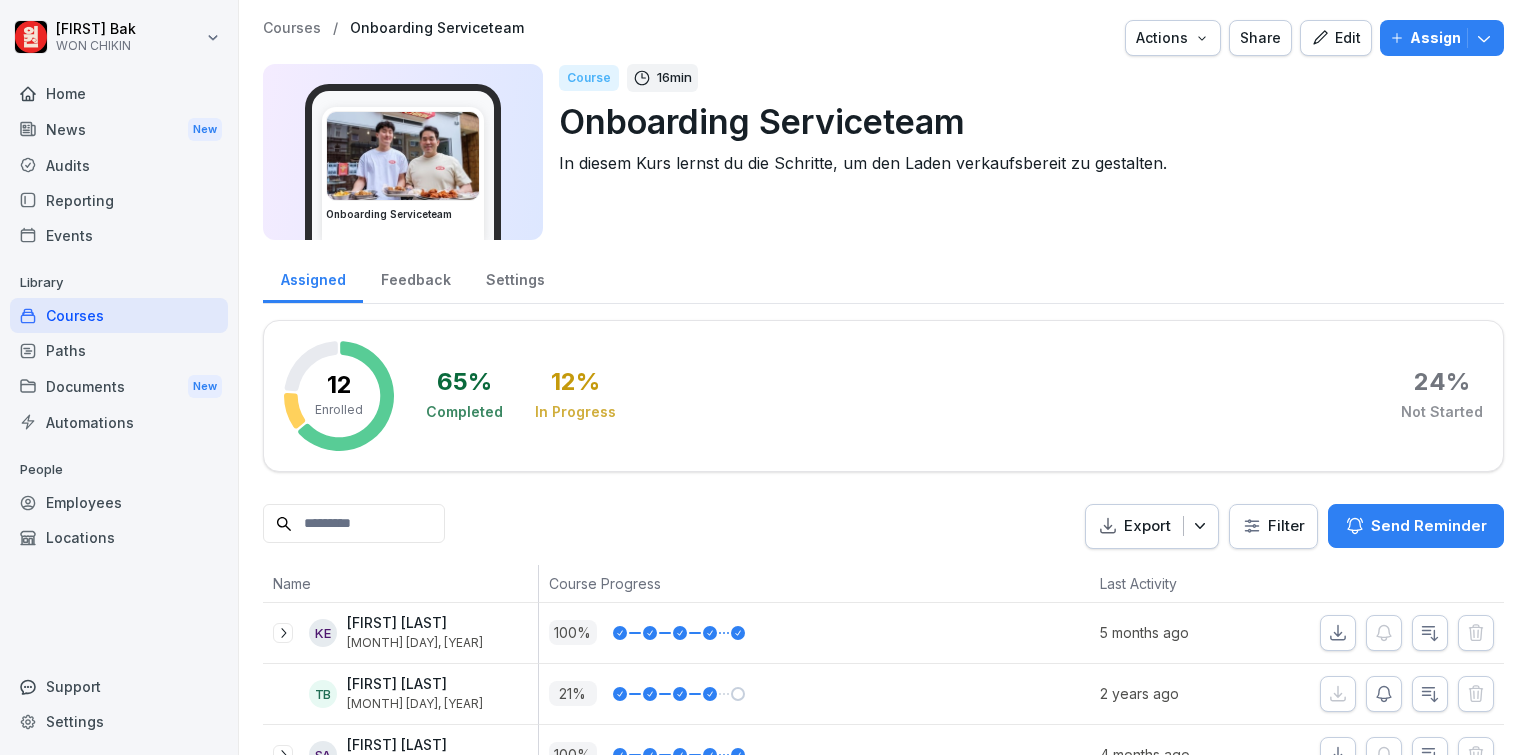 click on "Courses" at bounding box center (119, 315) 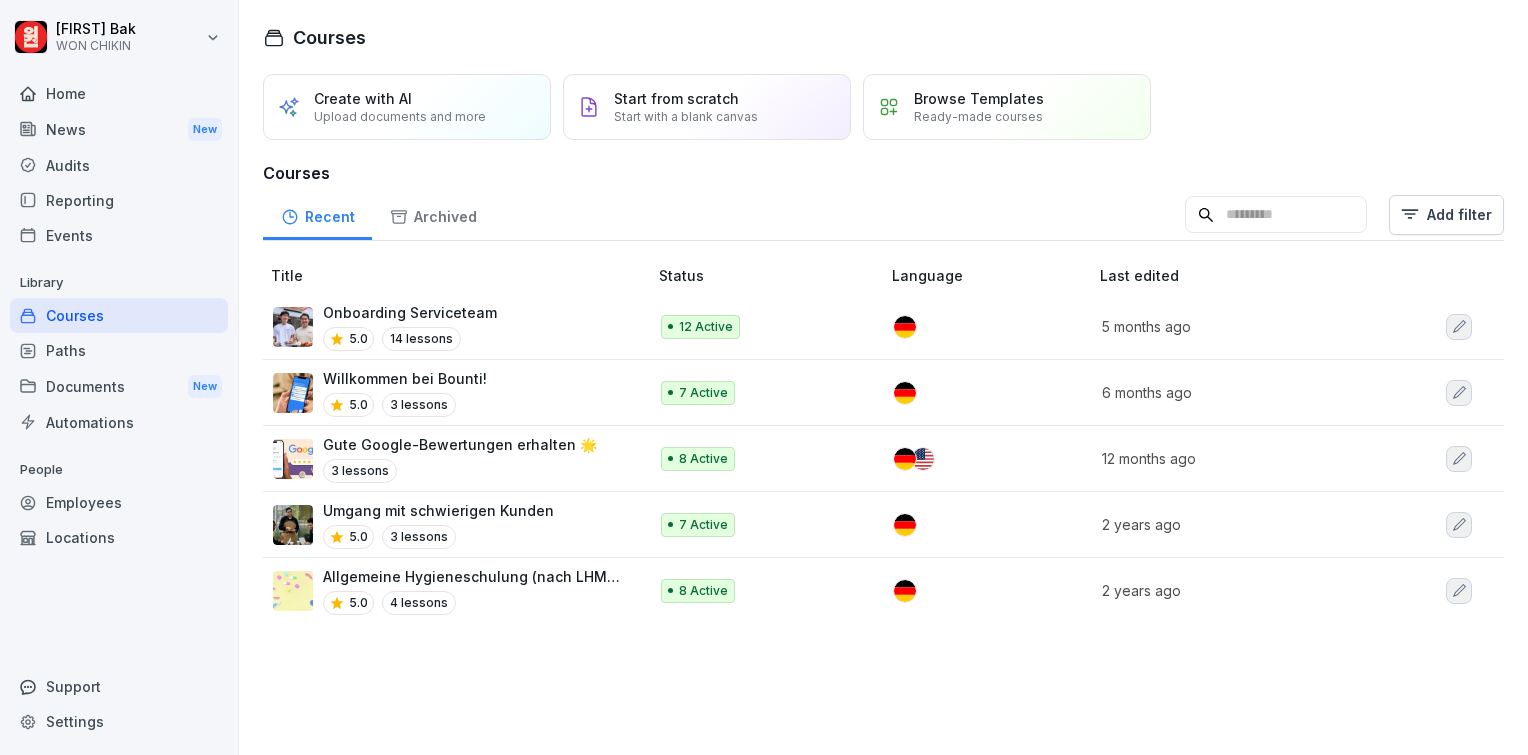 click on "Willkommen bei Bounti!  5.0 3 lessons" at bounding box center [450, 392] 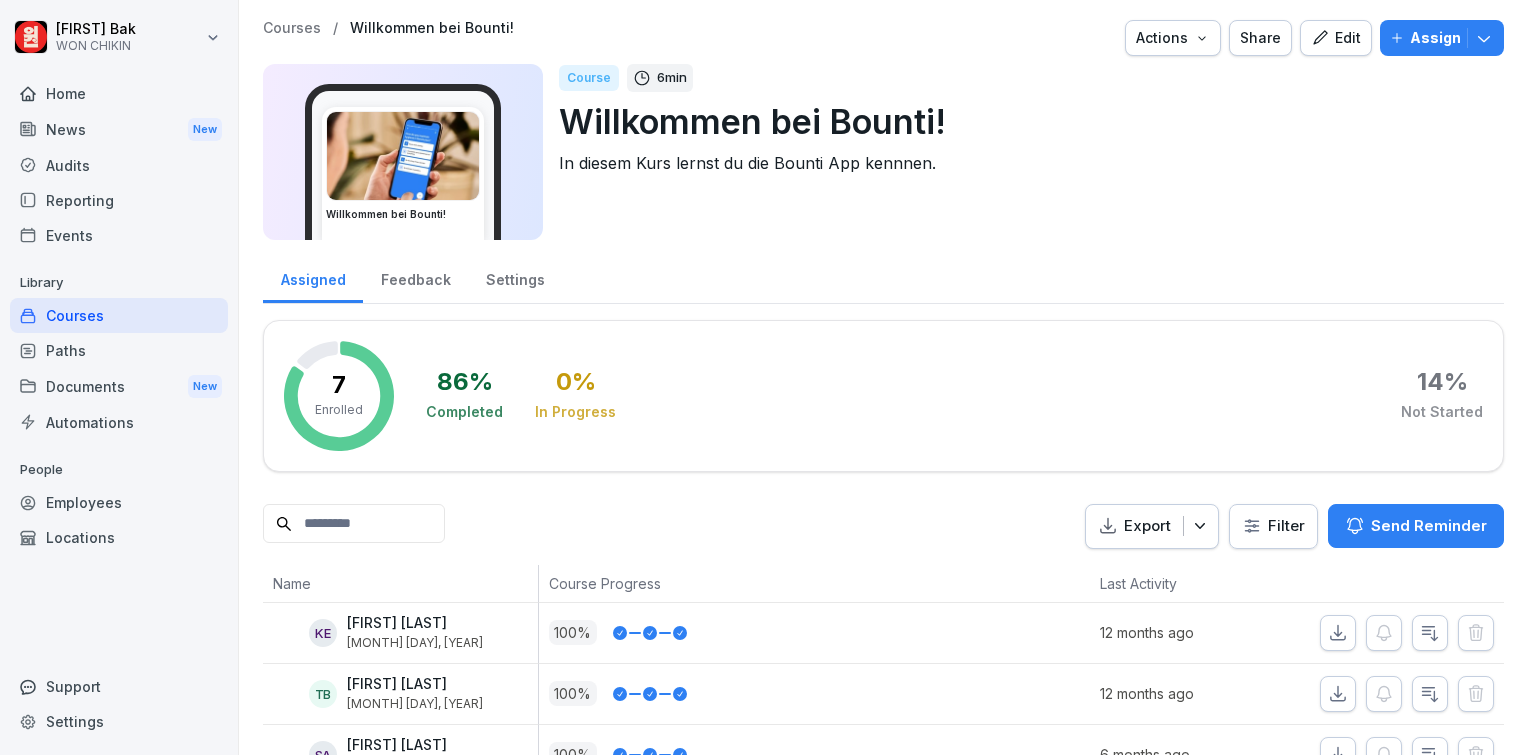 scroll, scrollTop: 0, scrollLeft: 0, axis: both 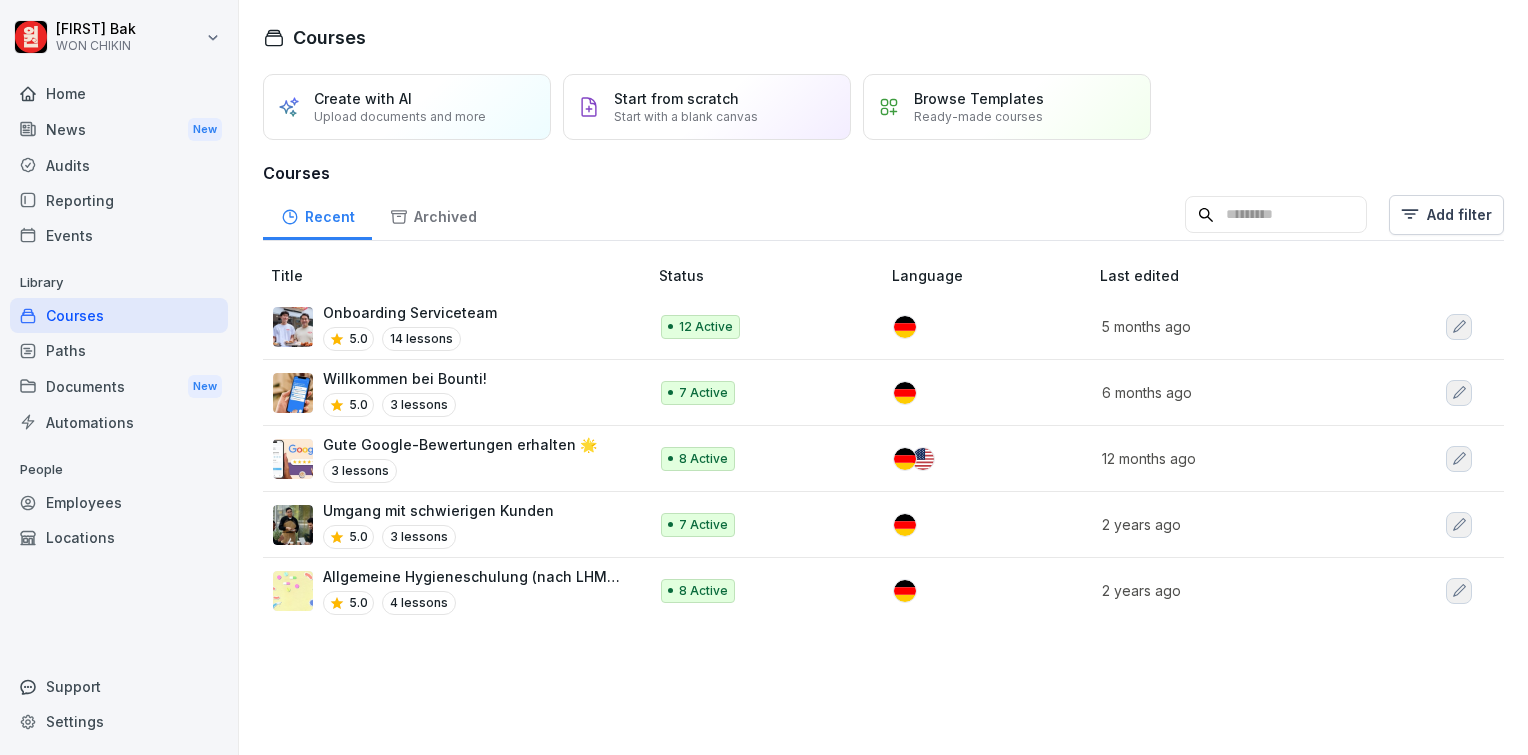 click on "Courses" at bounding box center (329, 37) 